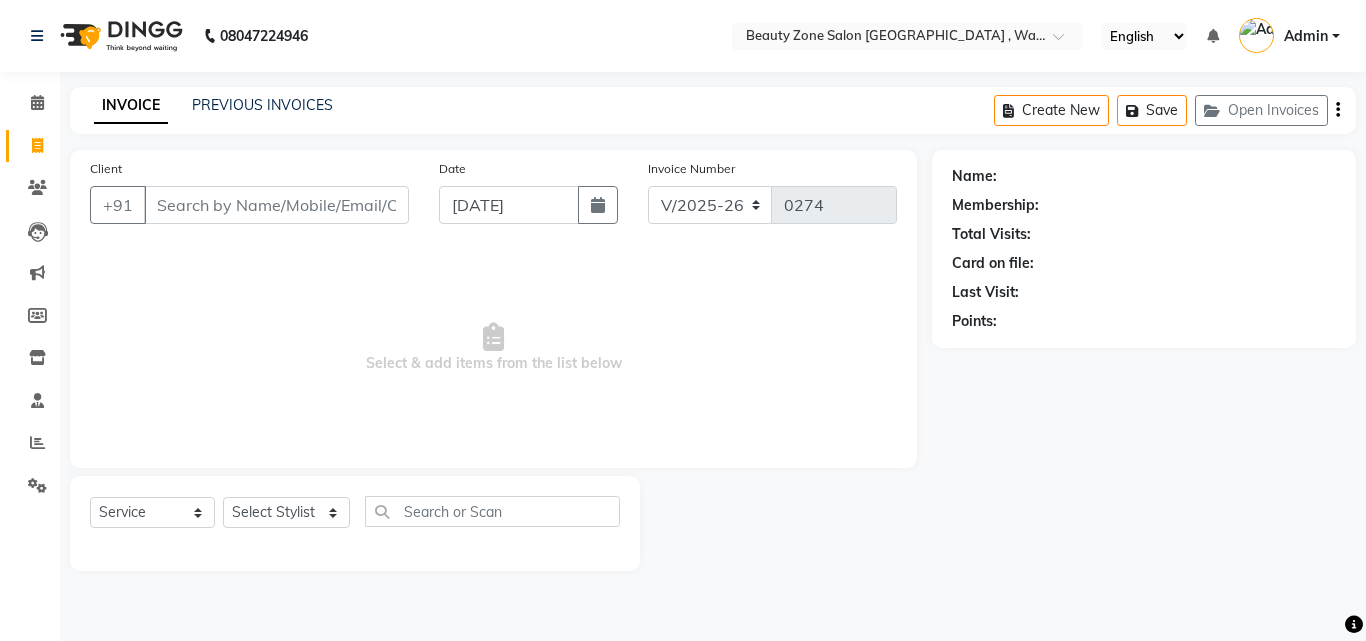 select on "4568" 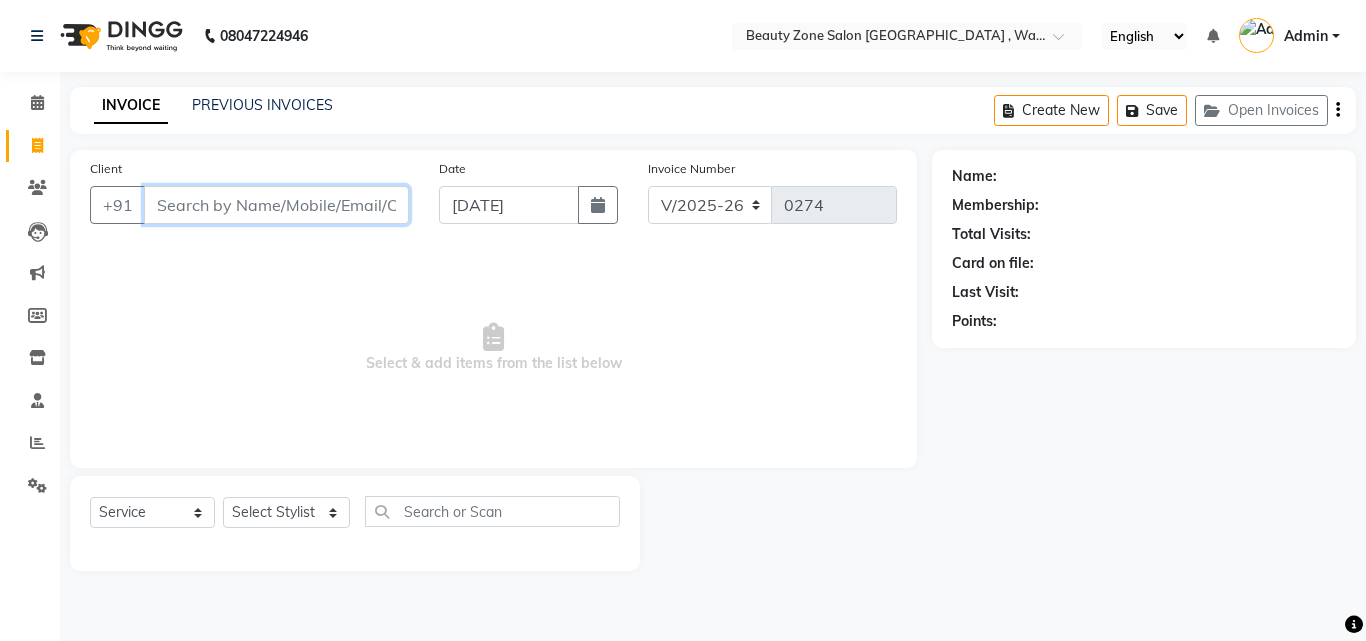 click on "Client" at bounding box center (276, 205) 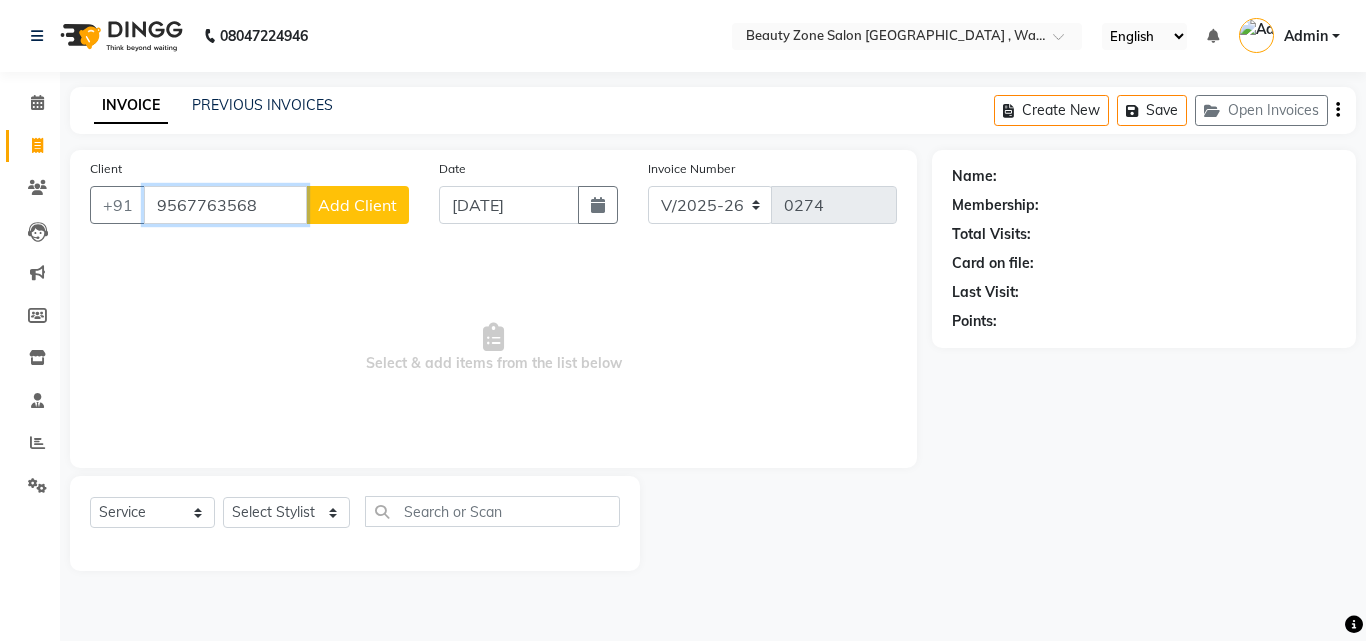 type on "9567763568" 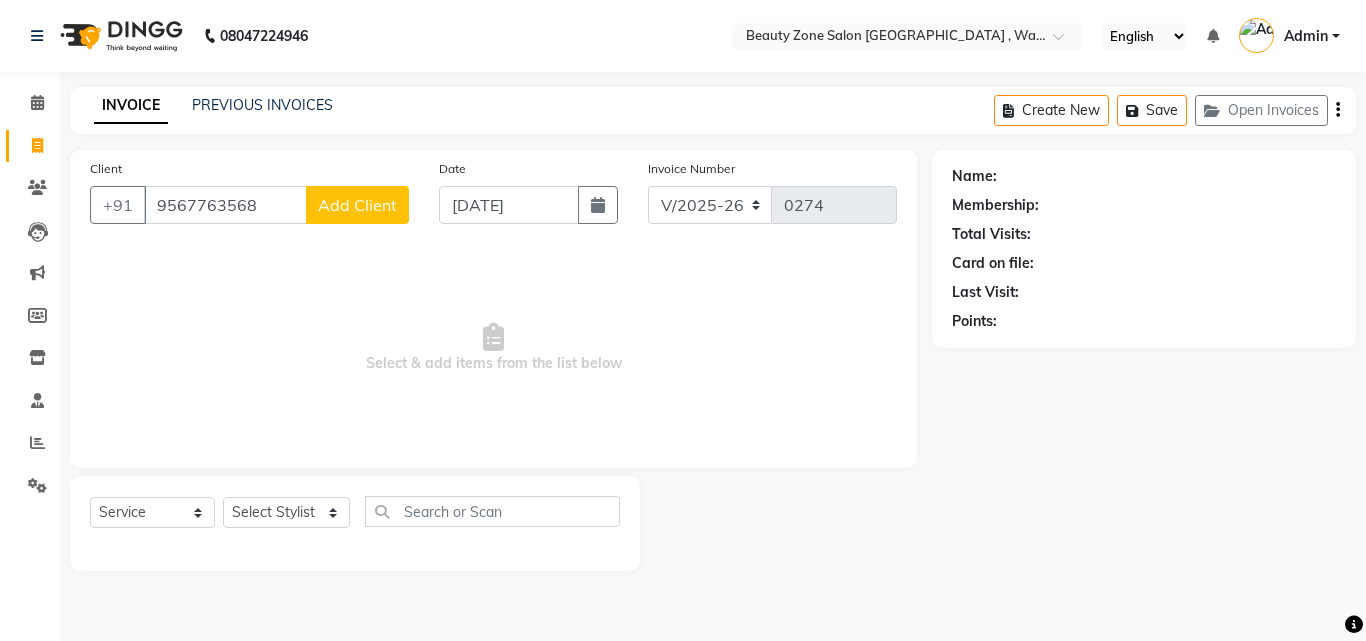 click on "Add Client" 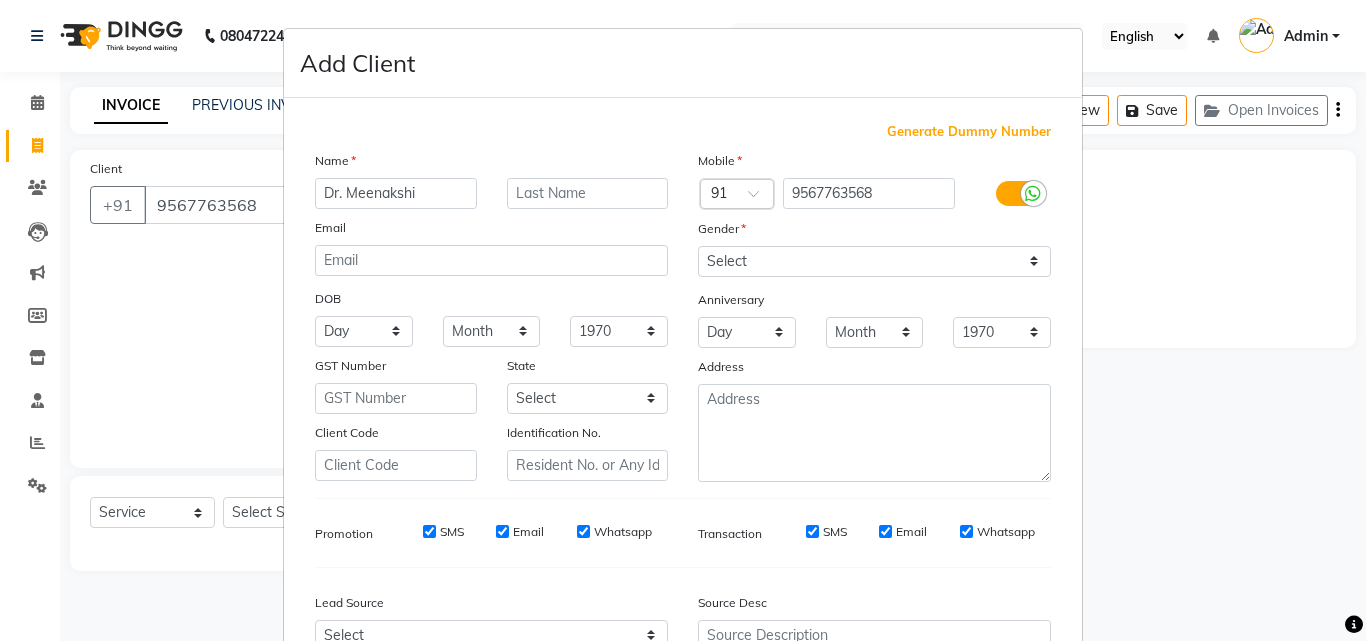 type on "Dr. Meenakshi" 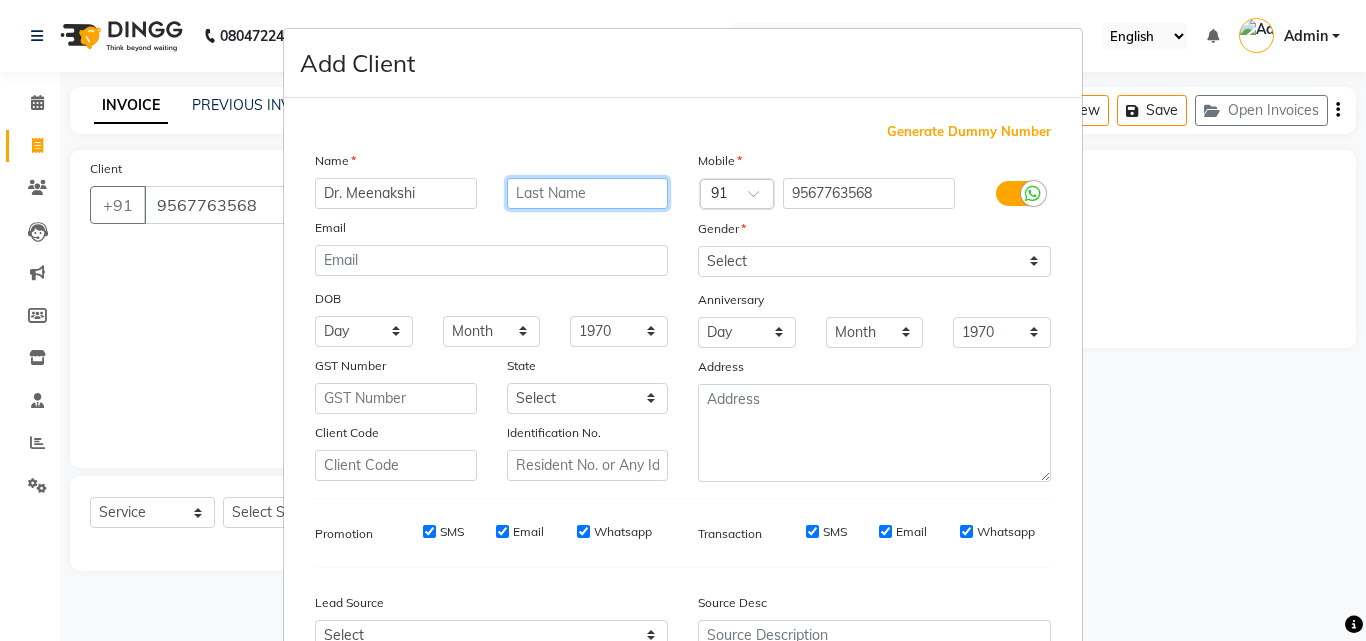 click at bounding box center [588, 193] 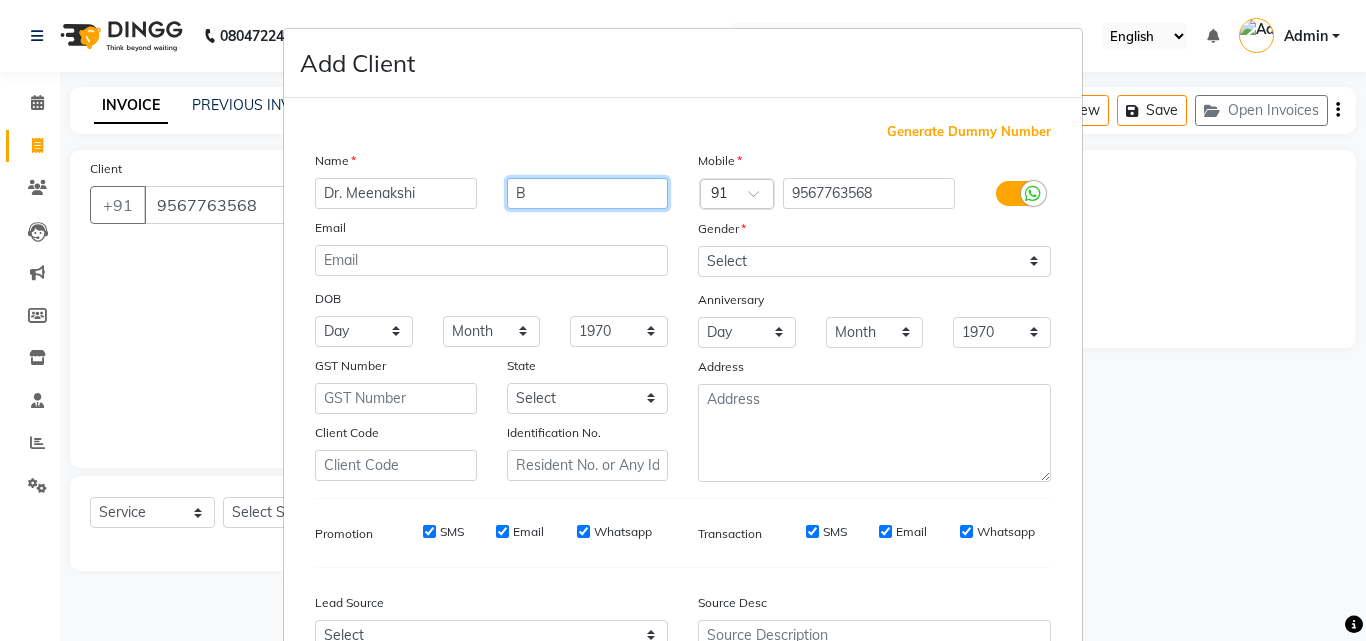type on "B" 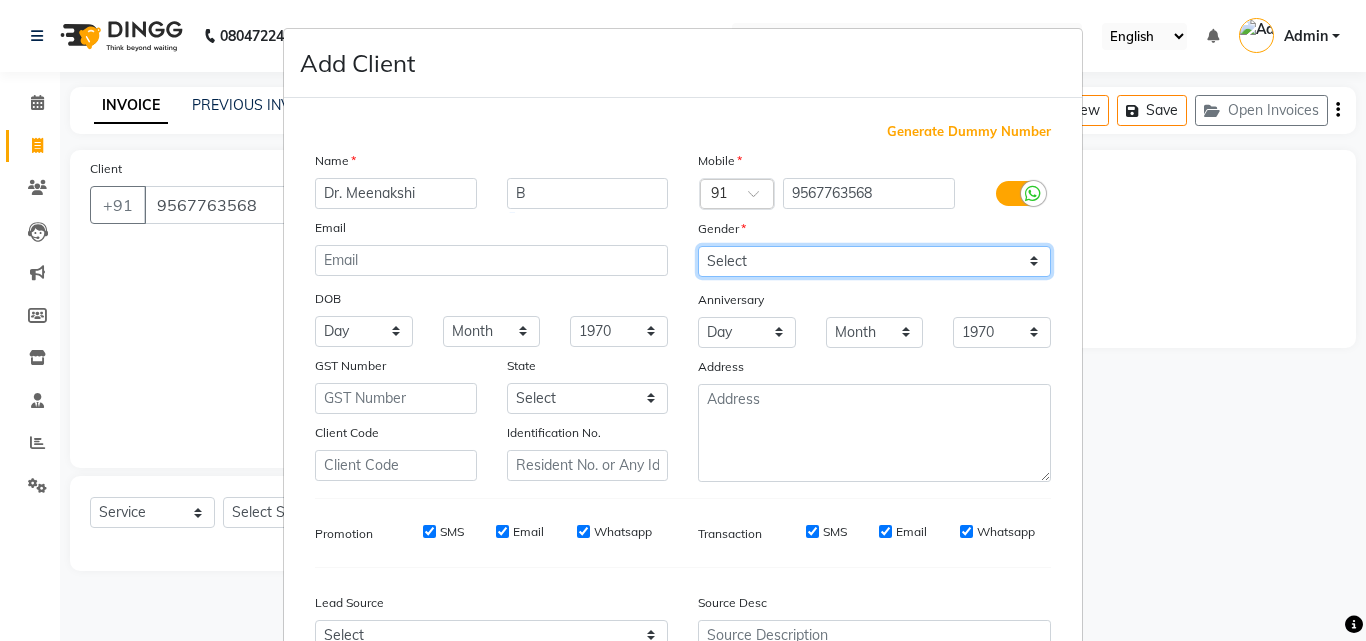 click on "Select [DEMOGRAPHIC_DATA] [DEMOGRAPHIC_DATA] Other Prefer Not To Say" at bounding box center (874, 261) 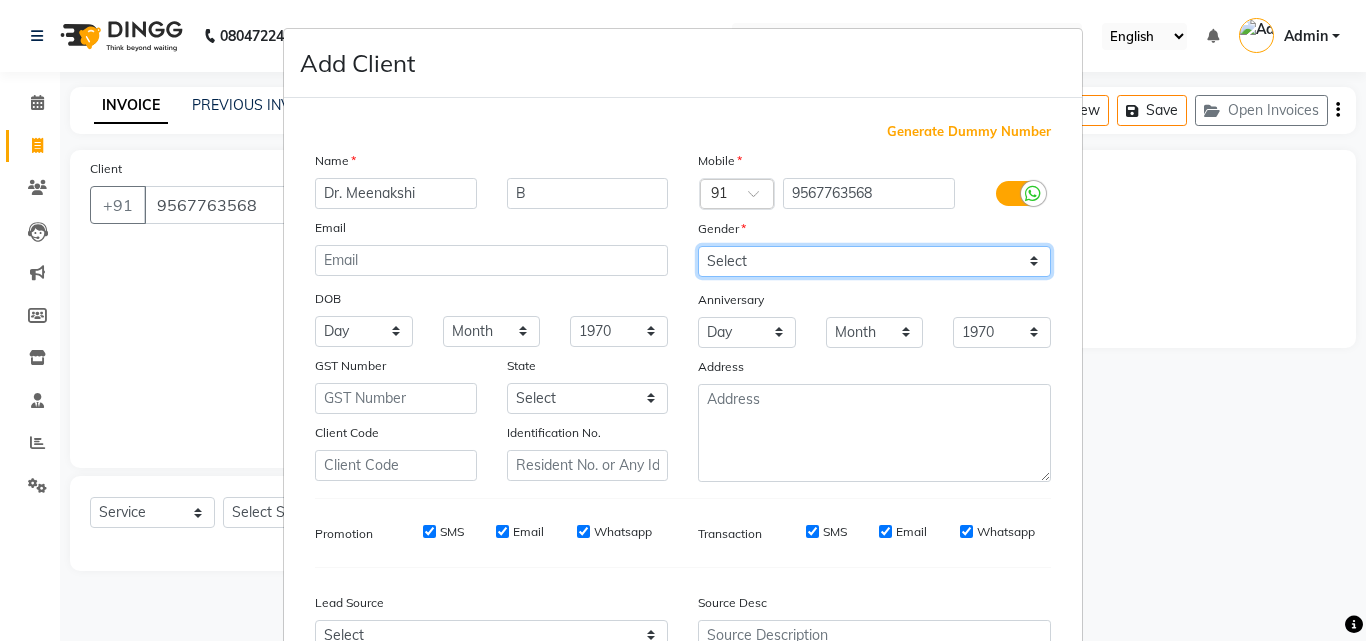 select on "[DEMOGRAPHIC_DATA]" 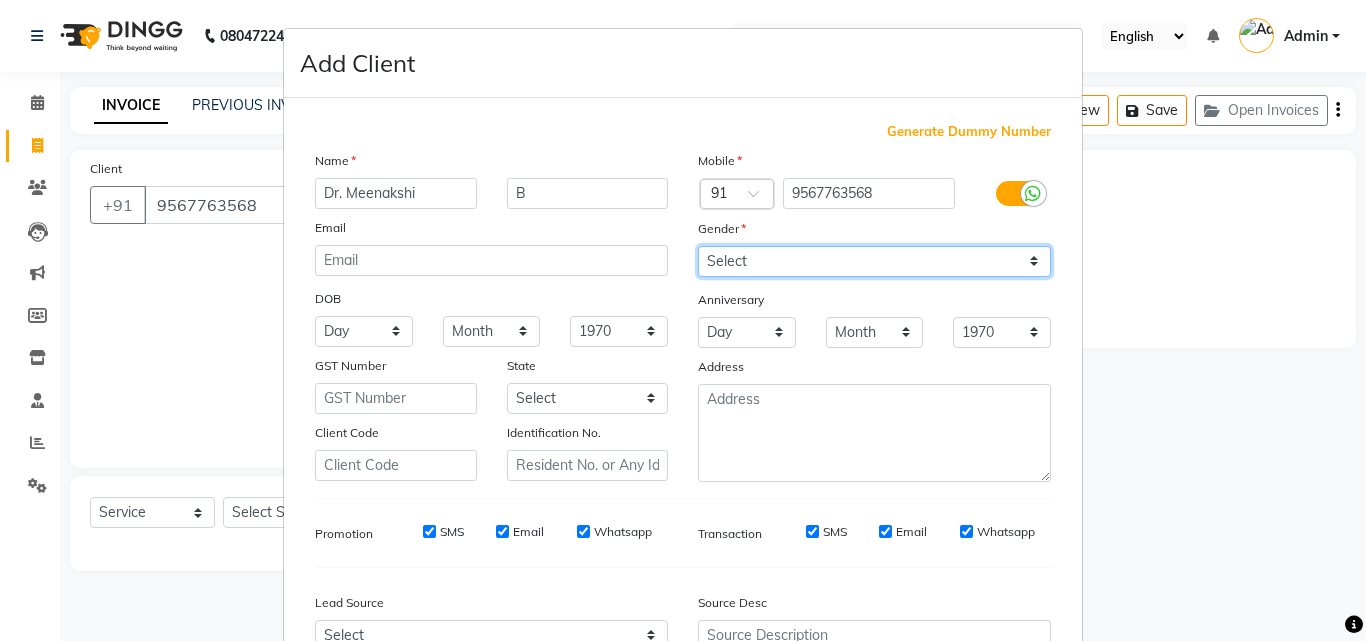 click on "Select [DEMOGRAPHIC_DATA] [DEMOGRAPHIC_DATA] Other Prefer Not To Say" at bounding box center (874, 261) 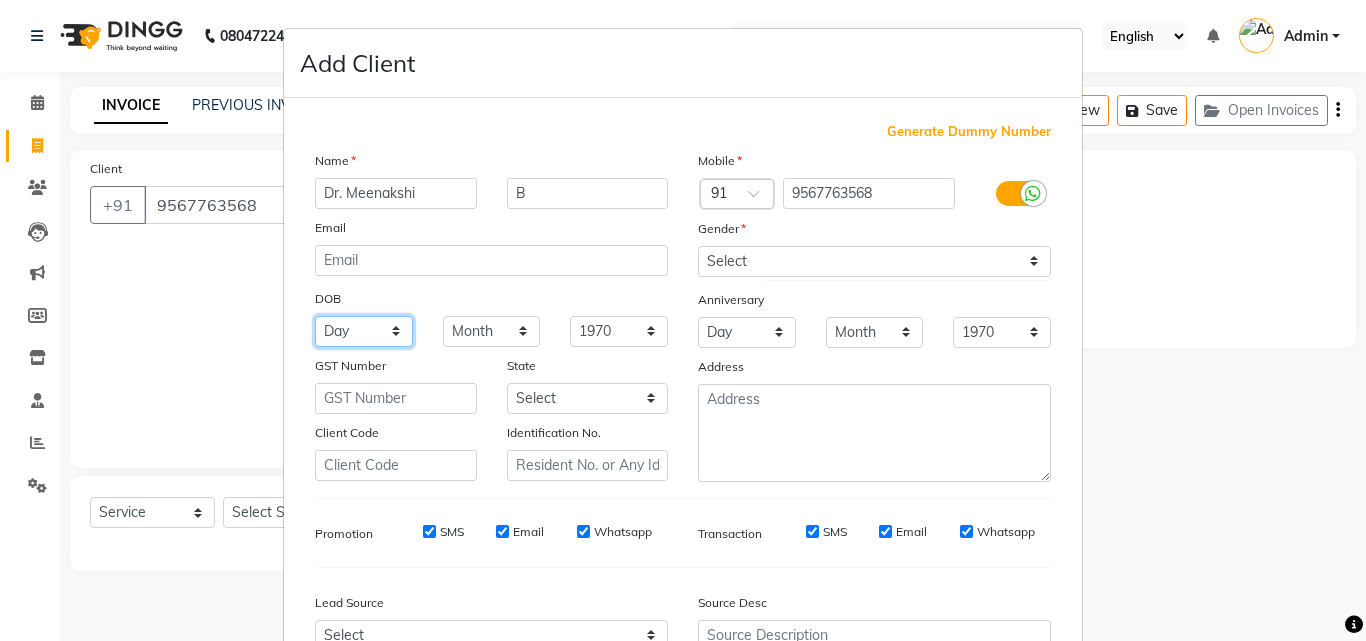 click on "Day 01 02 03 04 05 06 07 08 09 10 11 12 13 14 15 16 17 18 19 20 21 22 23 24 25 26 27 28 29 30 31" at bounding box center (364, 331) 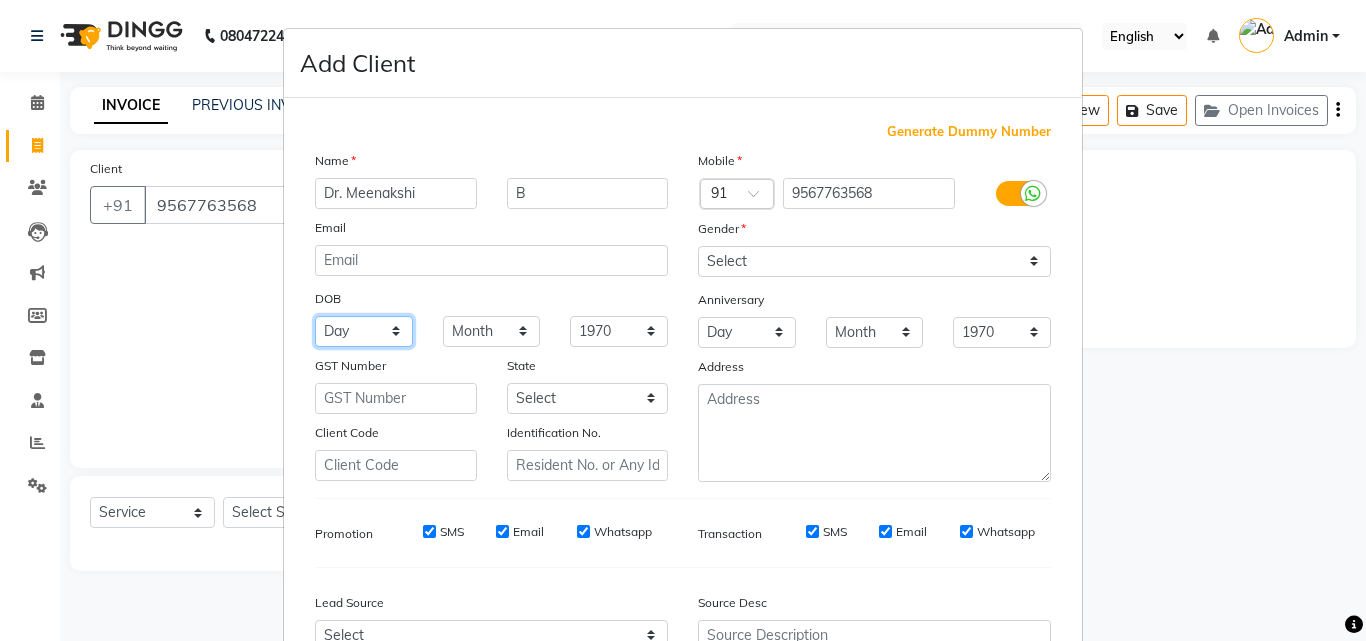 select on "22" 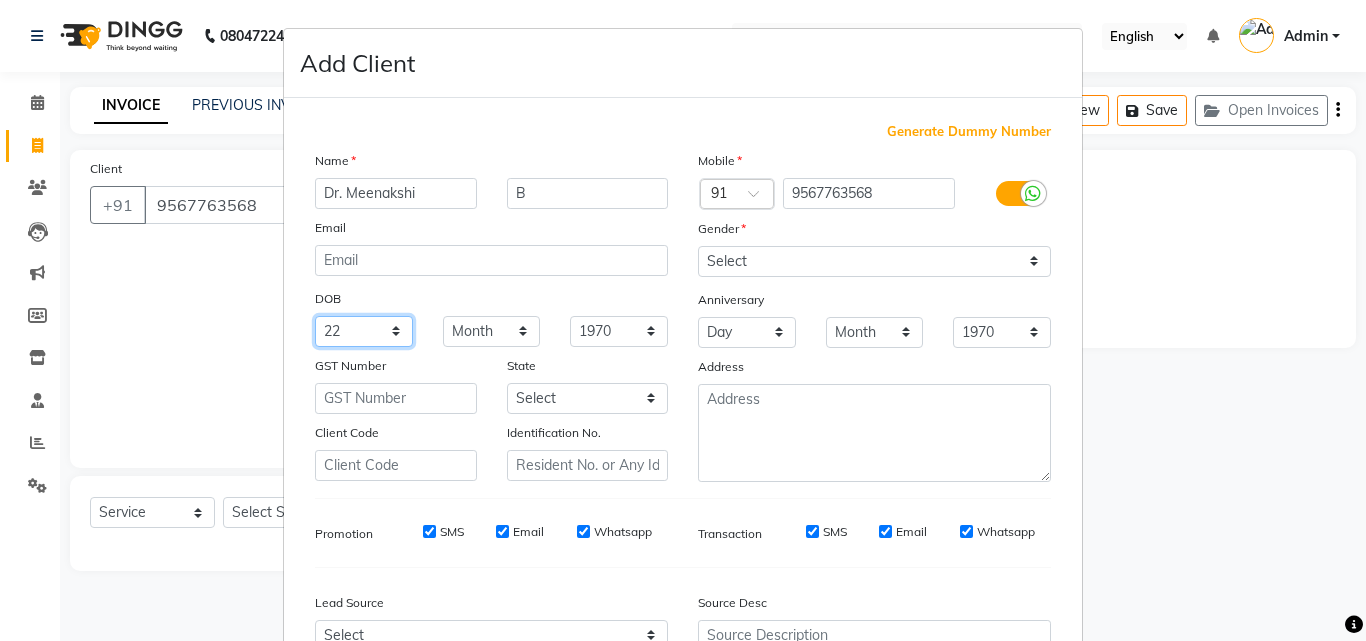 click on "Day 01 02 03 04 05 06 07 08 09 10 11 12 13 14 15 16 17 18 19 20 21 22 23 24 25 26 27 28 29 30 31" at bounding box center [364, 331] 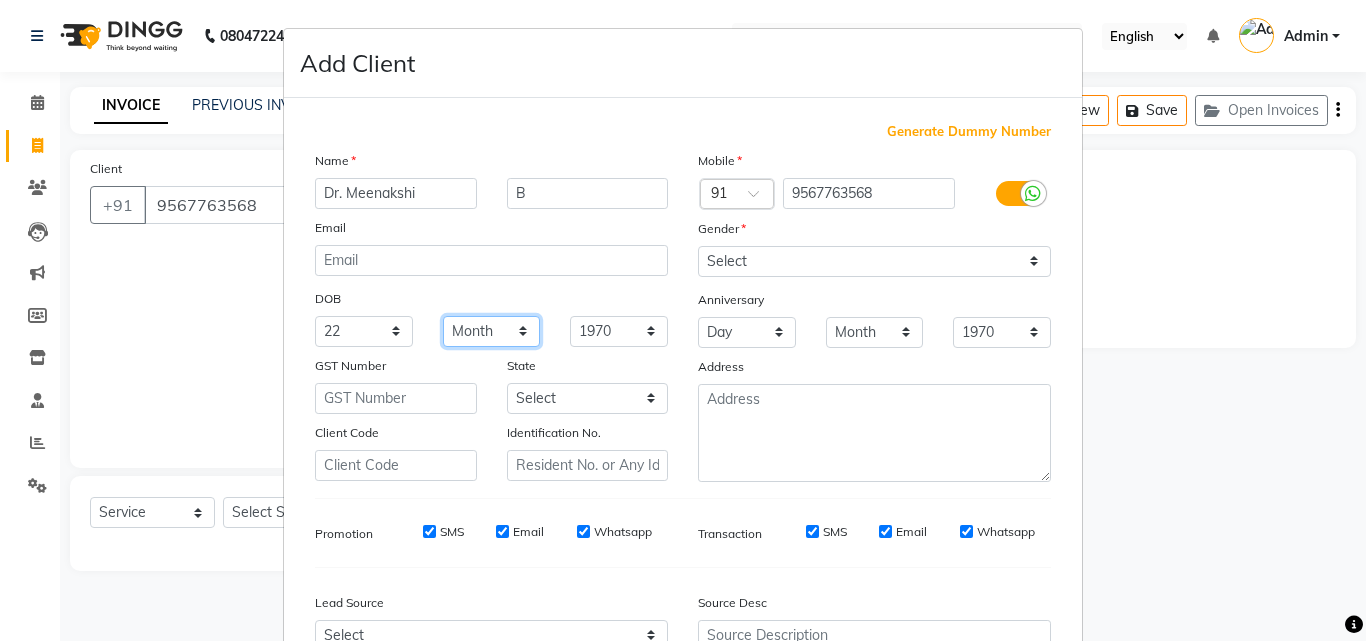 click on "Month January February March April May June July August September October November December" at bounding box center (492, 331) 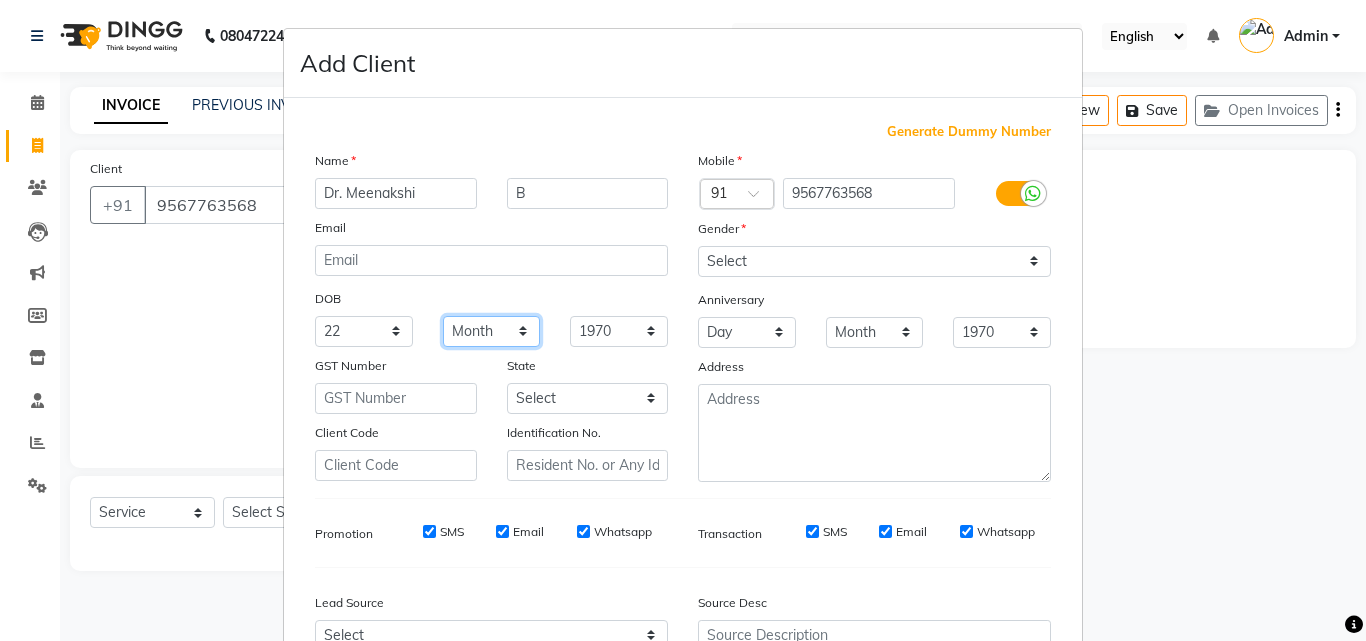 select on "08" 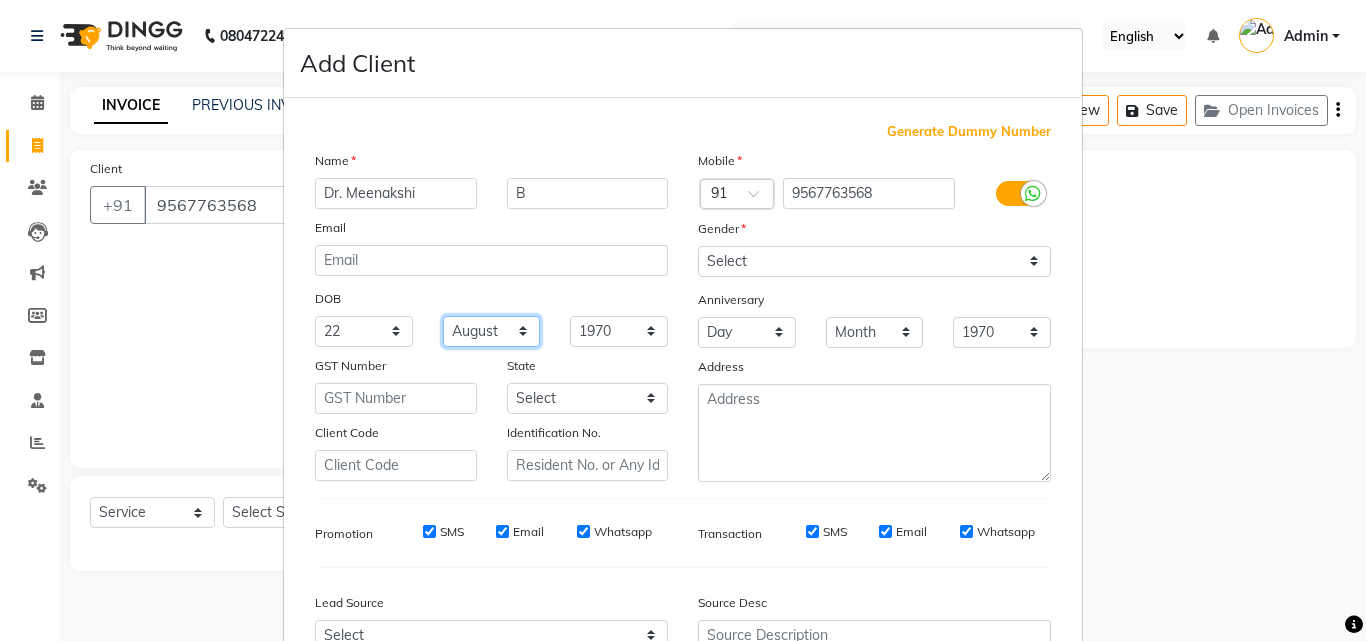 click on "Month January February March April May June July August September October November December" at bounding box center (492, 331) 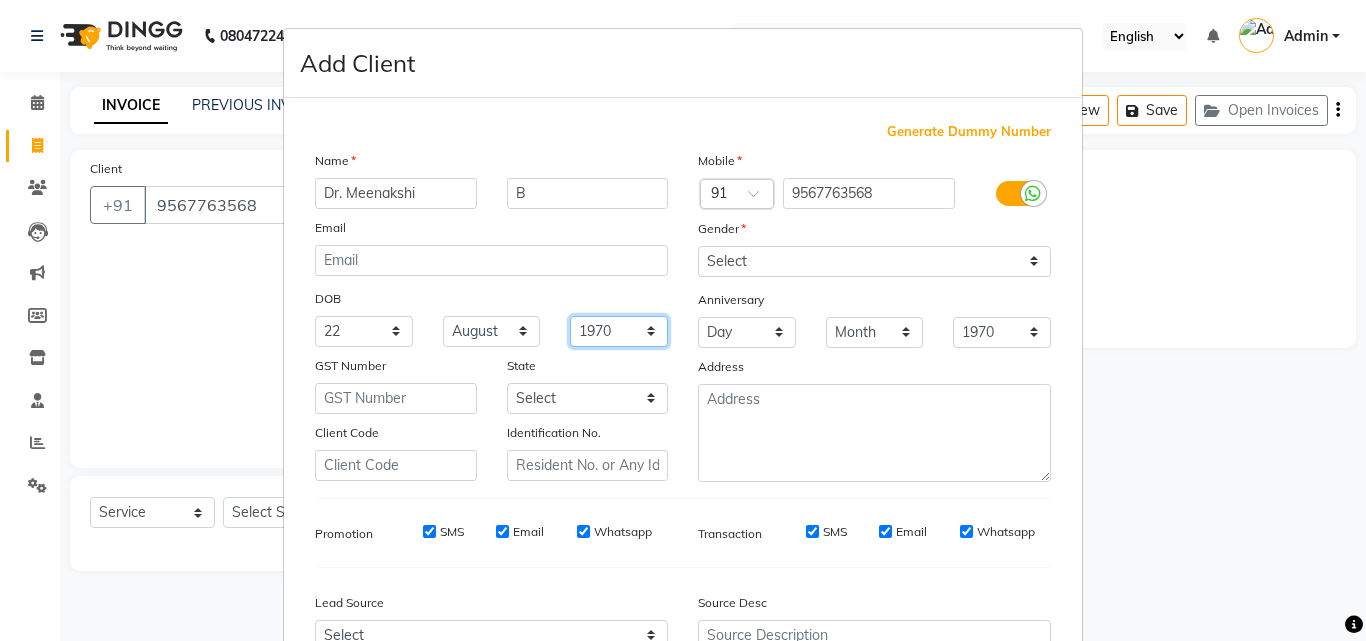 click on "1940 1941 1942 1943 1944 1945 1946 1947 1948 1949 1950 1951 1952 1953 1954 1955 1956 1957 1958 1959 1960 1961 1962 1963 1964 1965 1966 1967 1968 1969 1970 1971 1972 1973 1974 1975 1976 1977 1978 1979 1980 1981 1982 1983 1984 1985 1986 1987 1988 1989 1990 1991 1992 1993 1994 1995 1996 1997 1998 1999 2000 2001 2002 2003 2004 2005 2006 2007 2008 2009 2010 2011 2012 2013 2014 2015 2016 2017 2018 2019 2020 2021 2022 2023 2024" at bounding box center [619, 331] 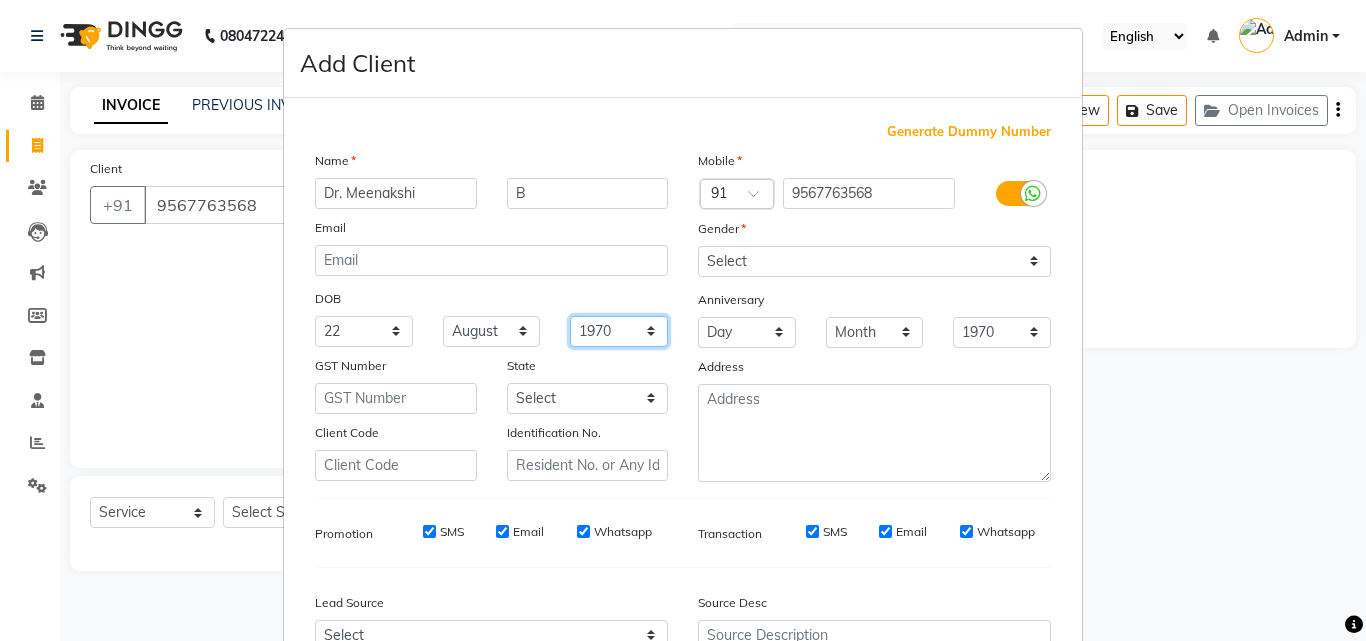 select on "1998" 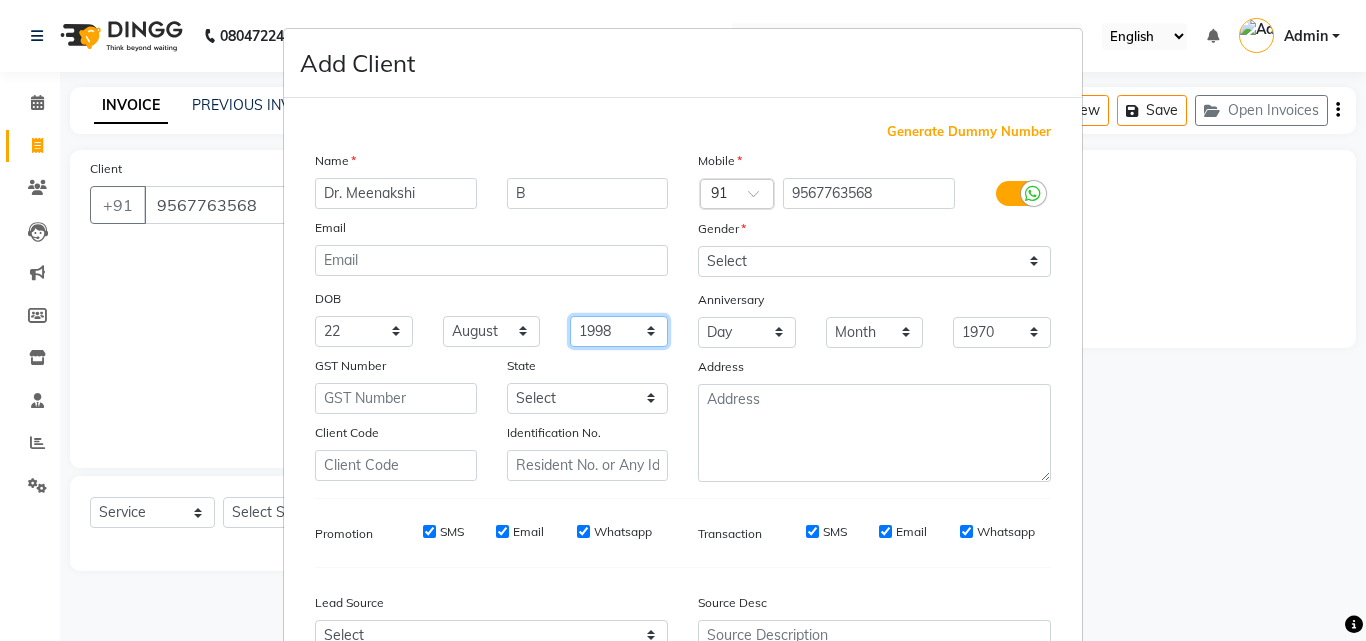 click on "1940 1941 1942 1943 1944 1945 1946 1947 1948 1949 1950 1951 1952 1953 1954 1955 1956 1957 1958 1959 1960 1961 1962 1963 1964 1965 1966 1967 1968 1969 1970 1971 1972 1973 1974 1975 1976 1977 1978 1979 1980 1981 1982 1983 1984 1985 1986 1987 1988 1989 1990 1991 1992 1993 1994 1995 1996 1997 1998 1999 2000 2001 2002 2003 2004 2005 2006 2007 2008 2009 2010 2011 2012 2013 2014 2015 2016 2017 2018 2019 2020 2021 2022 2023 2024" at bounding box center (619, 331) 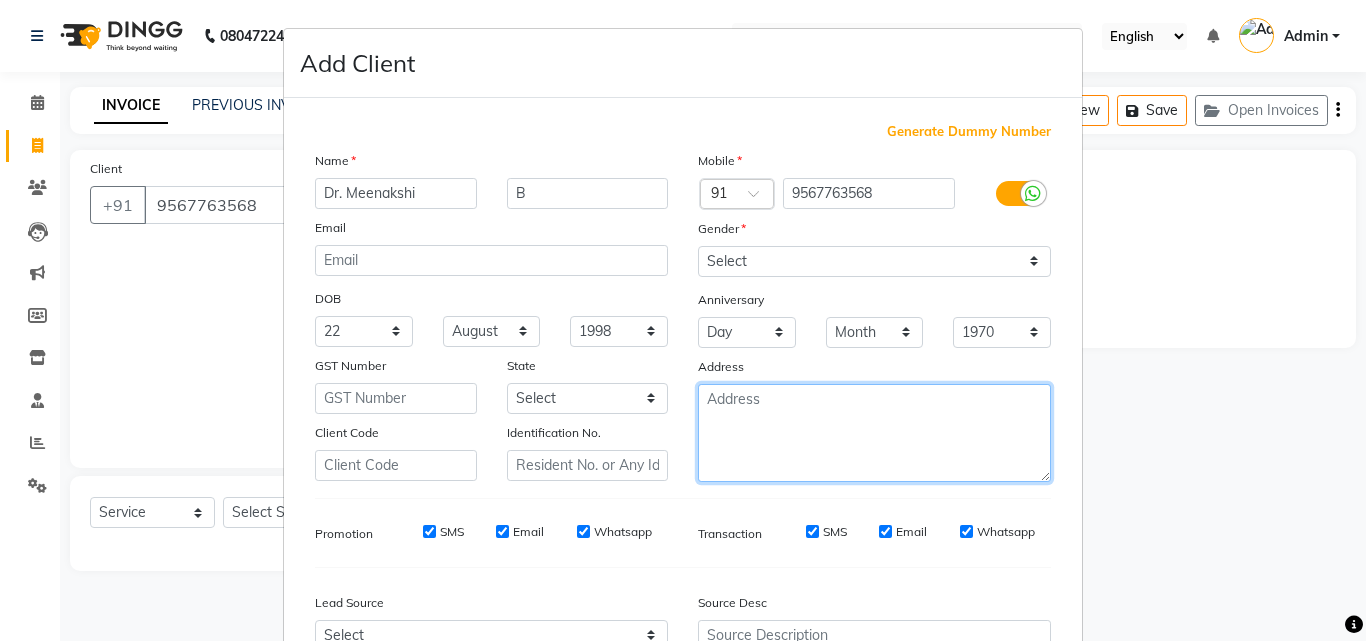 click at bounding box center (874, 433) 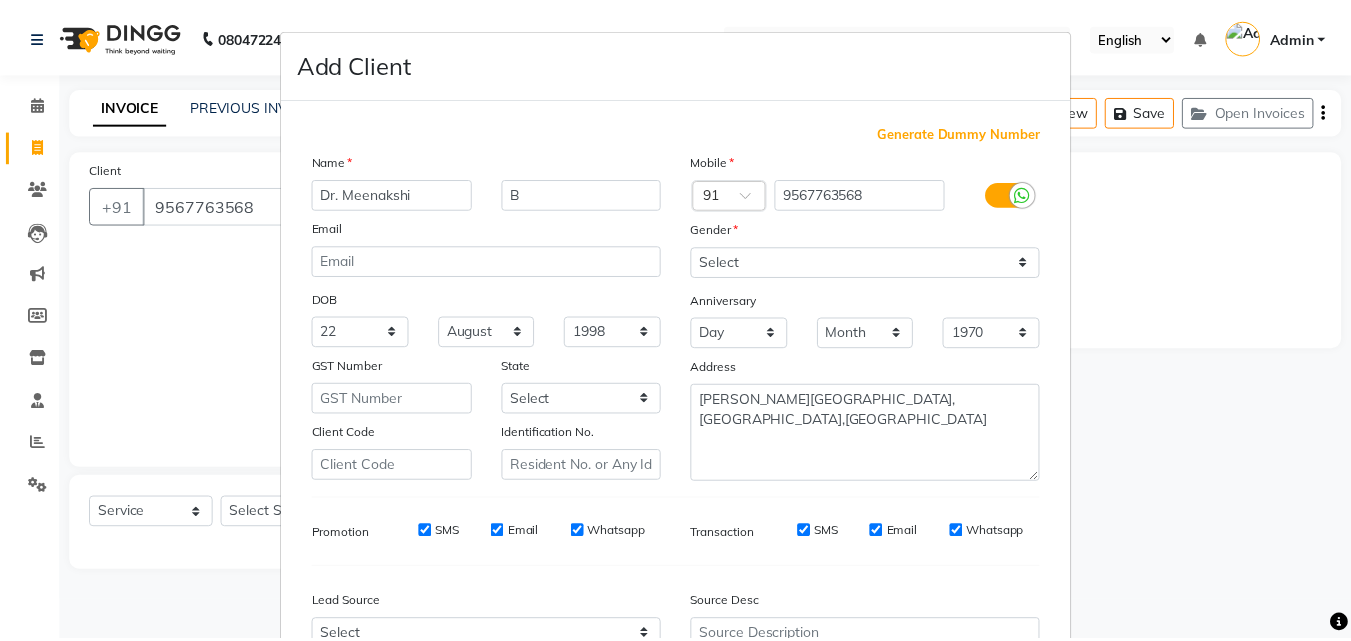 scroll, scrollTop: 208, scrollLeft: 0, axis: vertical 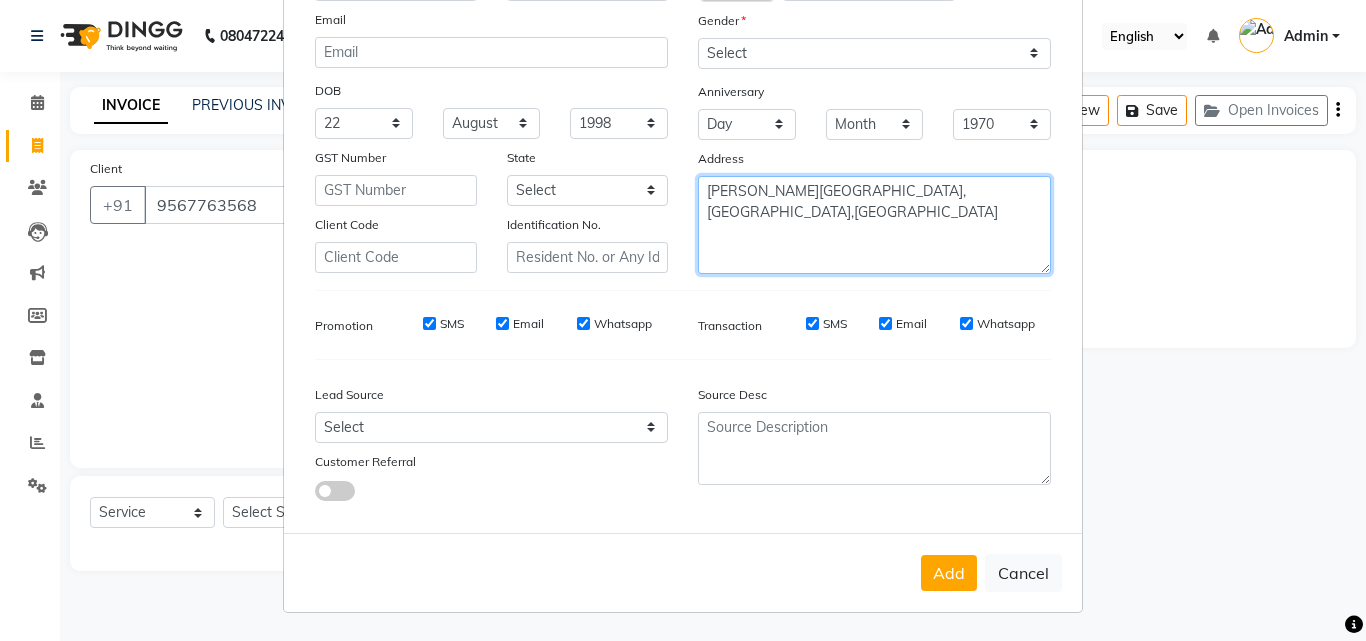 click on "[PERSON_NAME][GEOGRAPHIC_DATA], [GEOGRAPHIC_DATA],[GEOGRAPHIC_DATA]" at bounding box center [874, 225] 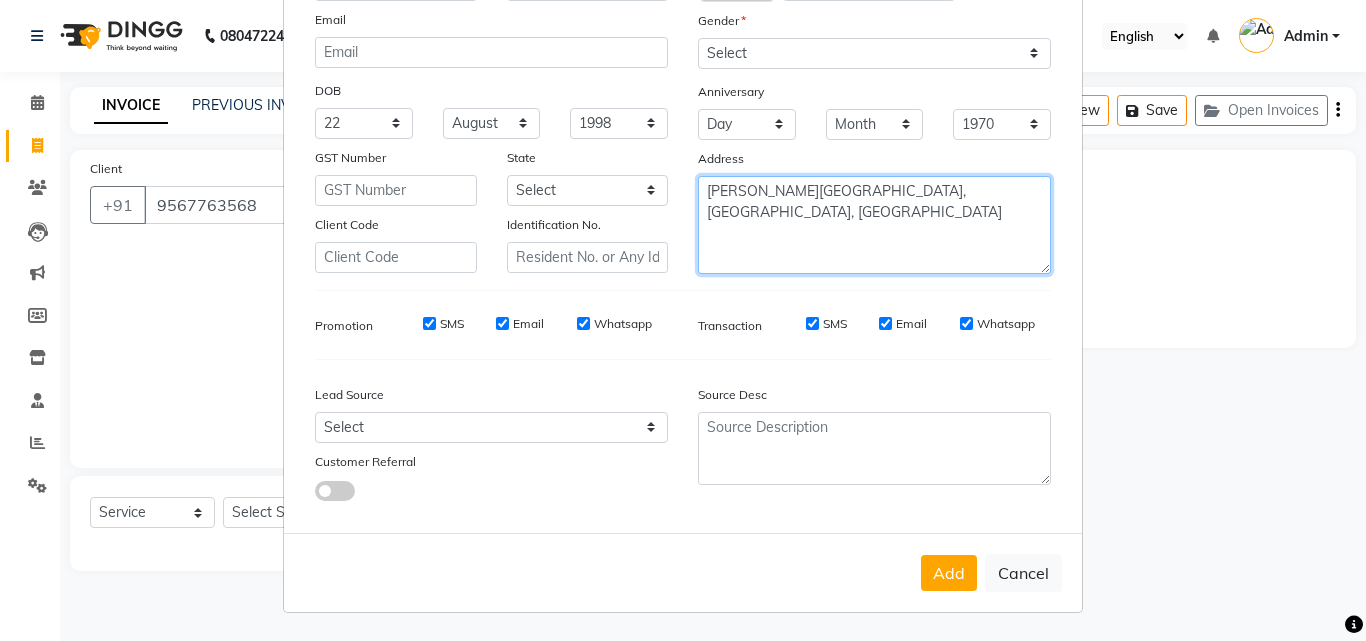 type on "[PERSON_NAME][GEOGRAPHIC_DATA], [GEOGRAPHIC_DATA], [GEOGRAPHIC_DATA]" 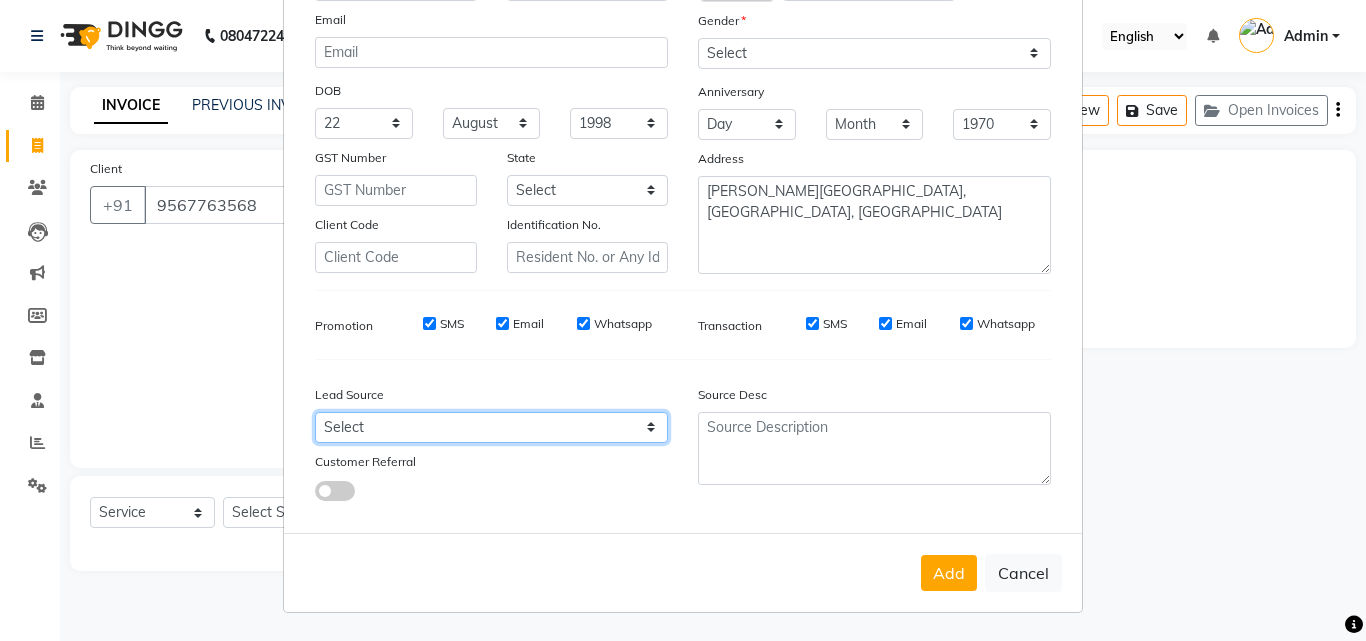 click on "Select Walk-in Referral Internet Friend Word of Mouth Advertisement Facebook JustDial Google Other Instagram  YouTube  WhatsApp" at bounding box center (491, 427) 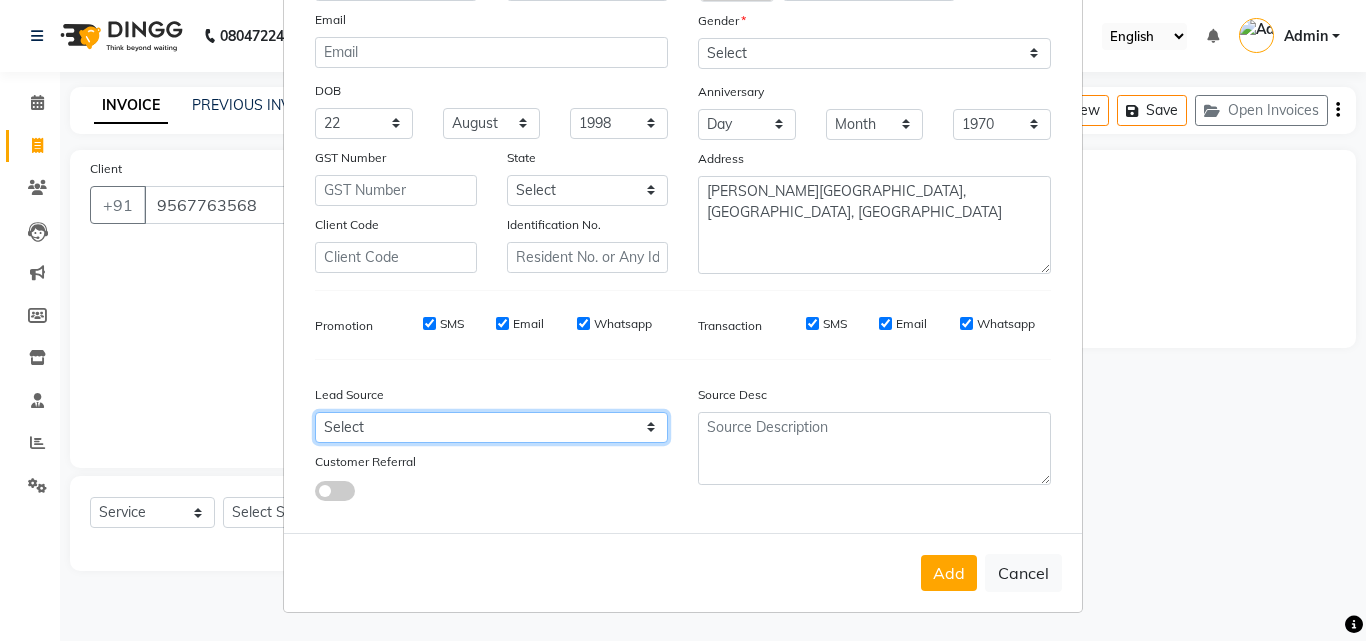 select on "31044" 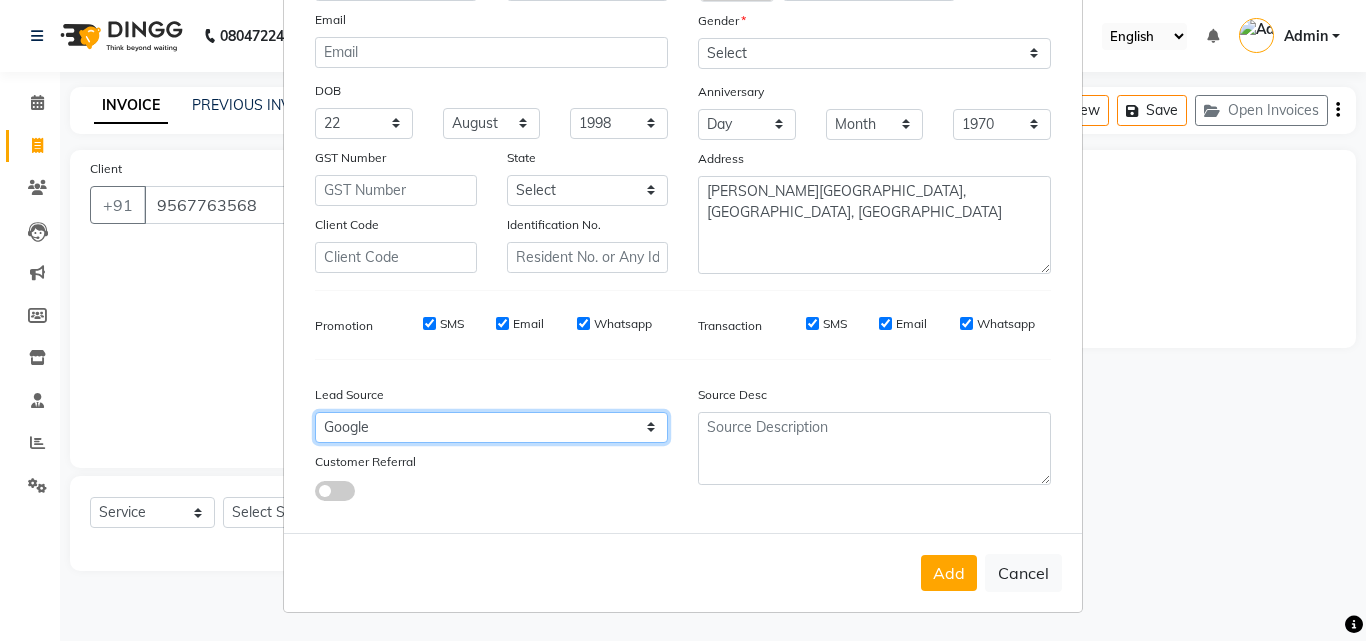 click on "Select Walk-in Referral Internet Friend Word of Mouth Advertisement Facebook JustDial Google Other Instagram  YouTube  WhatsApp" at bounding box center [491, 427] 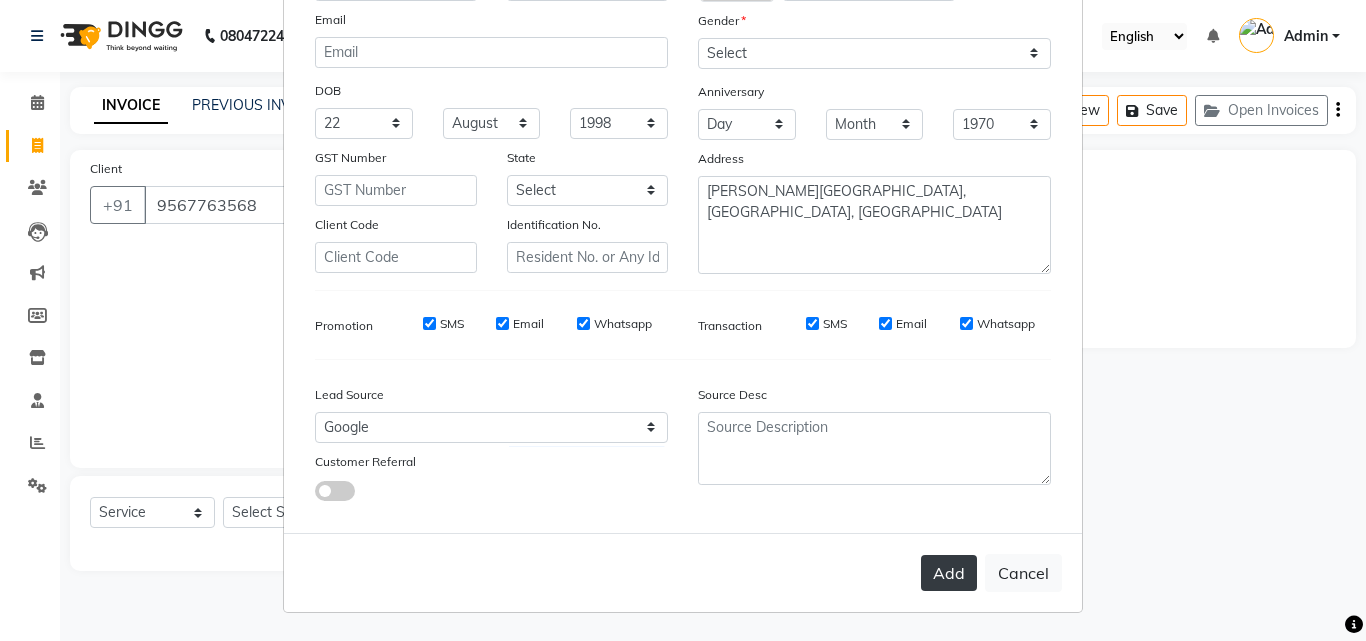 click on "Add" at bounding box center (949, 573) 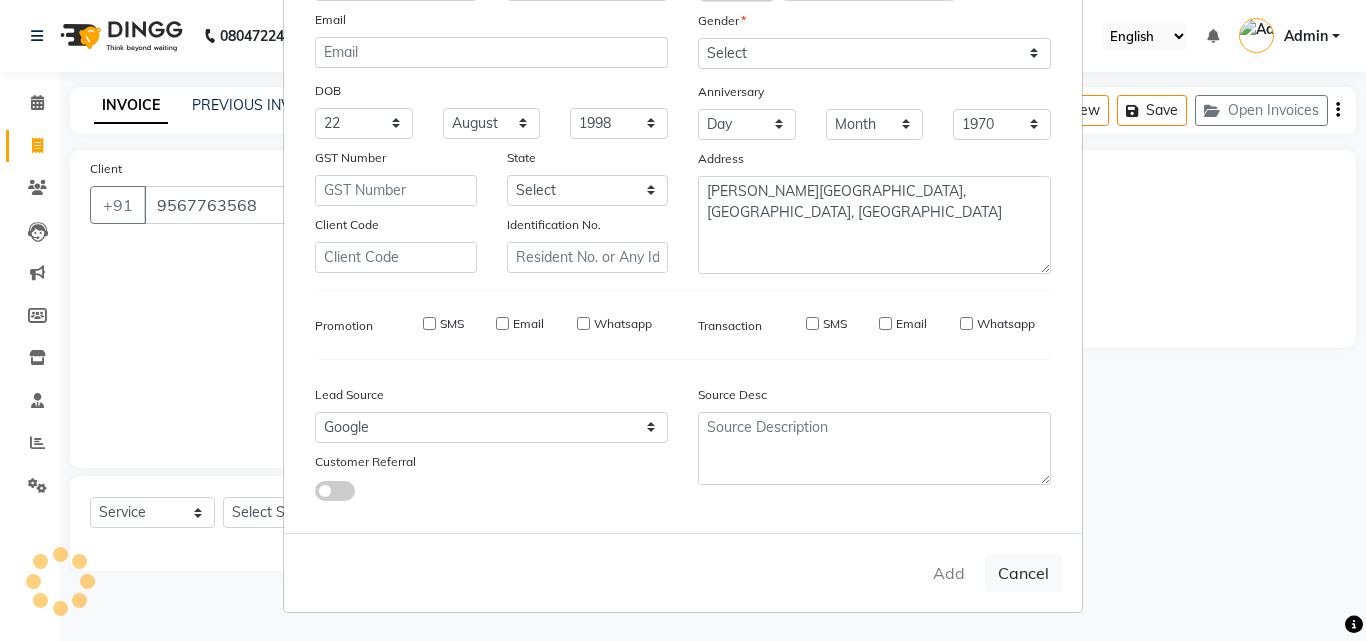 type 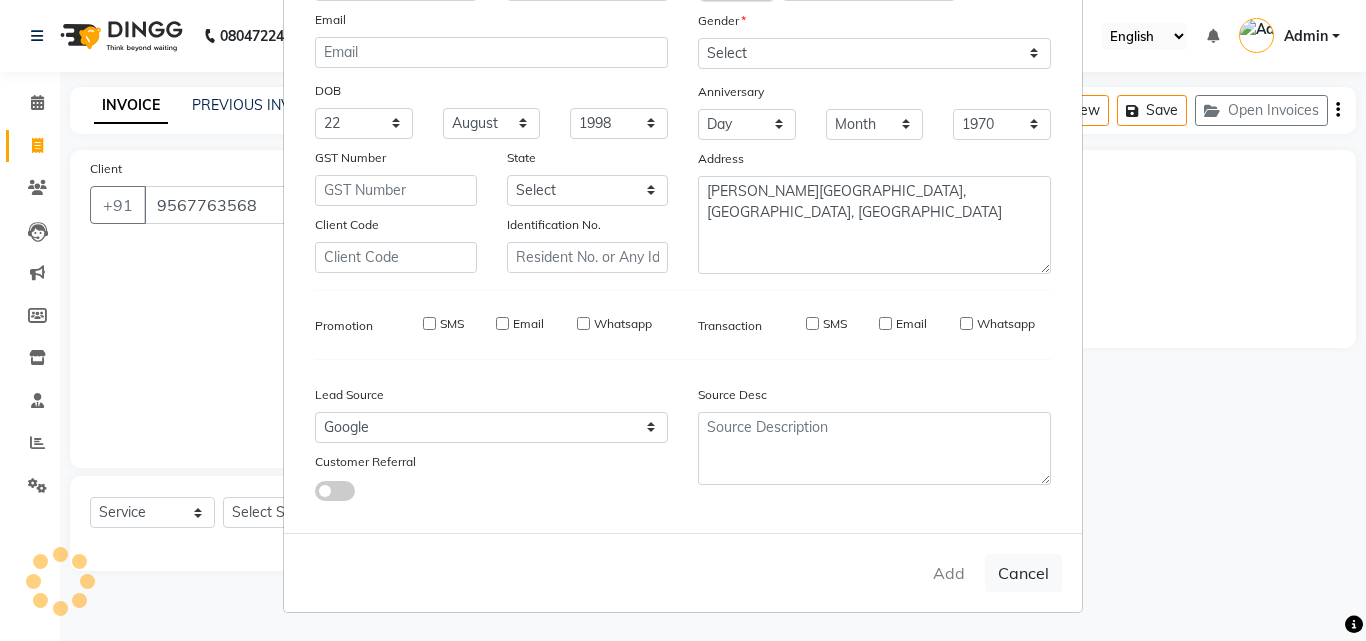 type 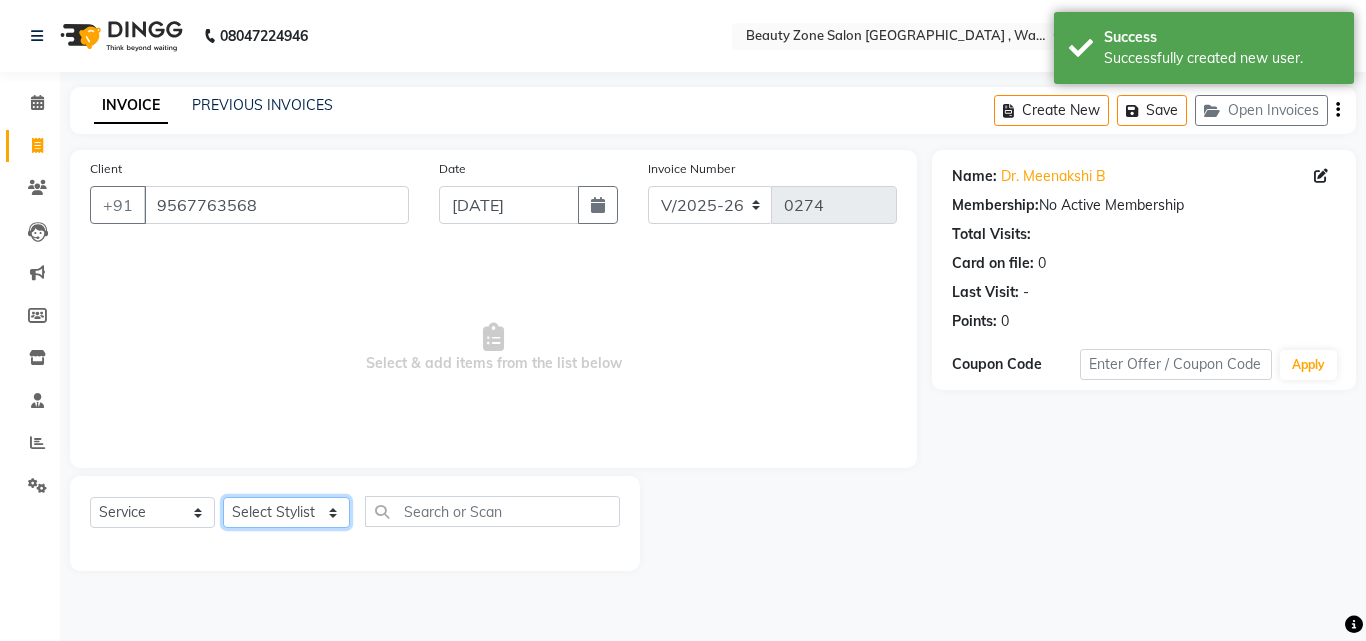 click on "Select Stylist [PERSON_NAME] [PERSON_NAME] [PERSON_NAME] [PERSON_NAME]" 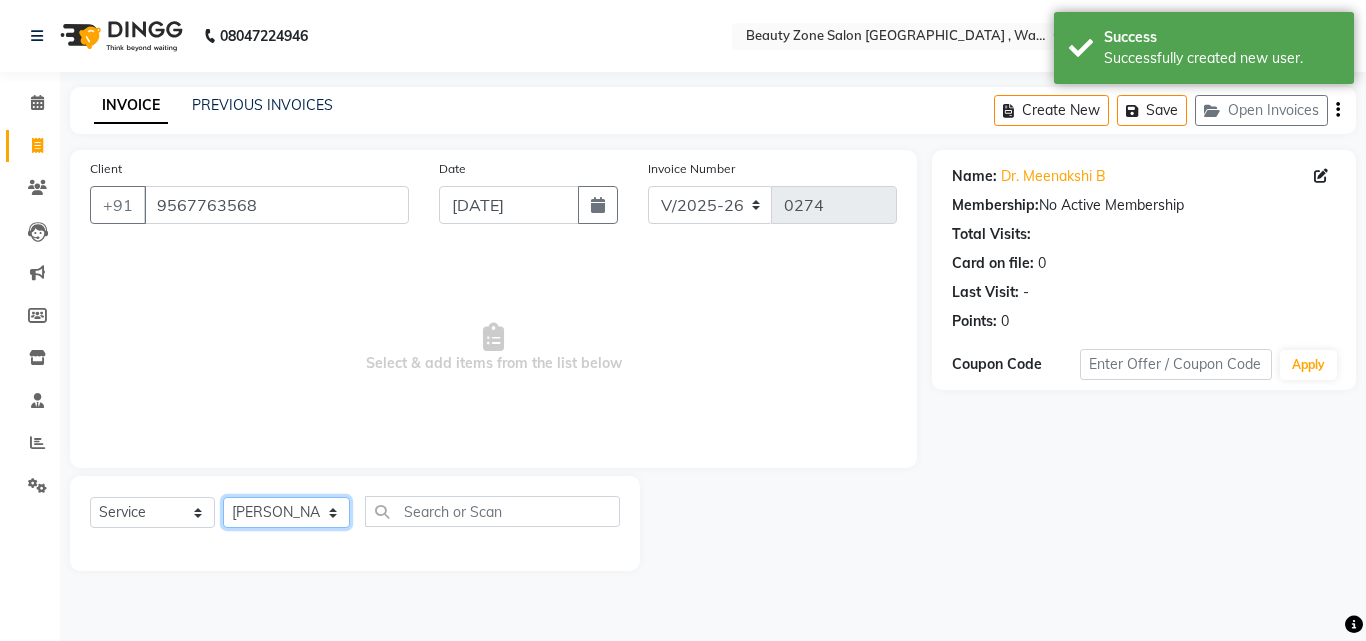 click on "Select Stylist [PERSON_NAME] [PERSON_NAME] [PERSON_NAME] [PERSON_NAME]" 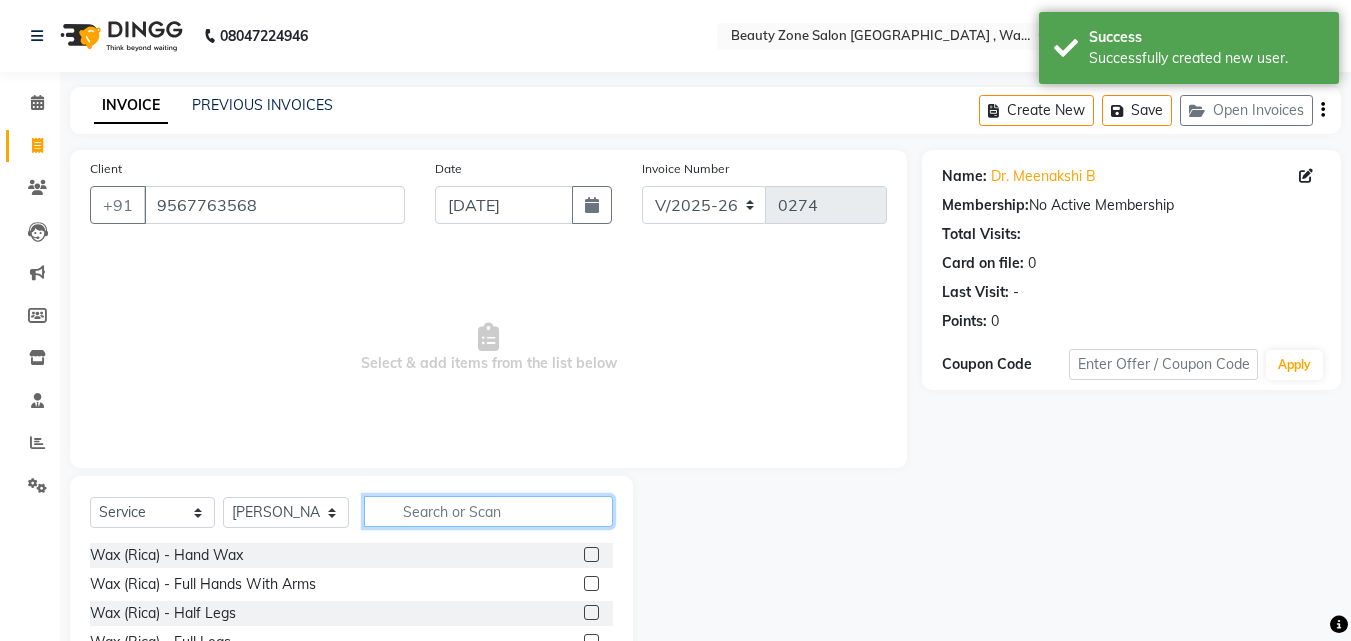 click 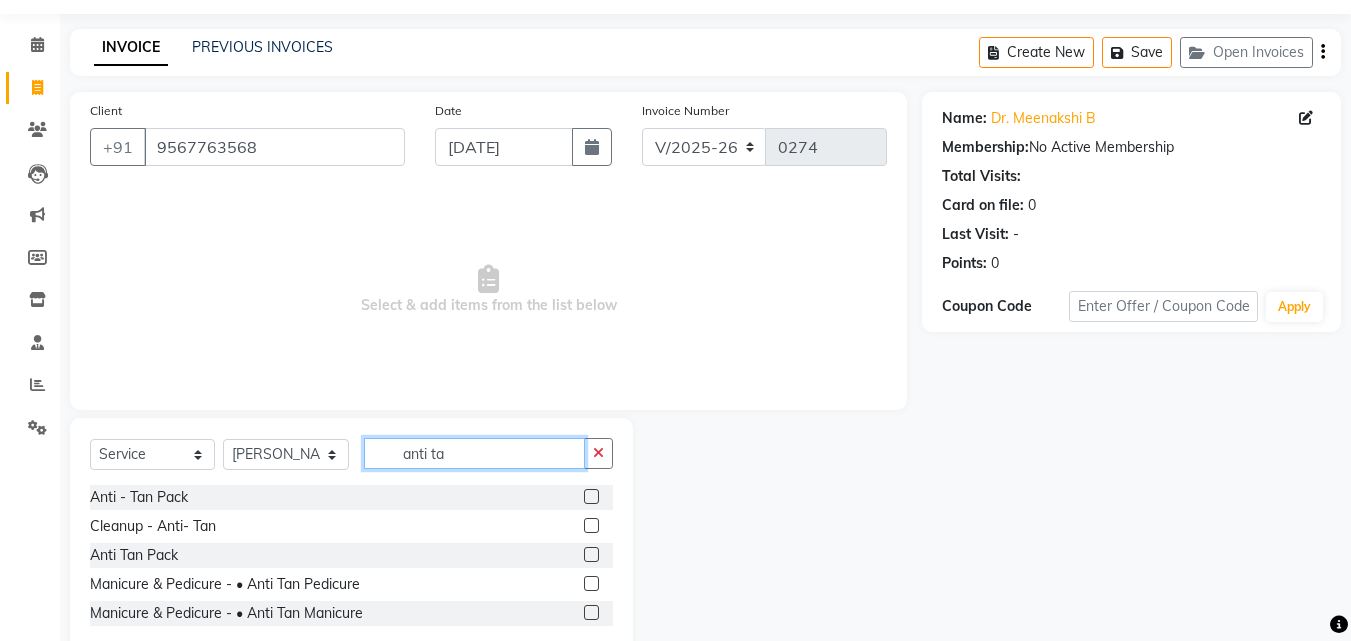 scroll, scrollTop: 105, scrollLeft: 0, axis: vertical 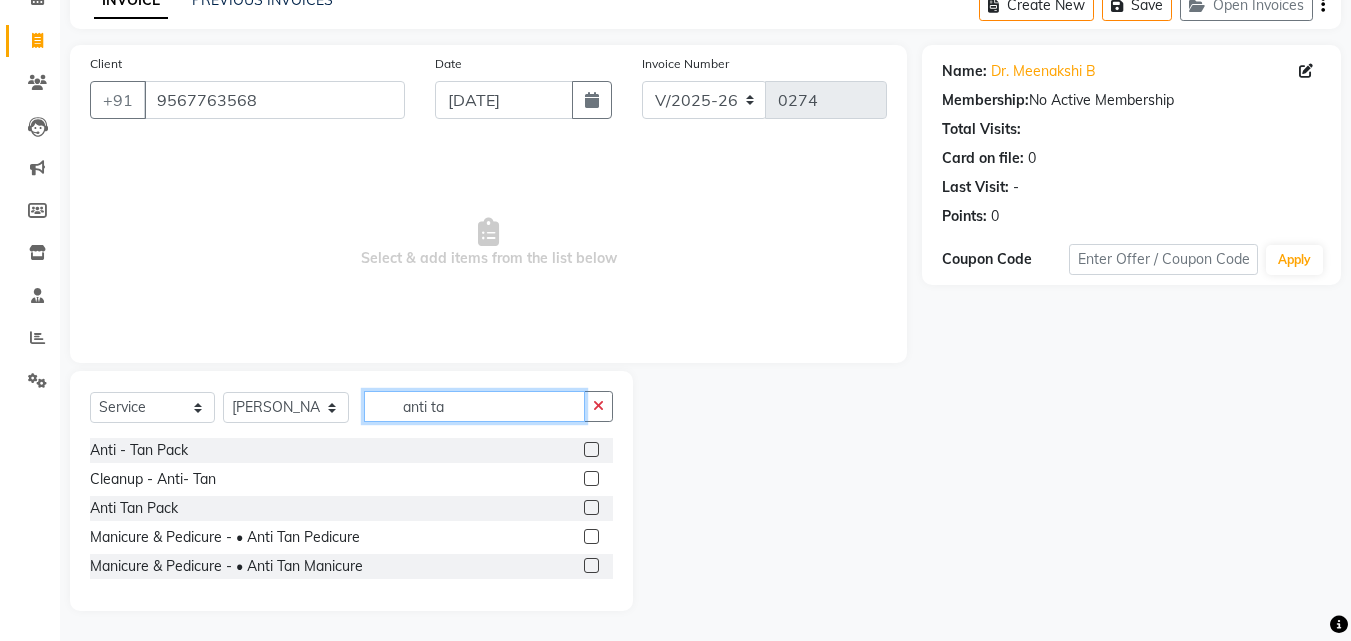 type on "anti ta" 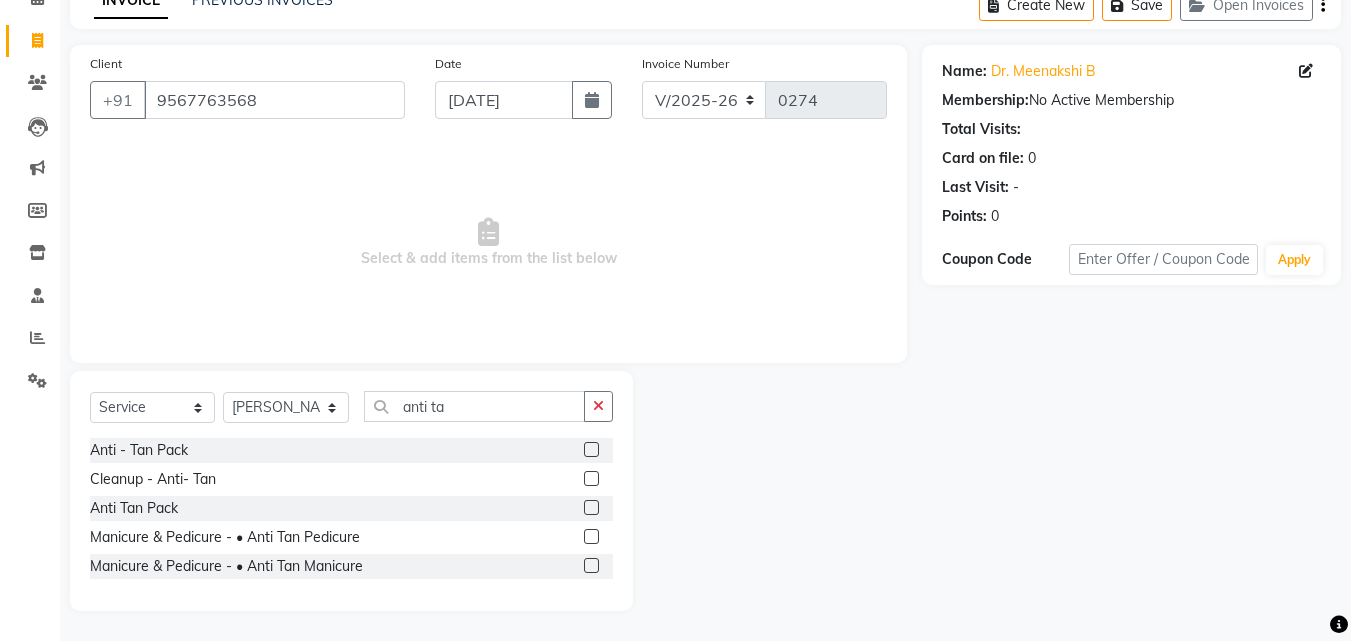 click 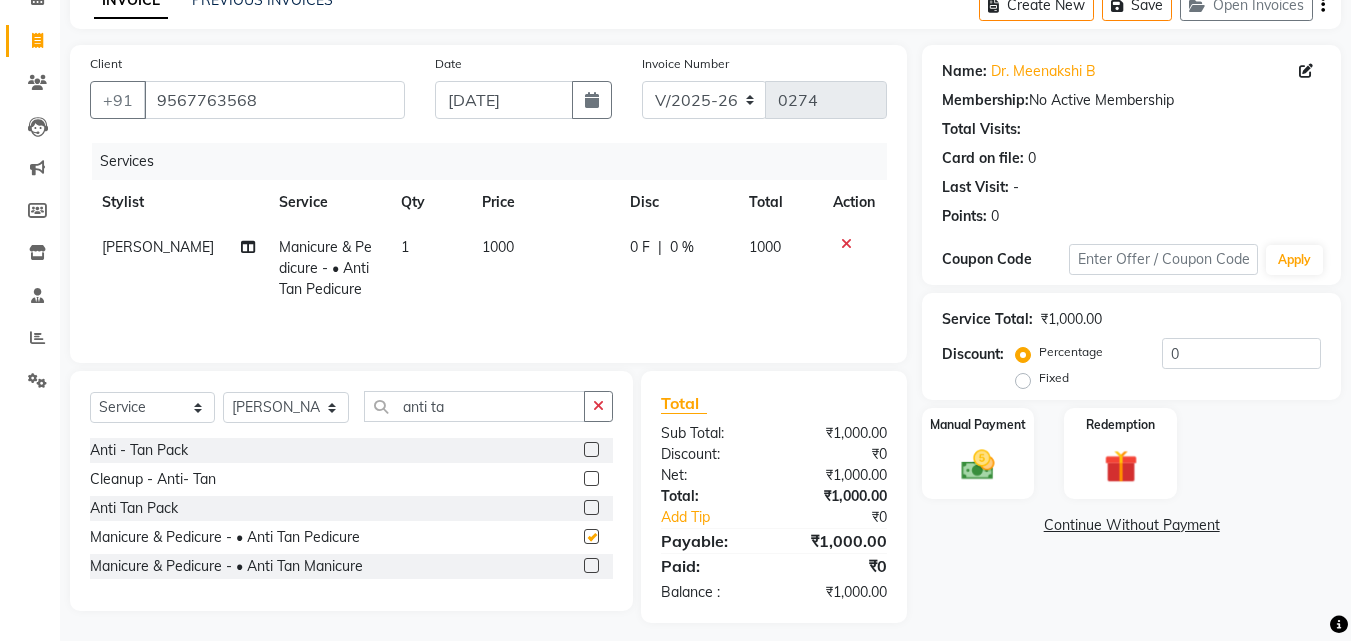 checkbox on "false" 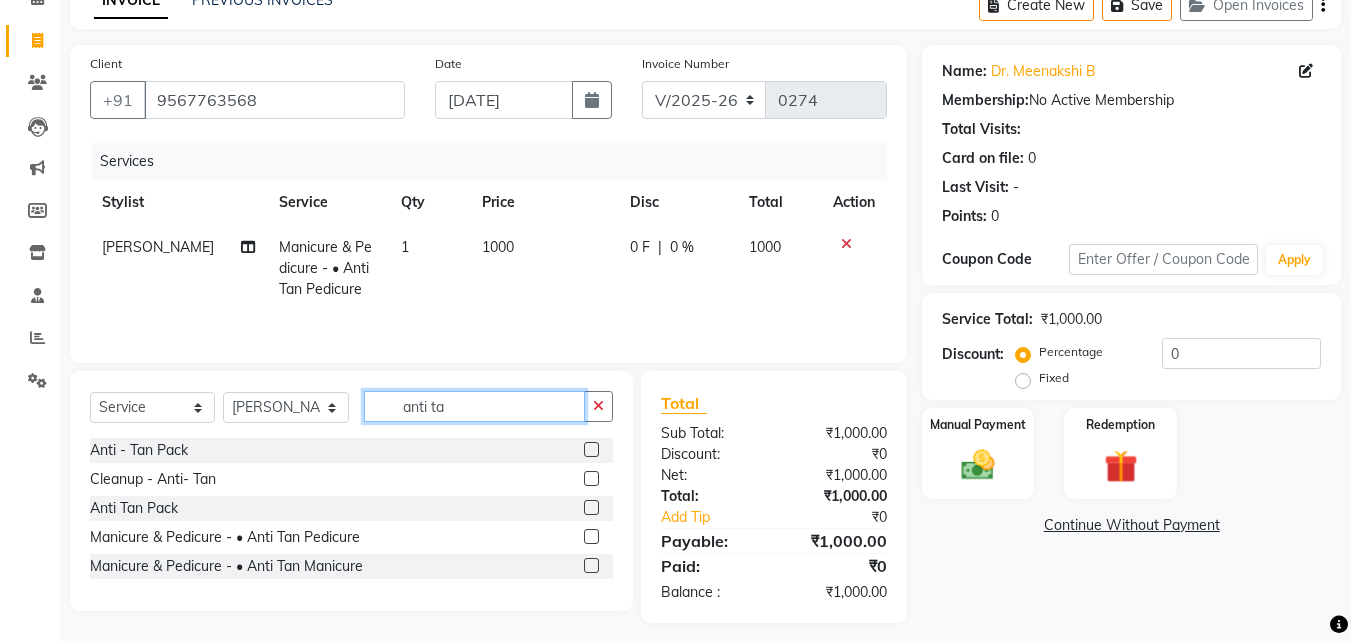 click on "anti ta" 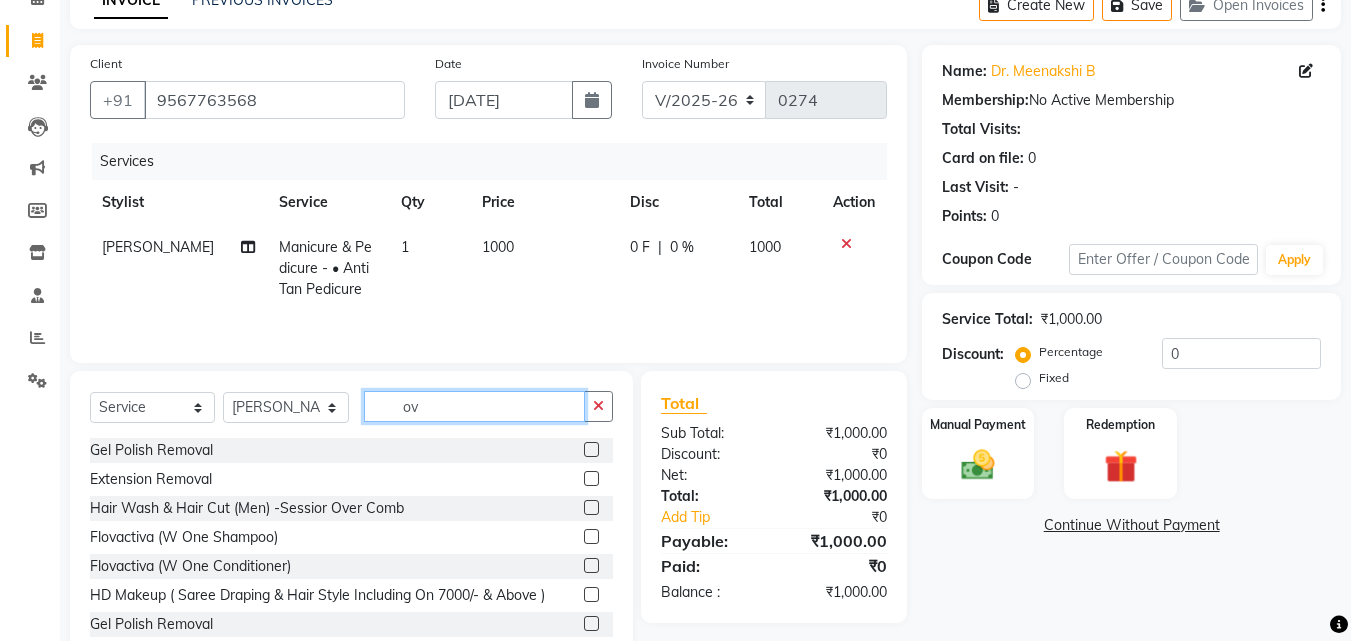 type on "o" 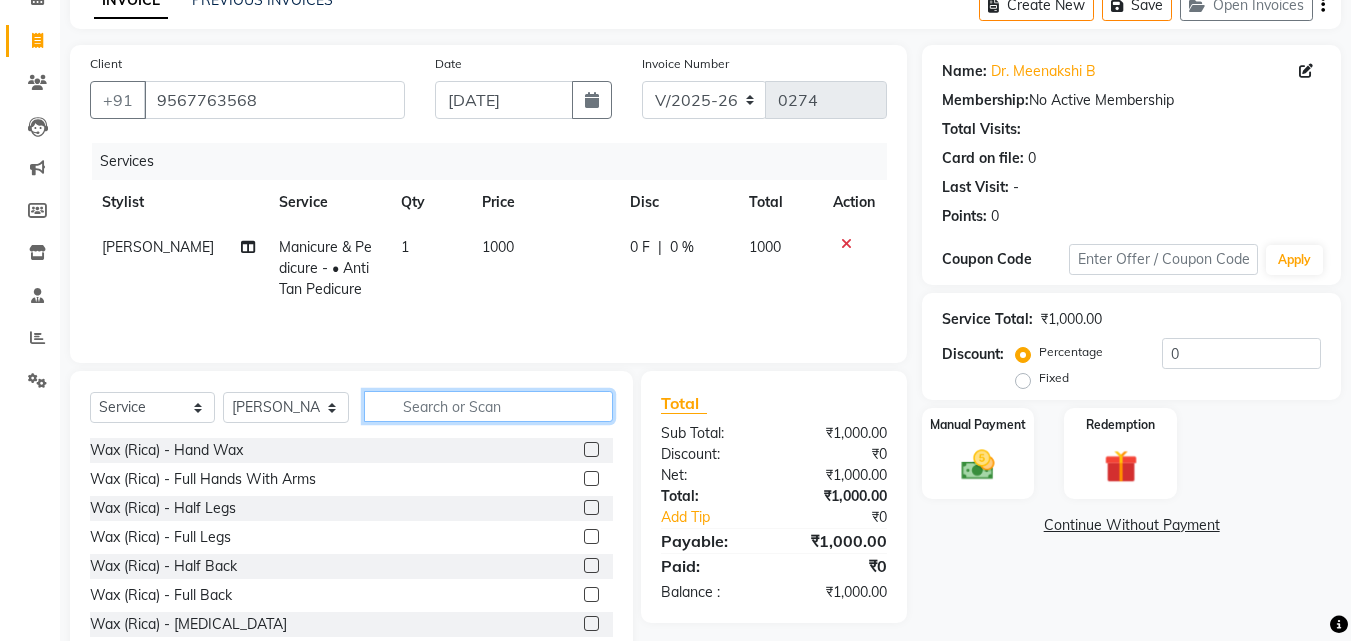 type 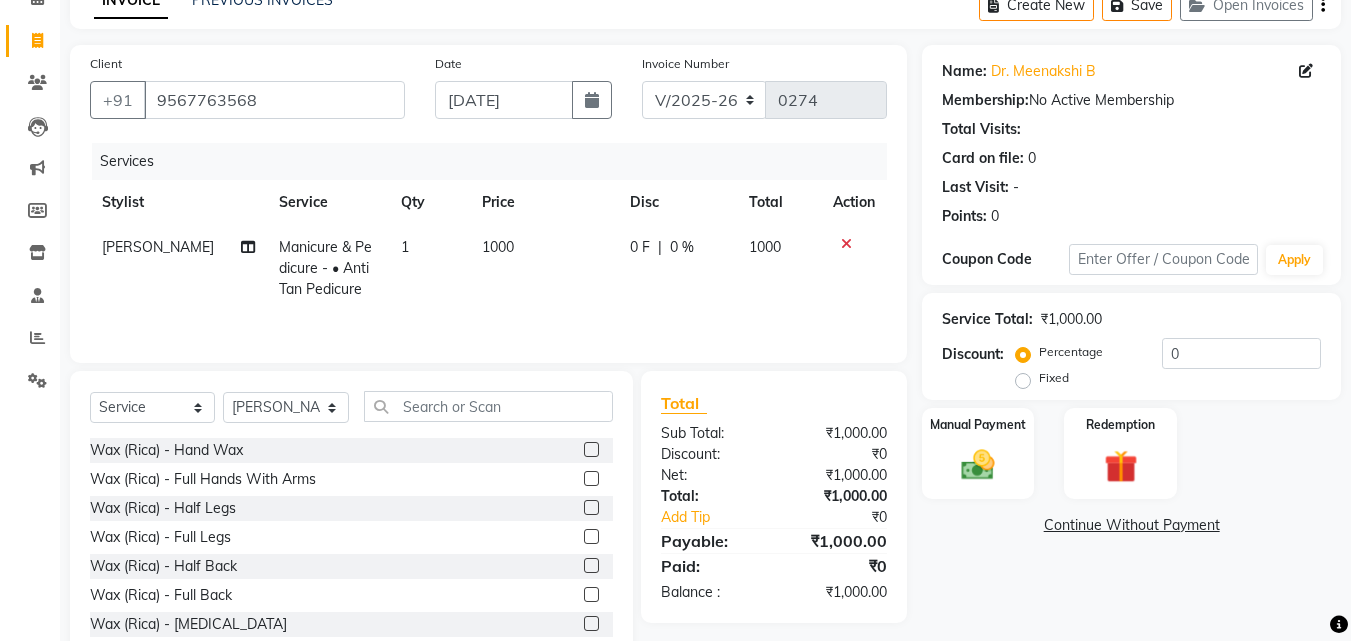 click 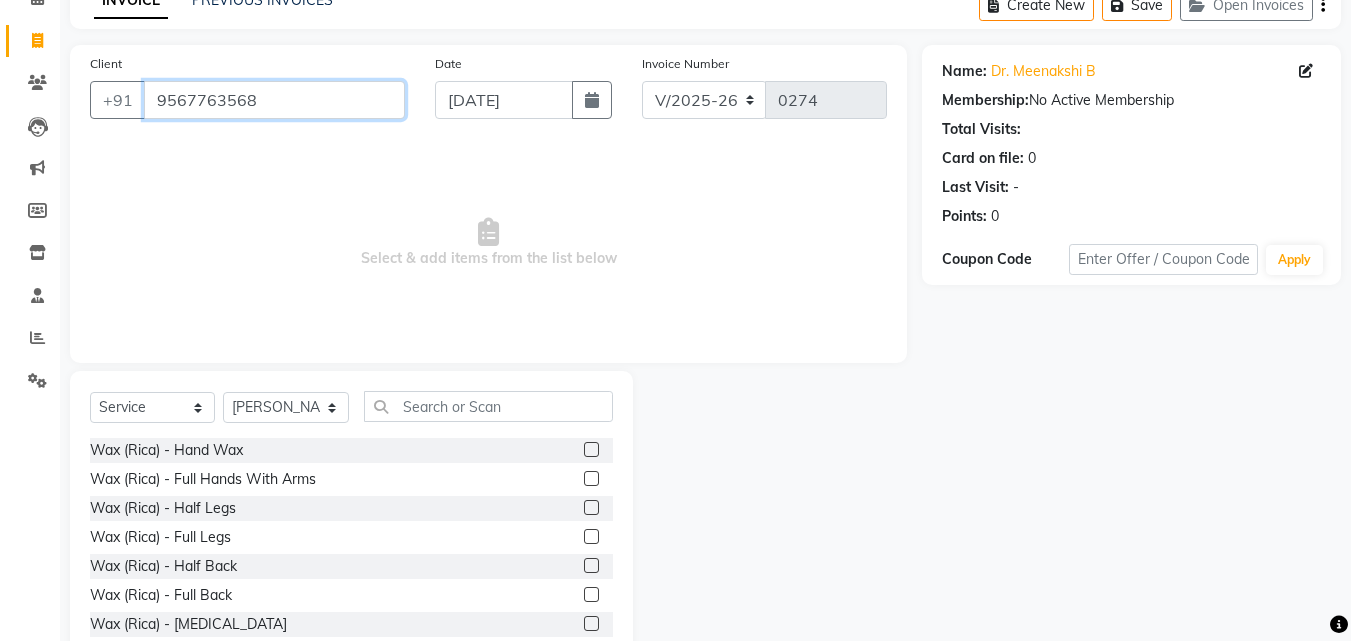 click on "9567763568" at bounding box center (274, 100) 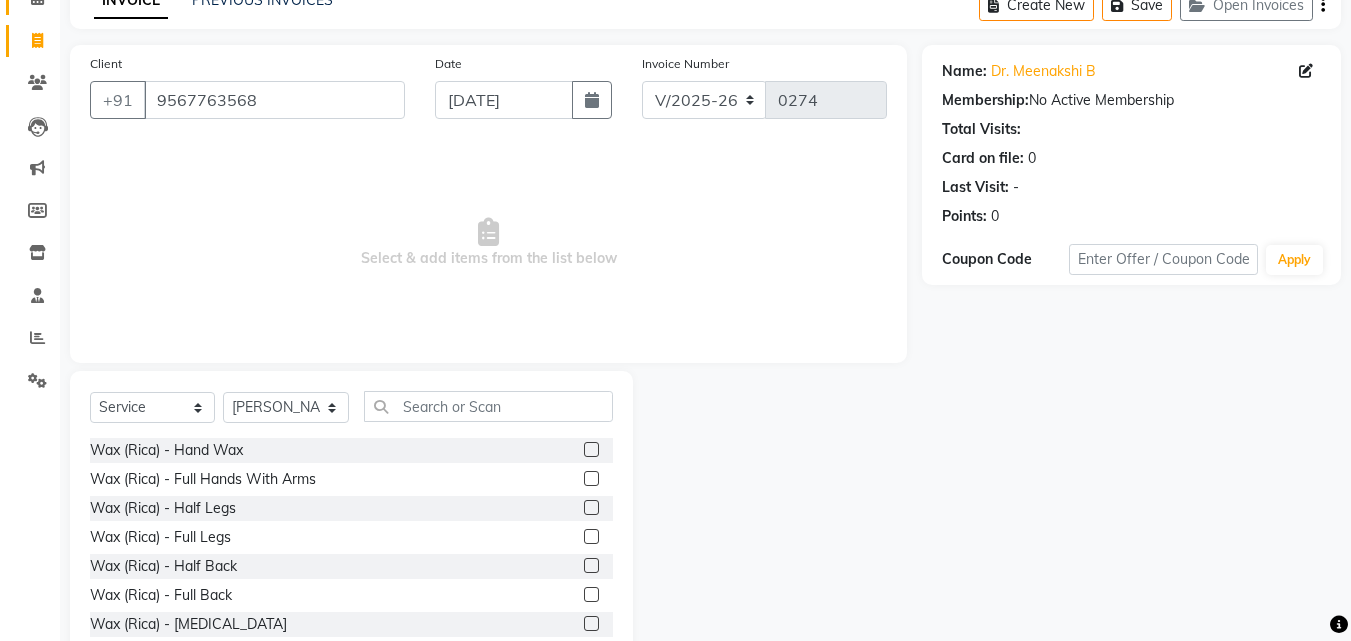 click on "Calendar" 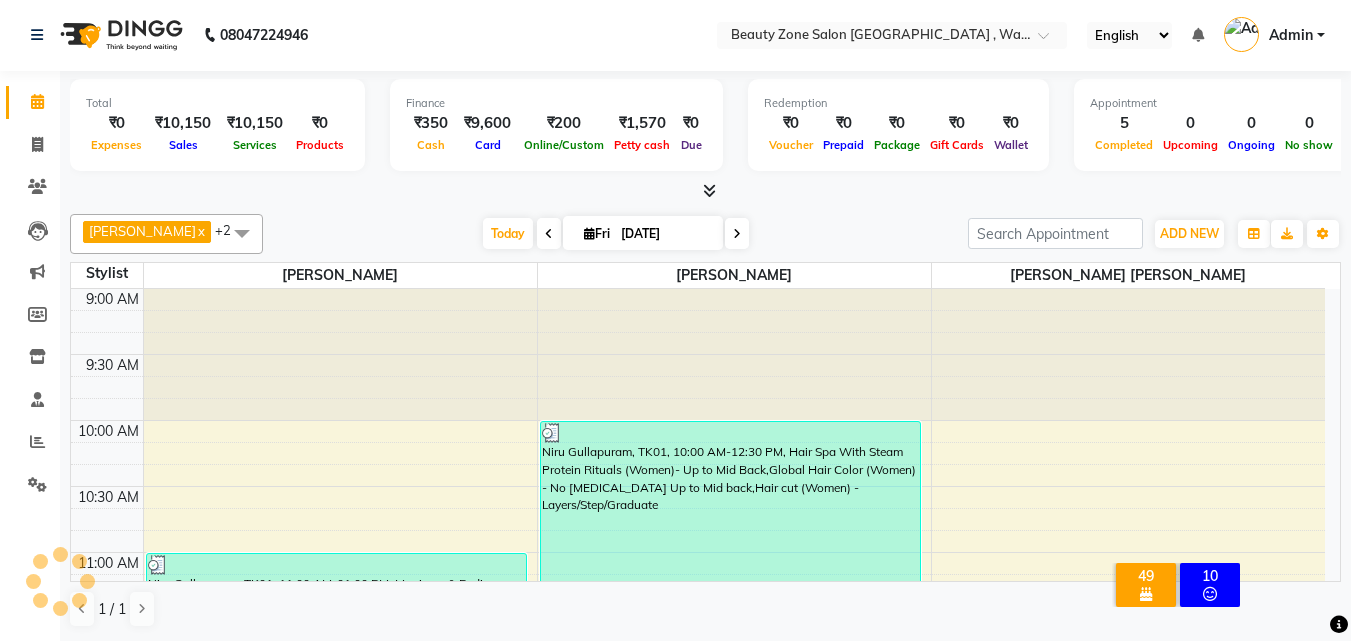 scroll, scrollTop: 0, scrollLeft: 0, axis: both 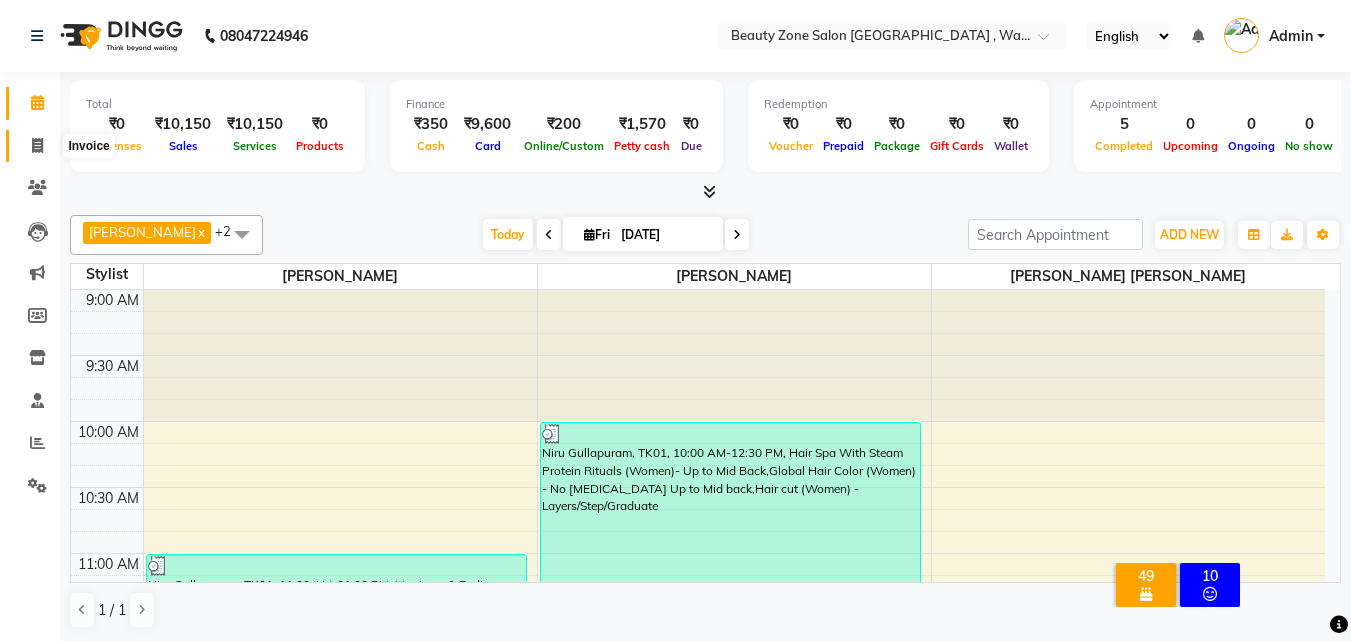 click 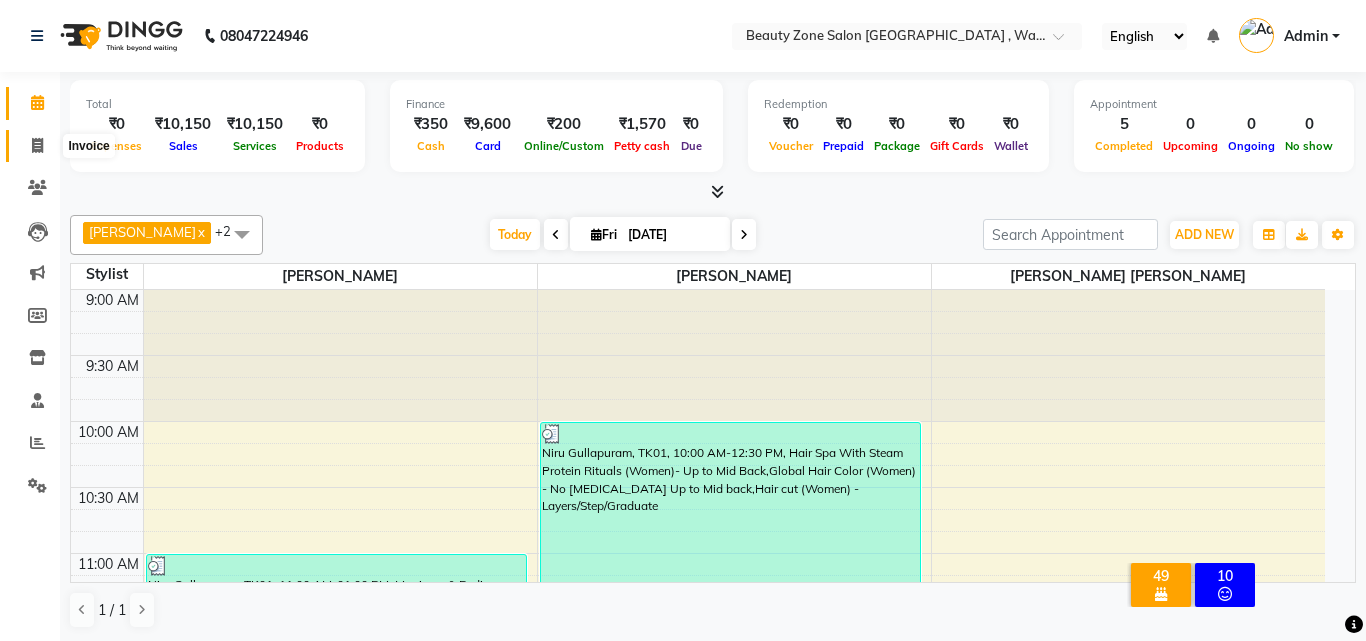 select on "4568" 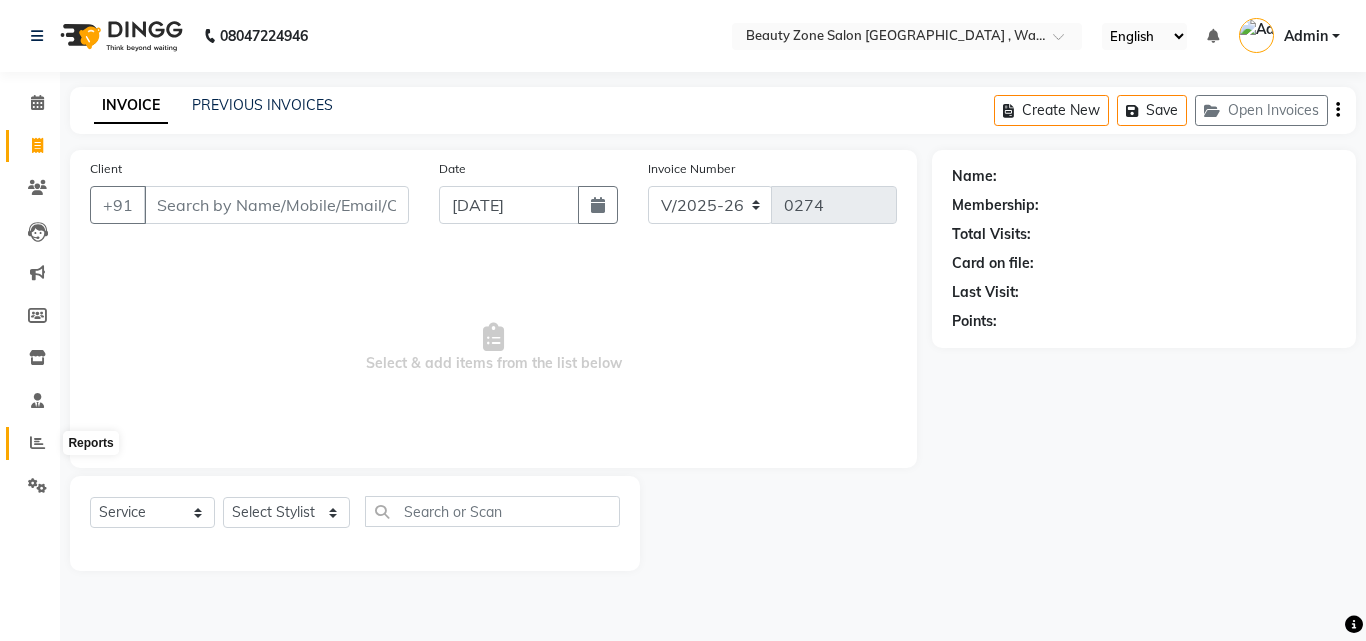 click 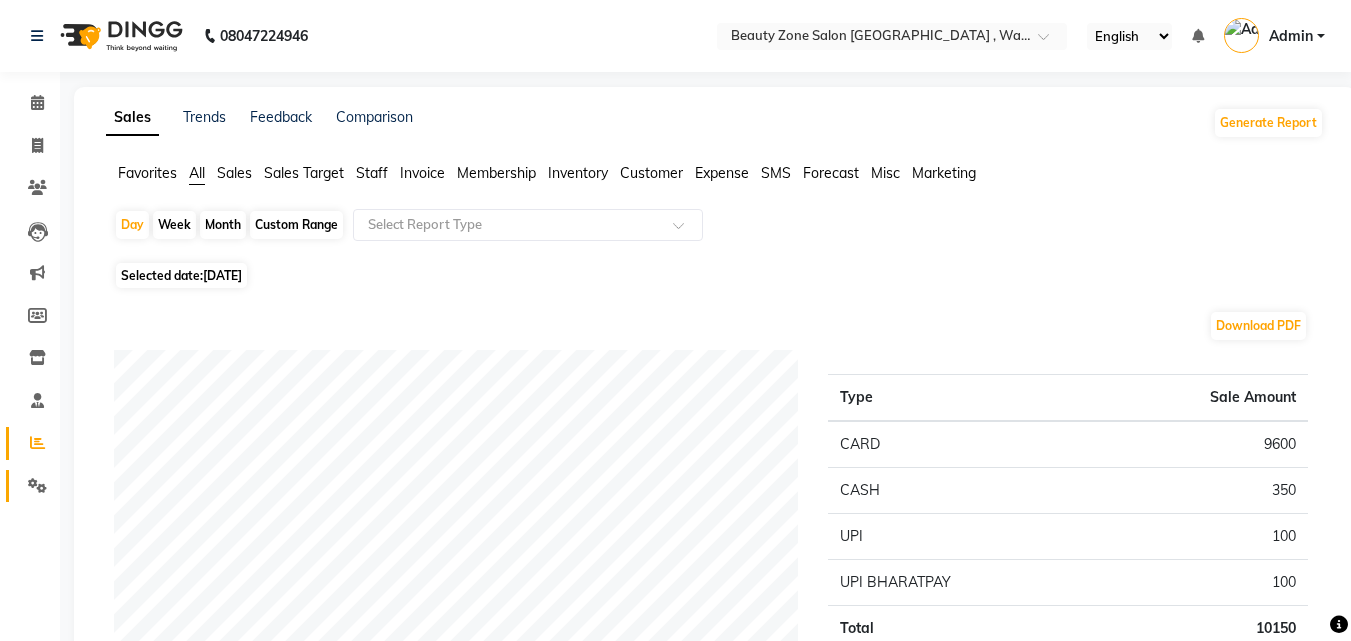 click on "Settings" 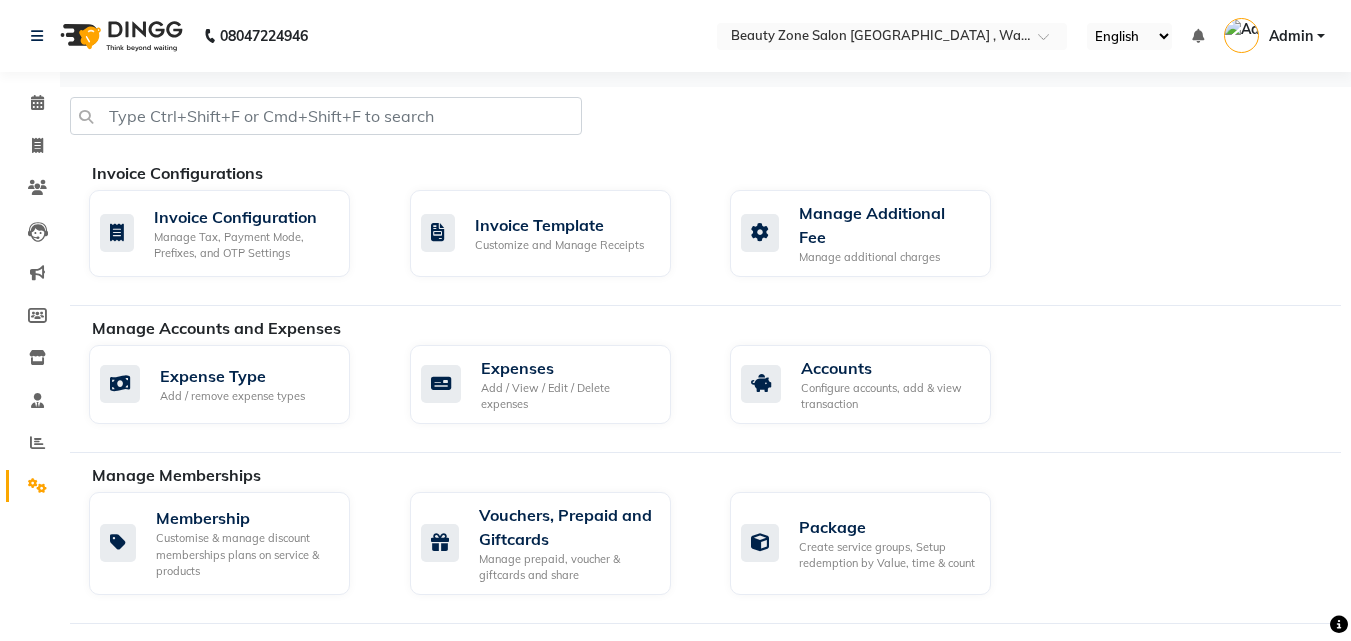 scroll, scrollTop: 560, scrollLeft: 0, axis: vertical 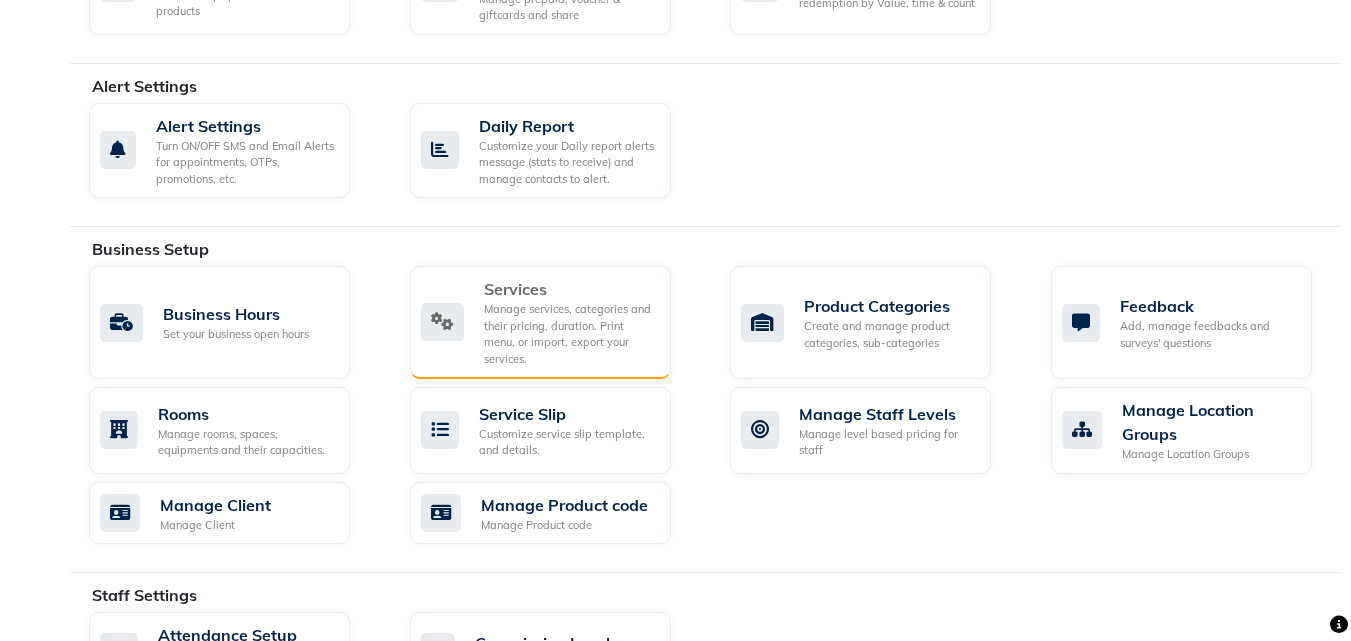 click on "Manage services, categories and their pricing, duration. Print menu, or import, export your services." 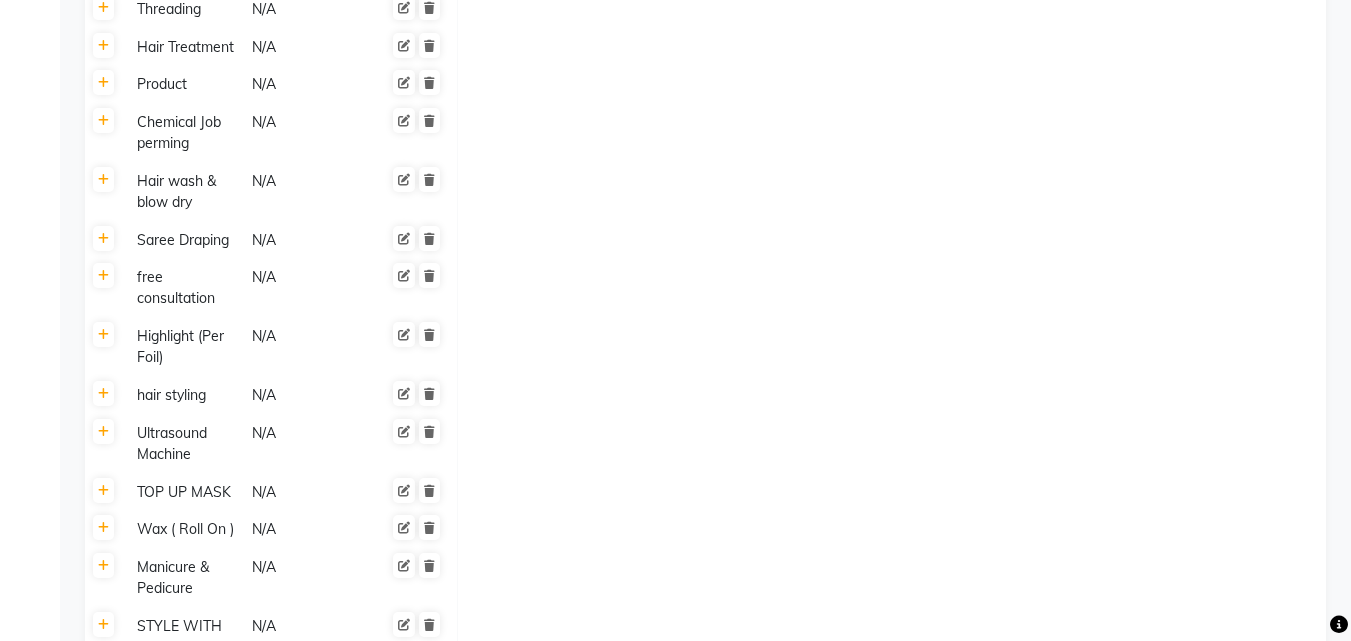 scroll, scrollTop: 2800, scrollLeft: 0, axis: vertical 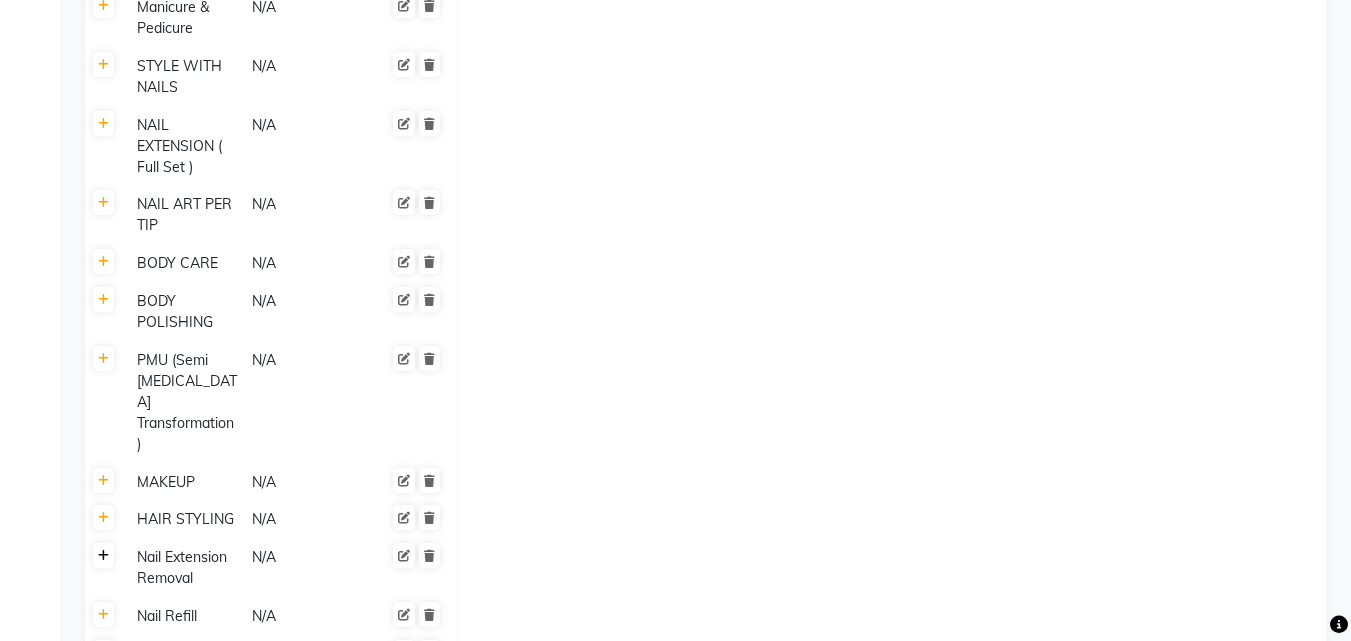 click 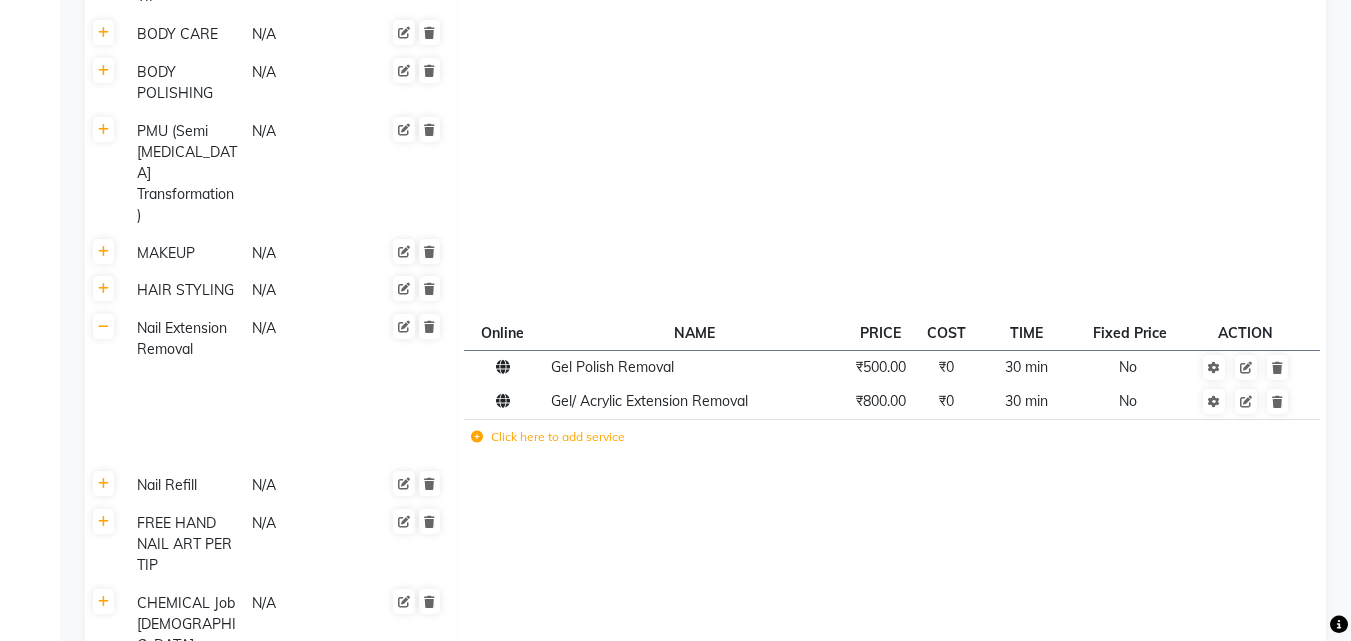 scroll, scrollTop: 3000, scrollLeft: 0, axis: vertical 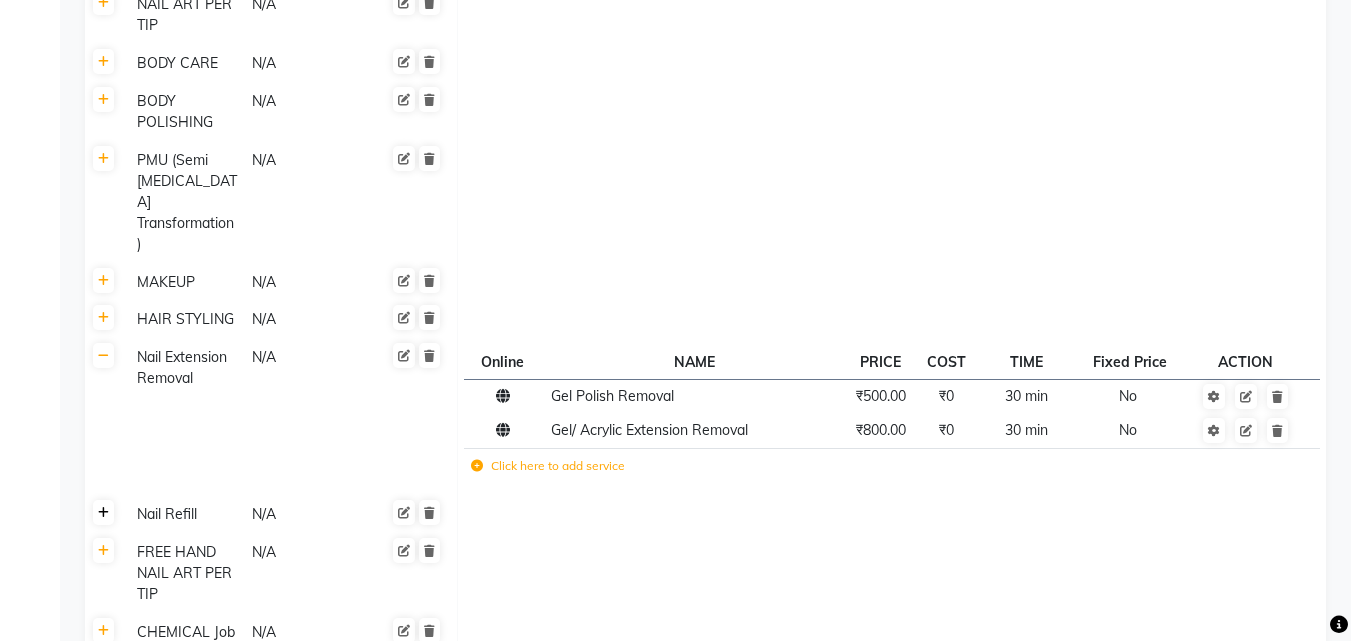 click 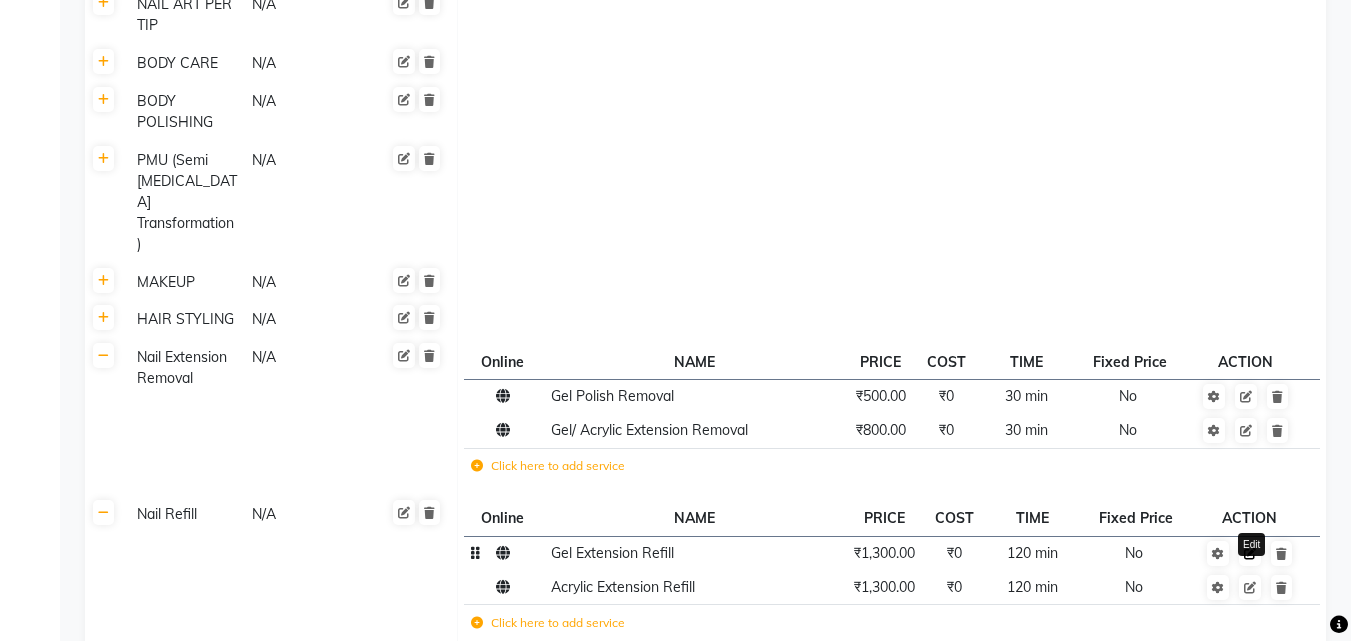 click 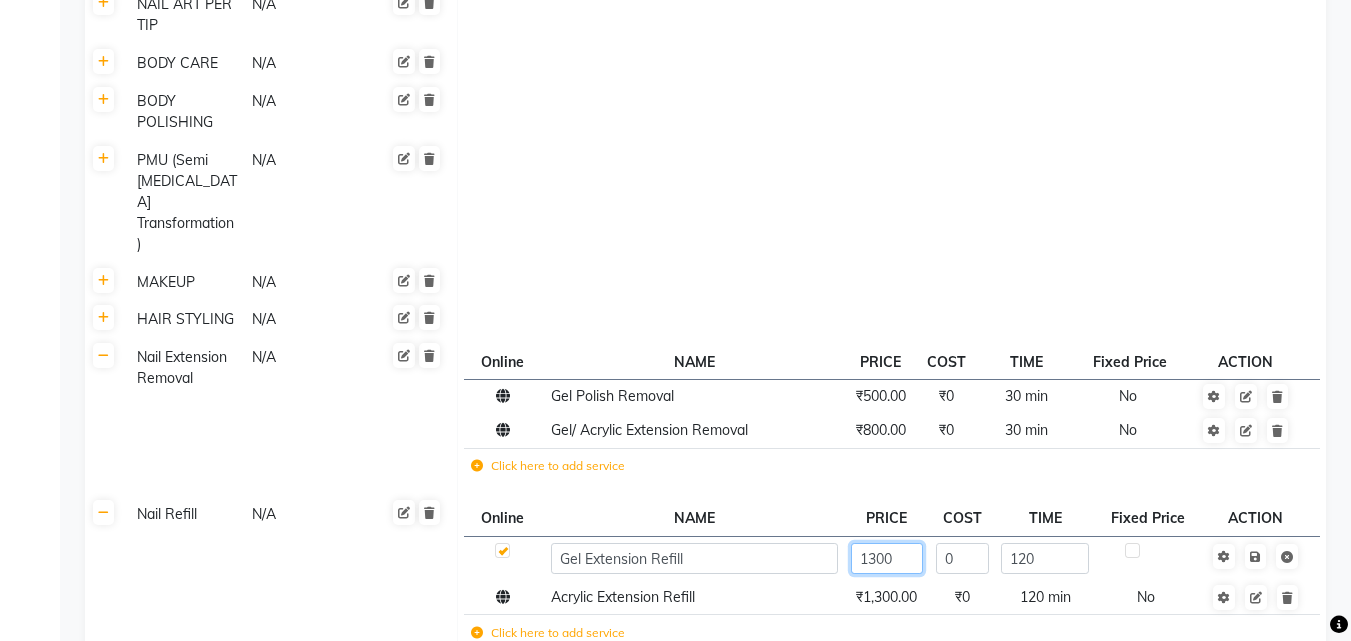 click on "1300" 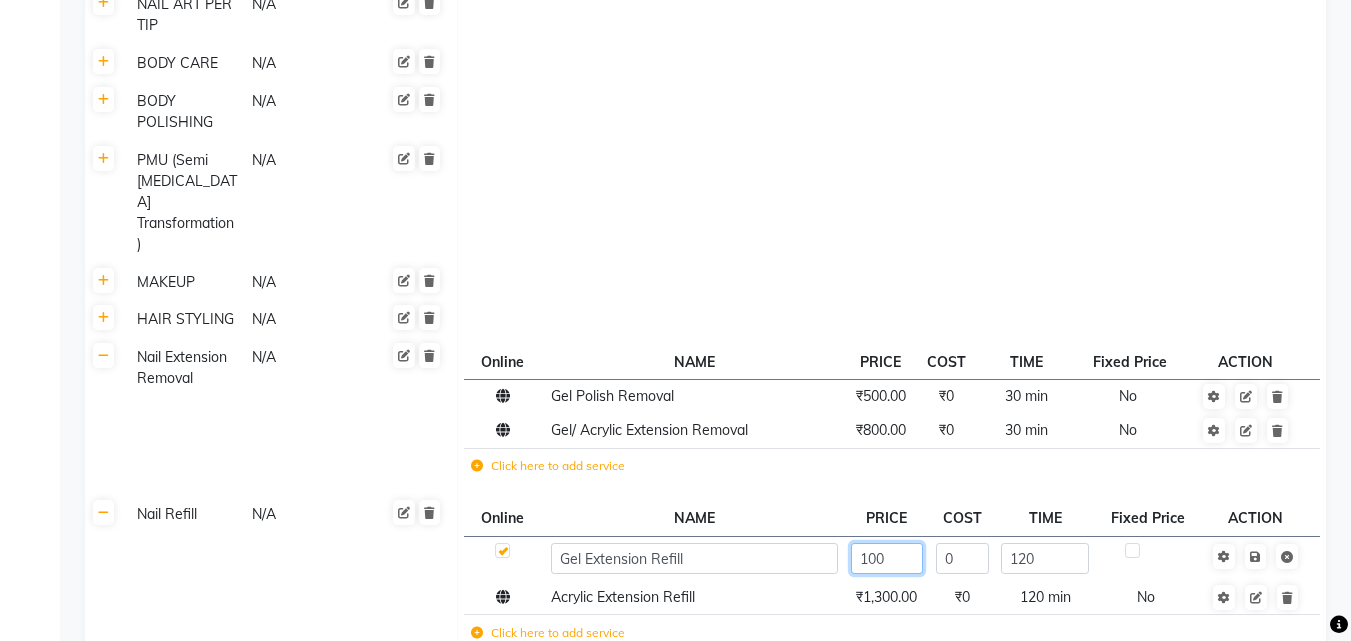 type on "1500" 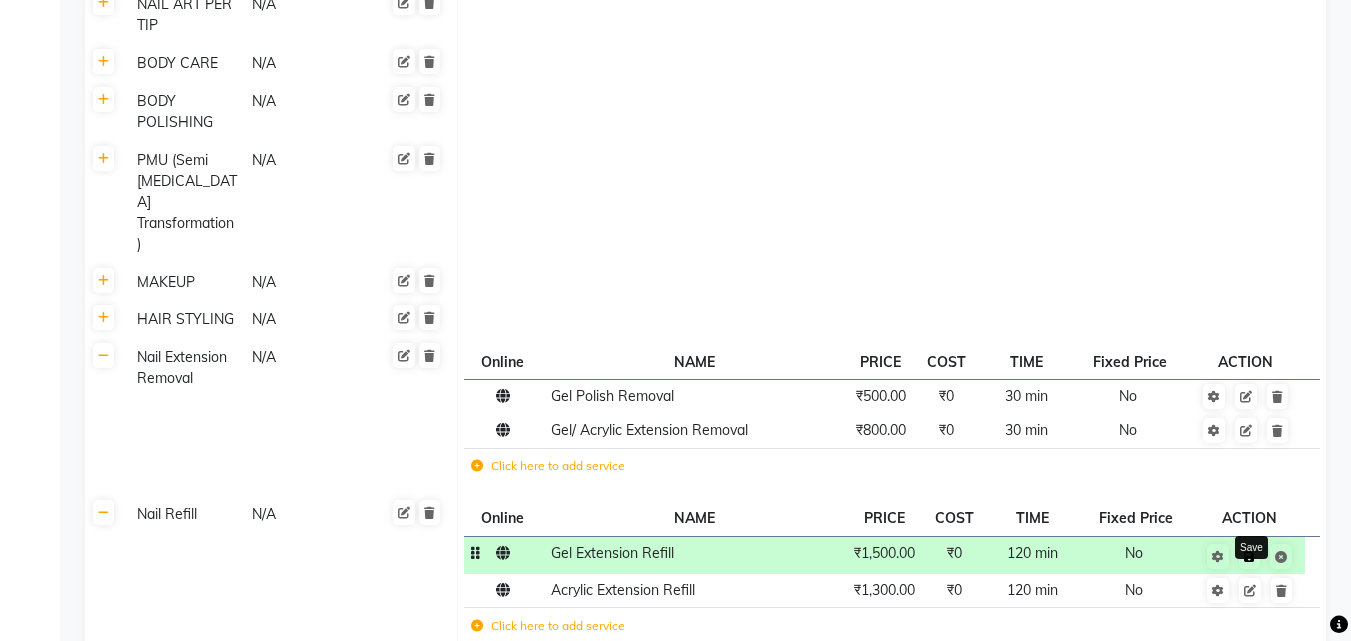 click 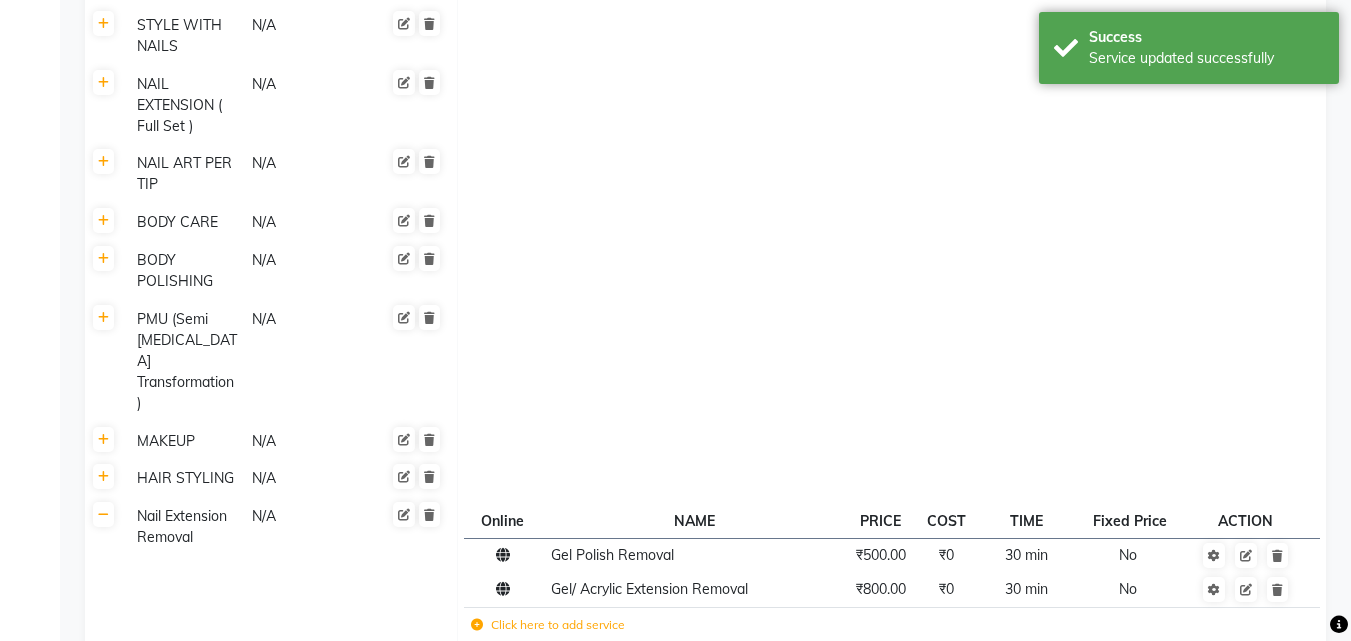 scroll, scrollTop: 2840, scrollLeft: 0, axis: vertical 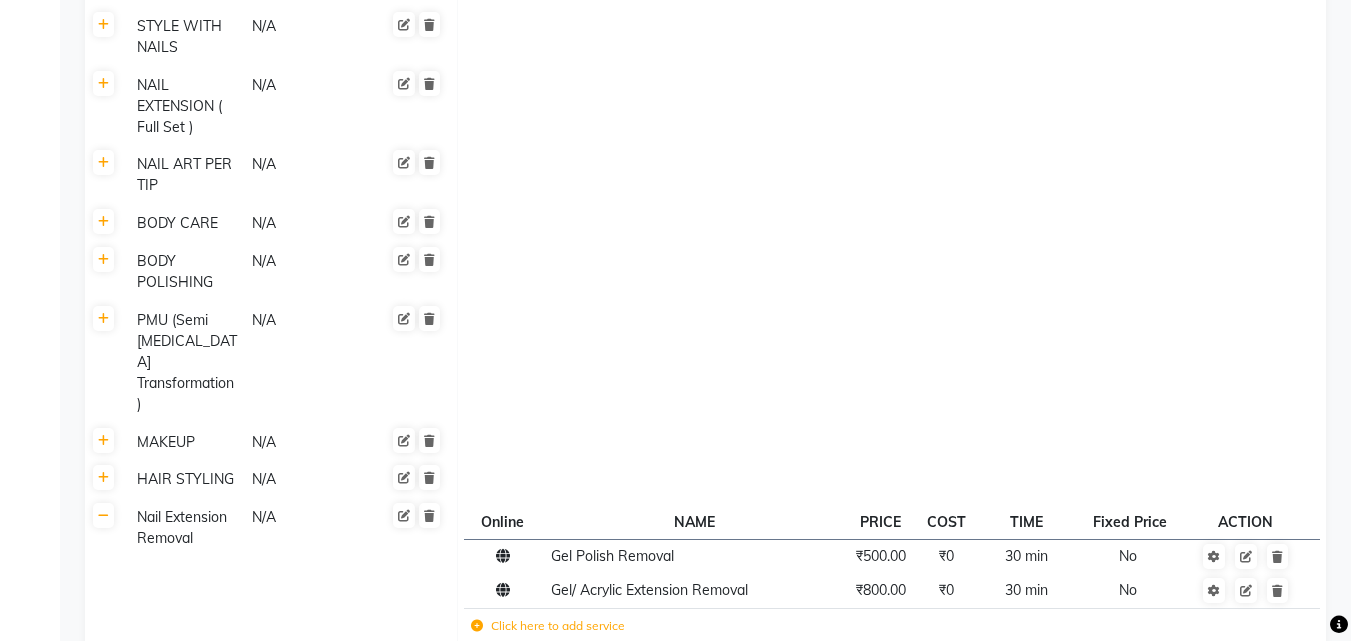 click 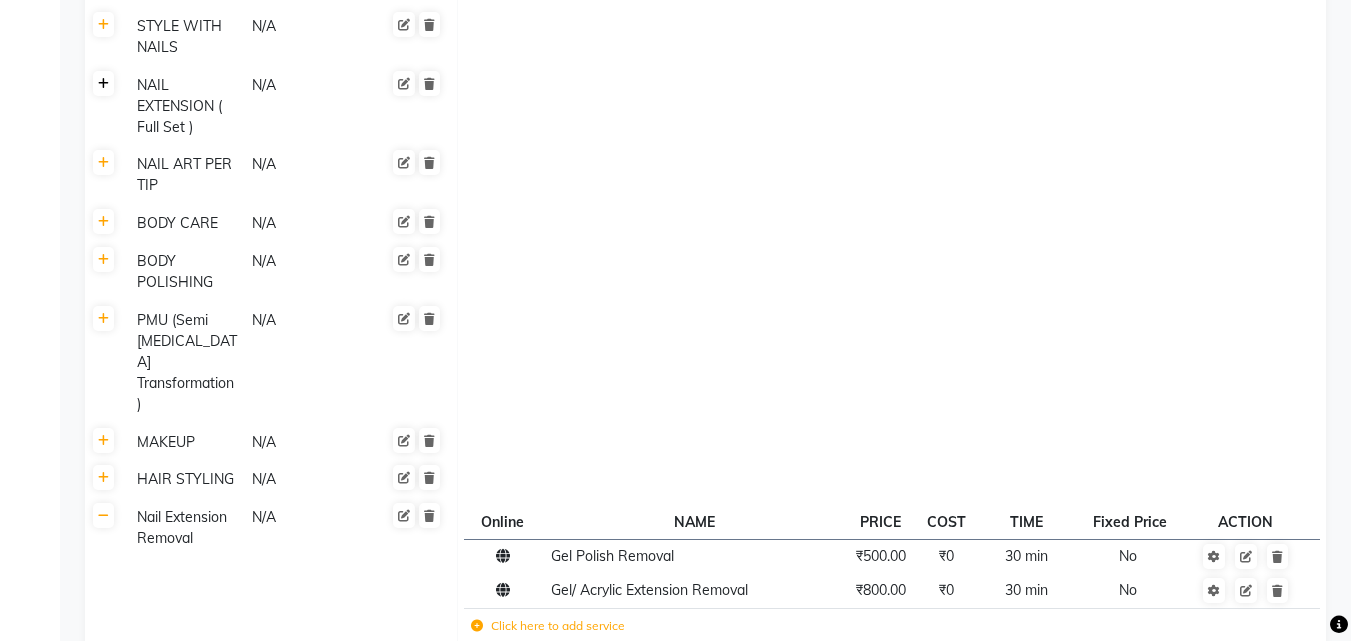 click 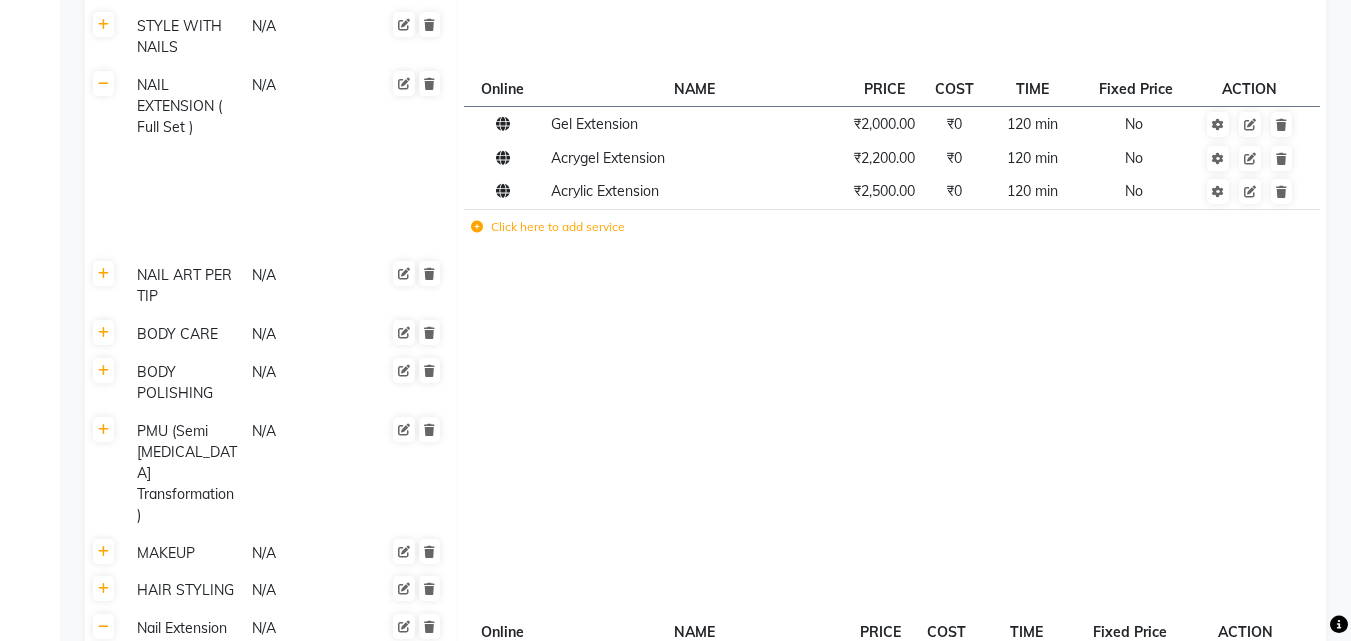 click 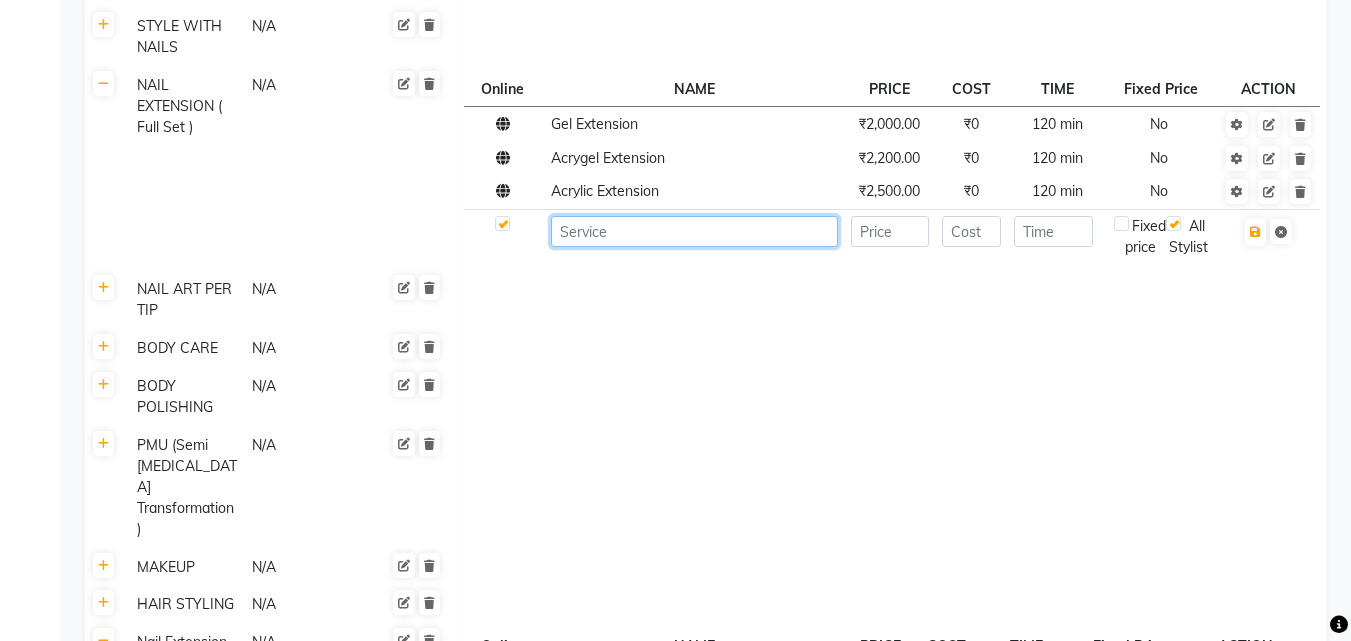 click 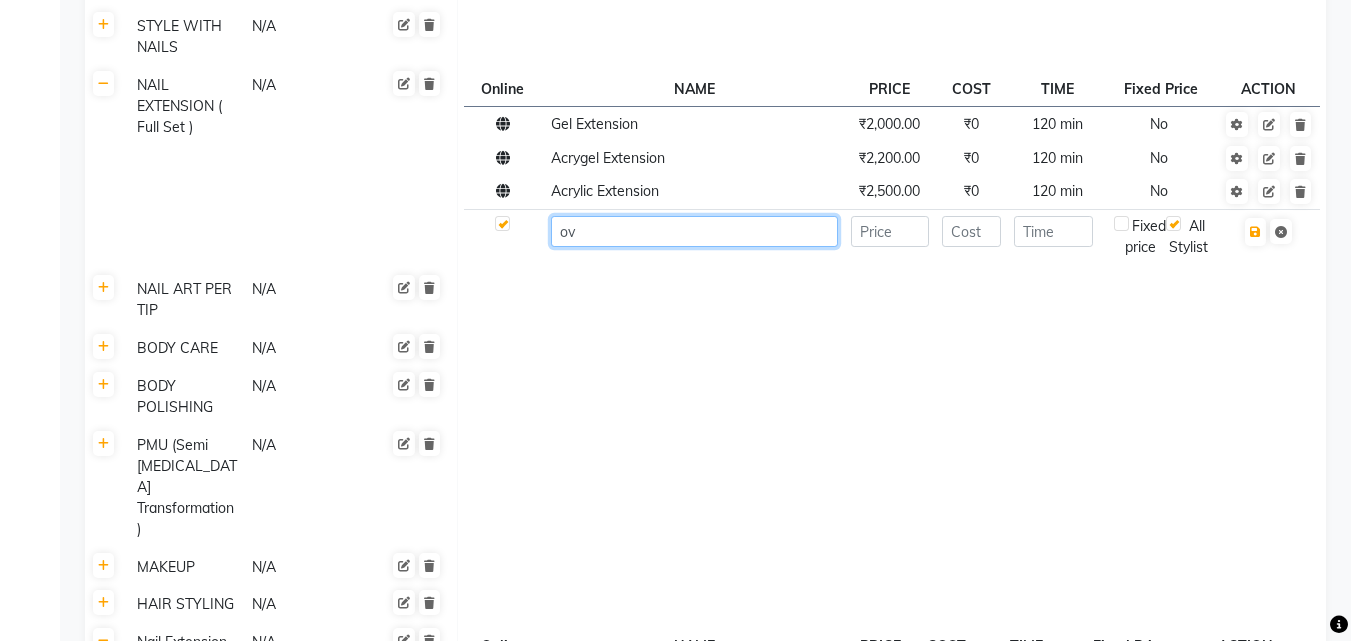 type on "o" 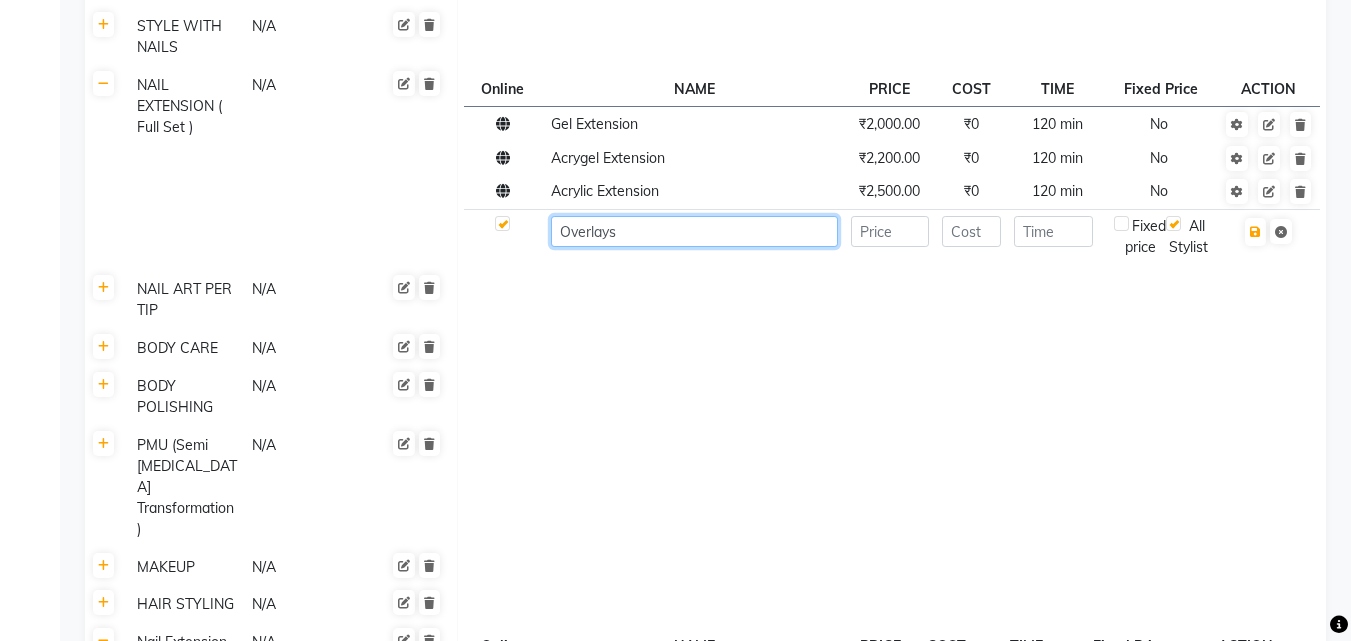 type on "Overlays" 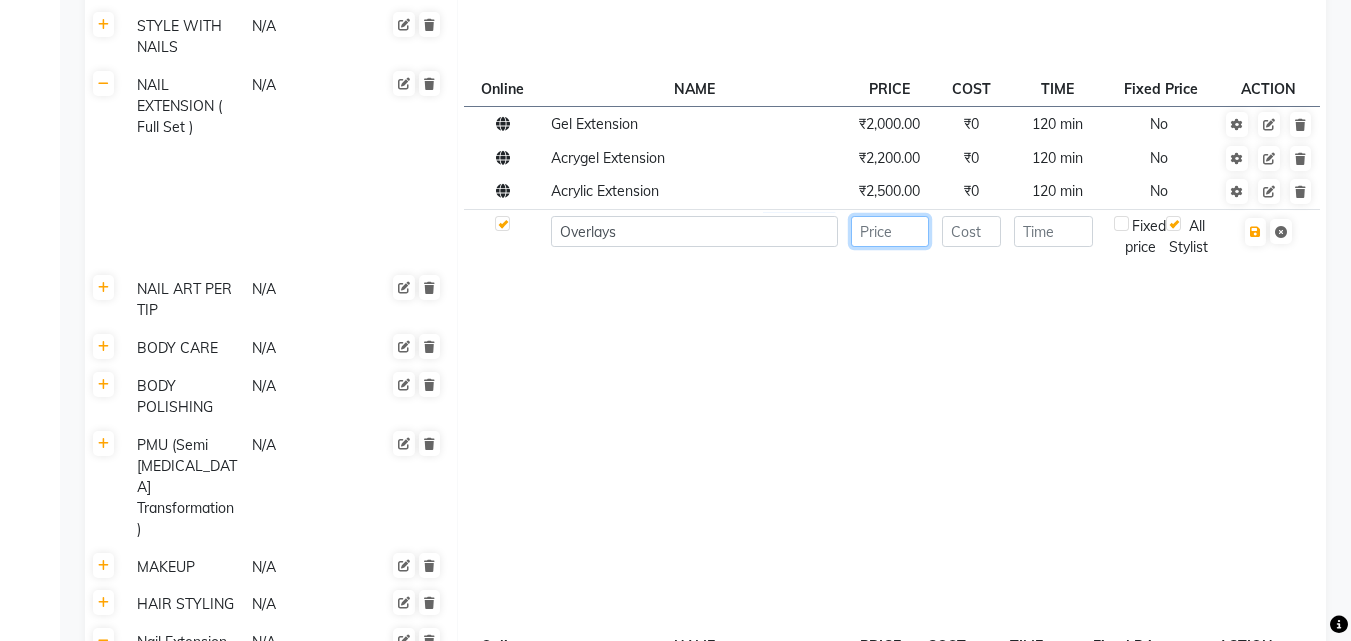 click 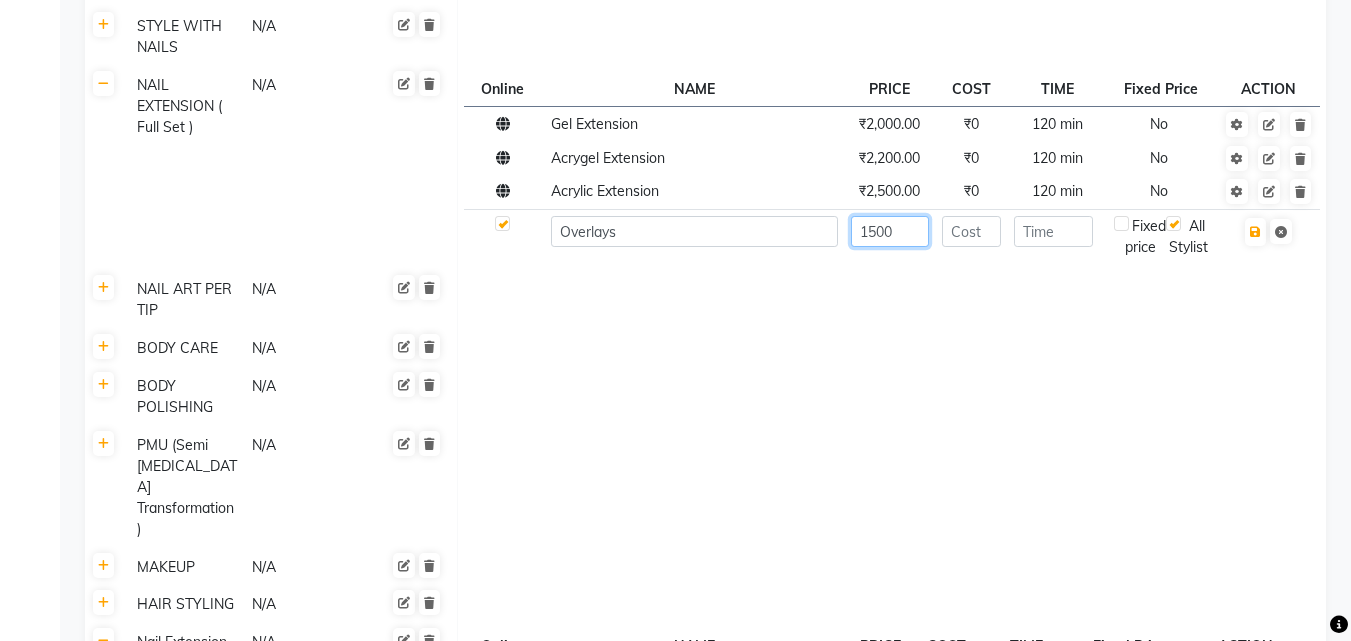 type on "1500" 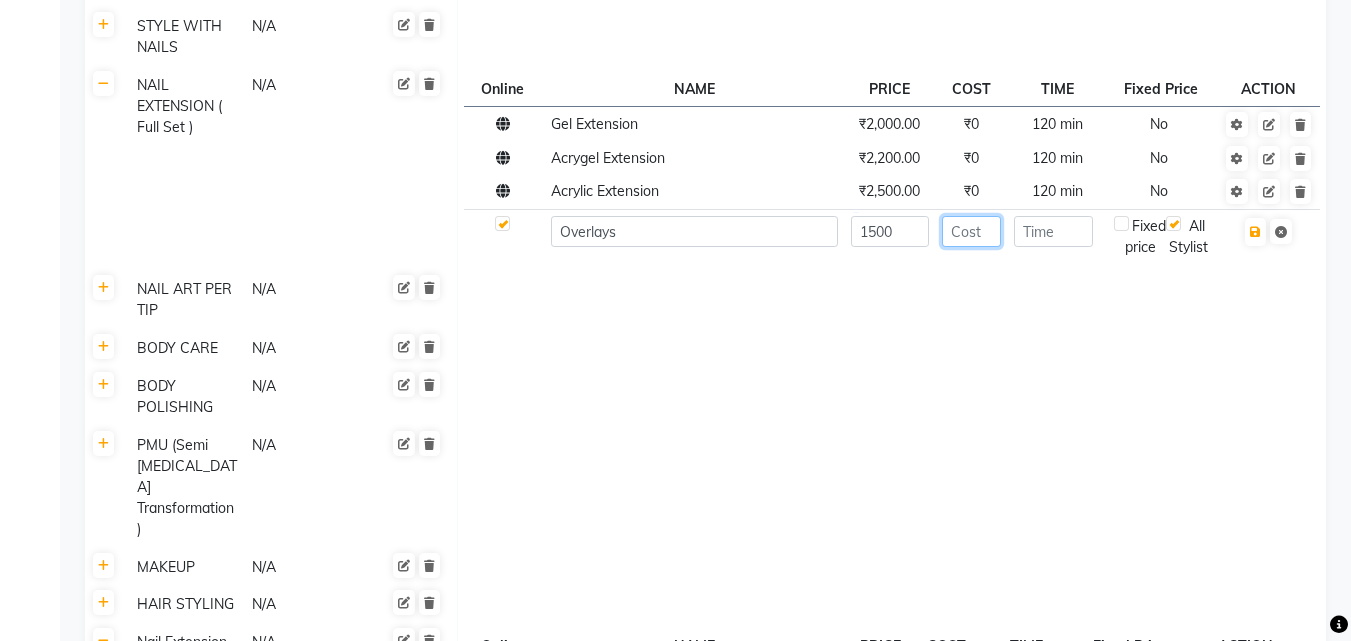 click 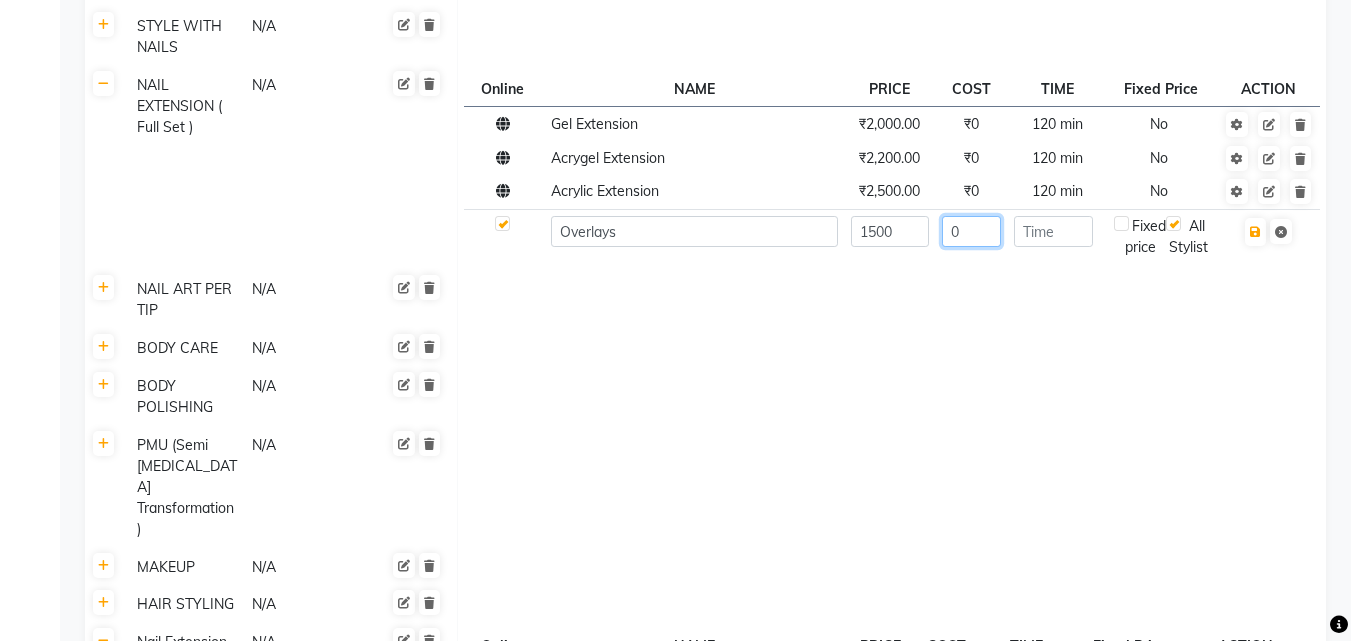 type on "0" 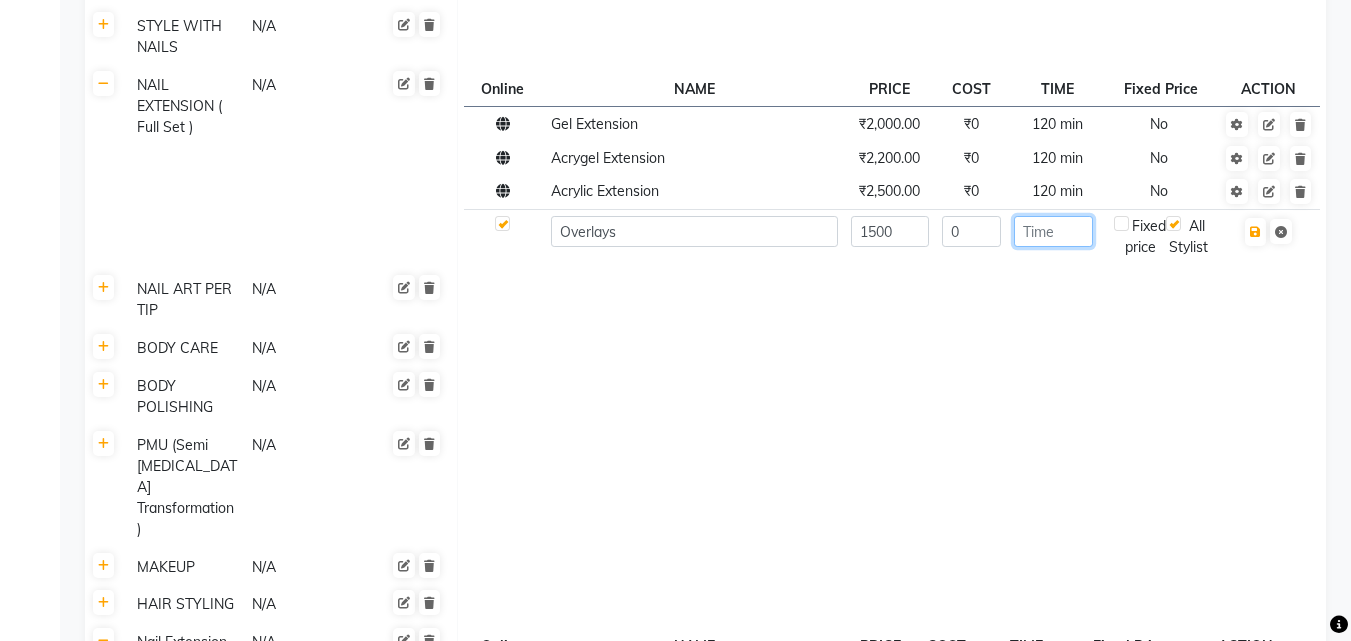 click 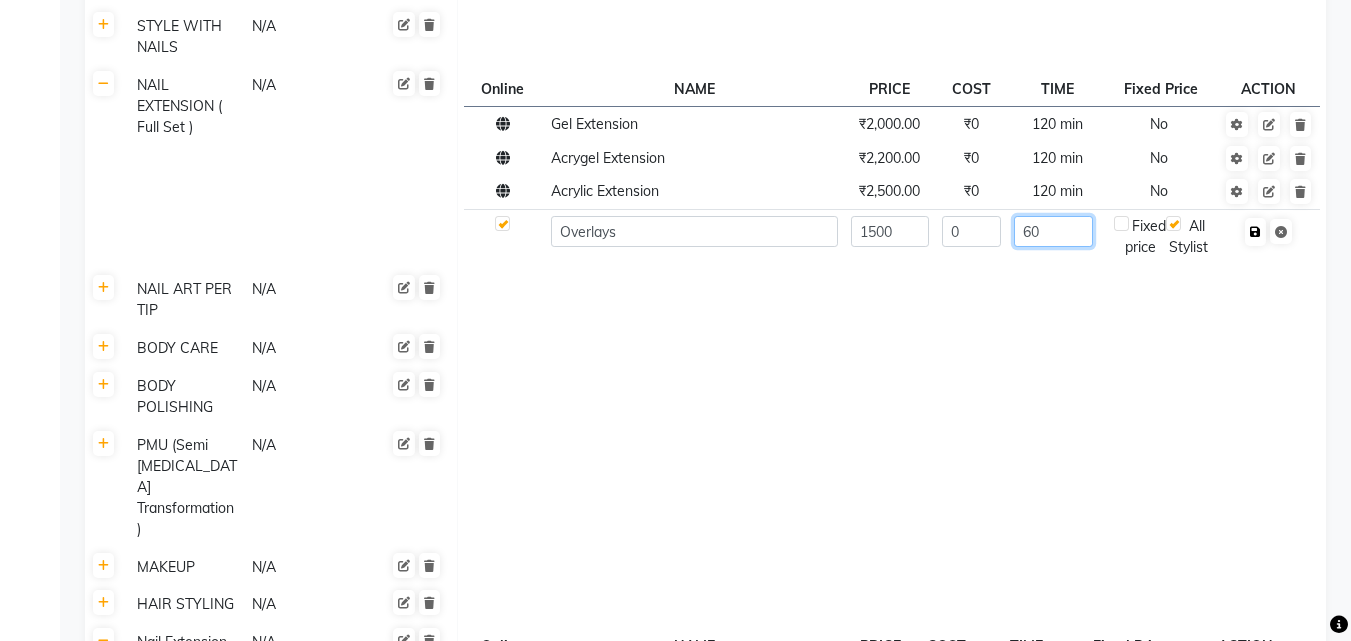 type on "60" 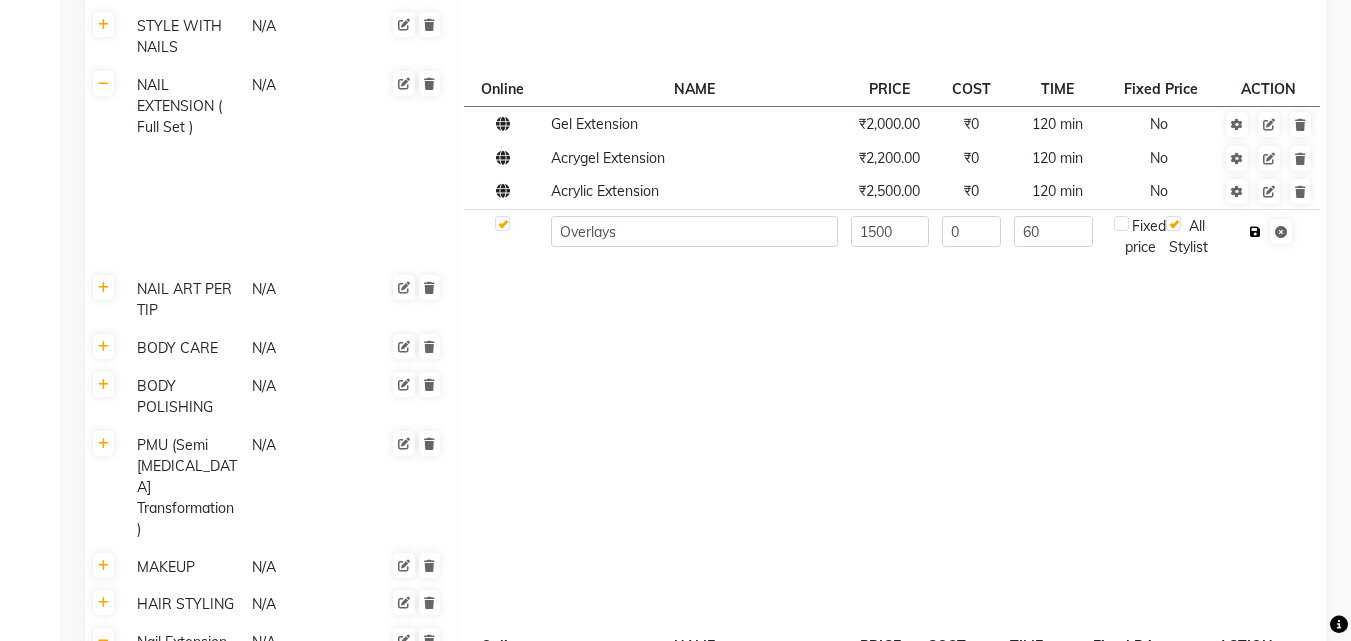 click at bounding box center (1255, 232) 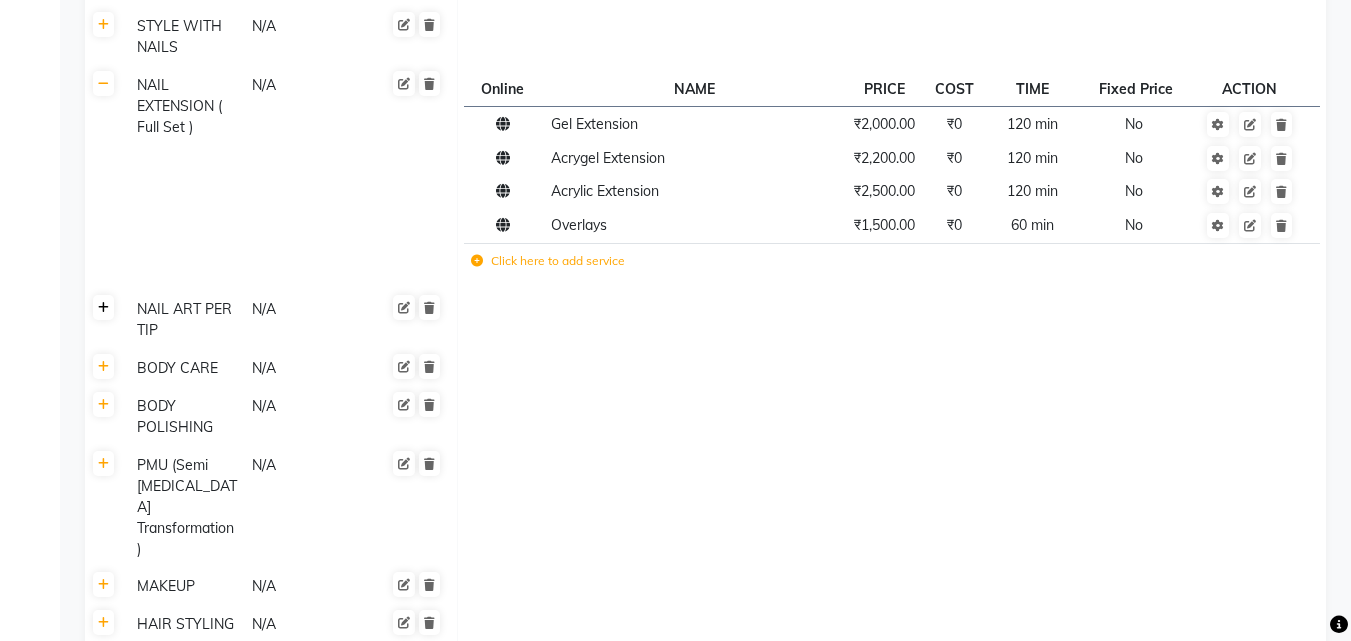 click 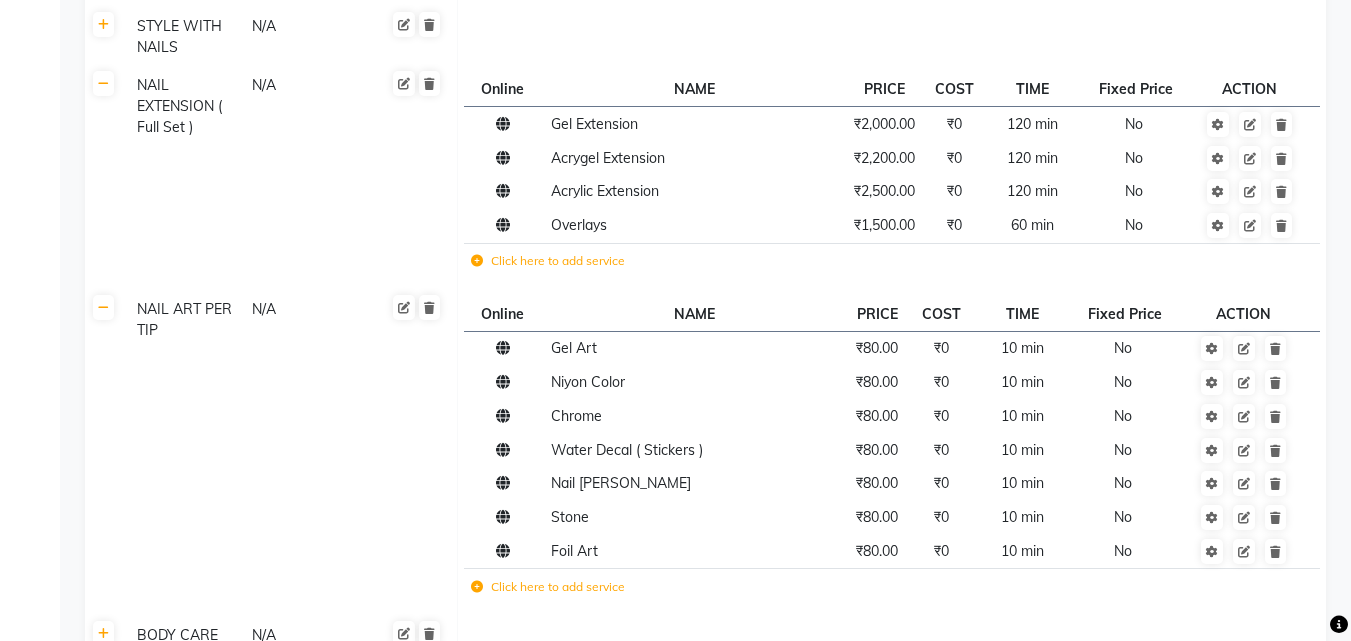 click 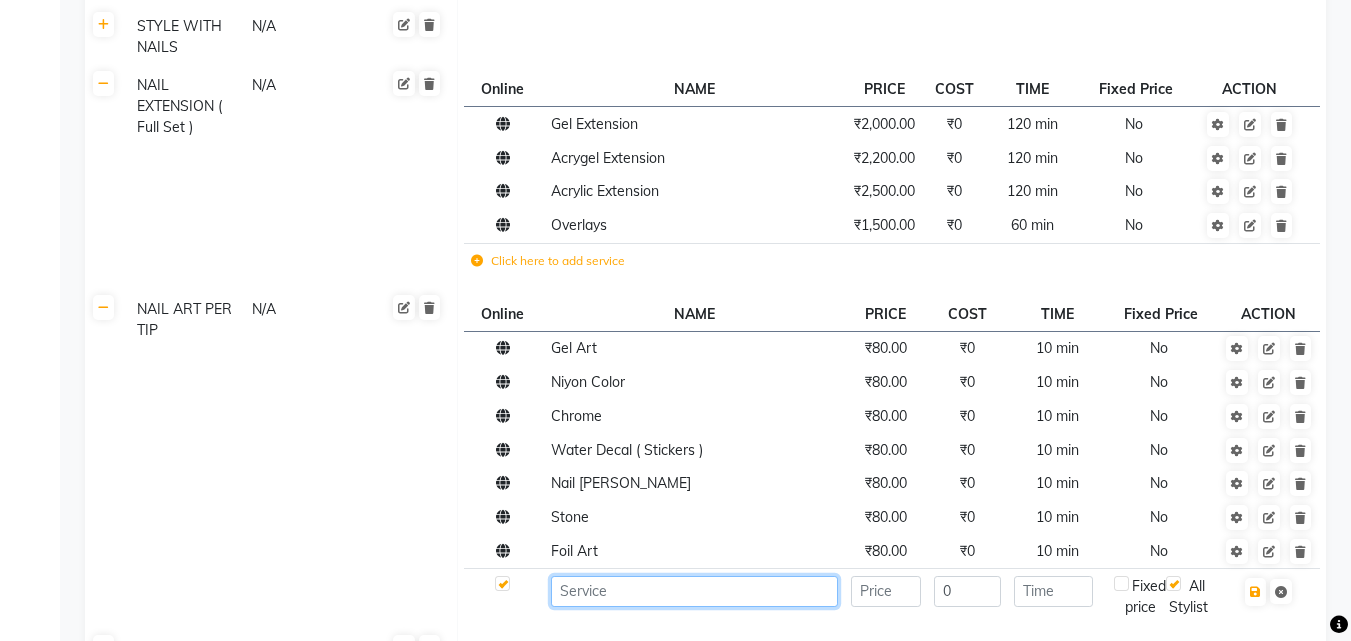 click 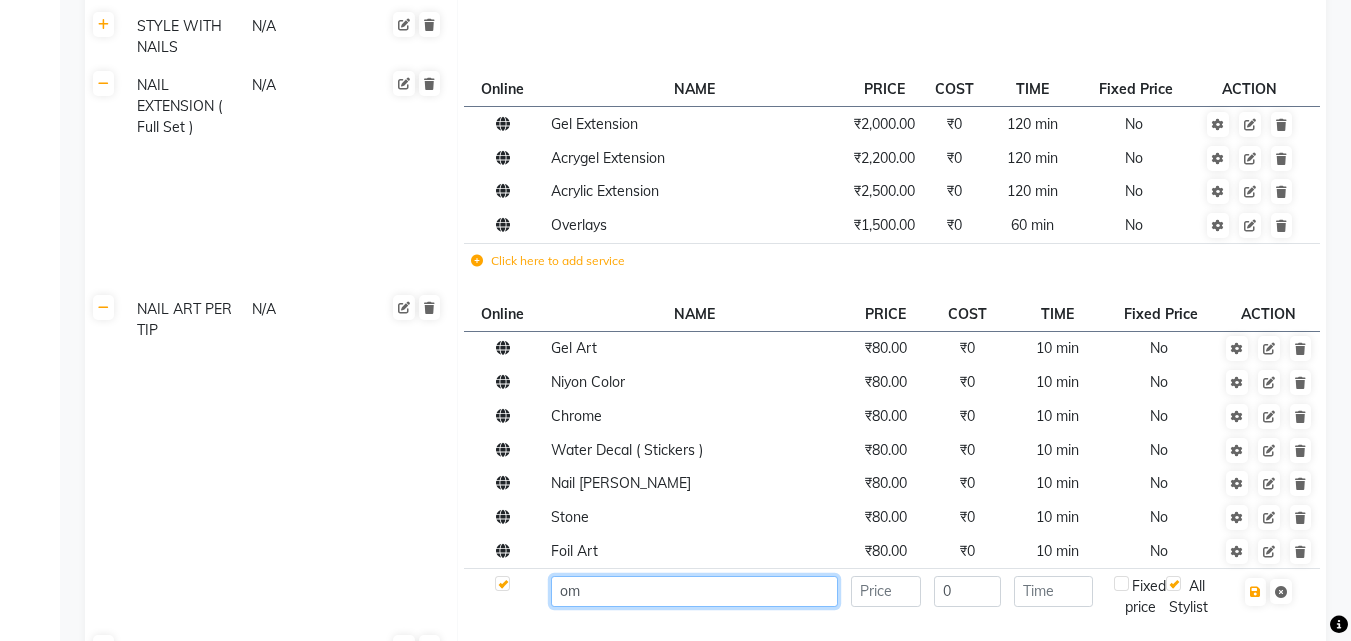 type on "o" 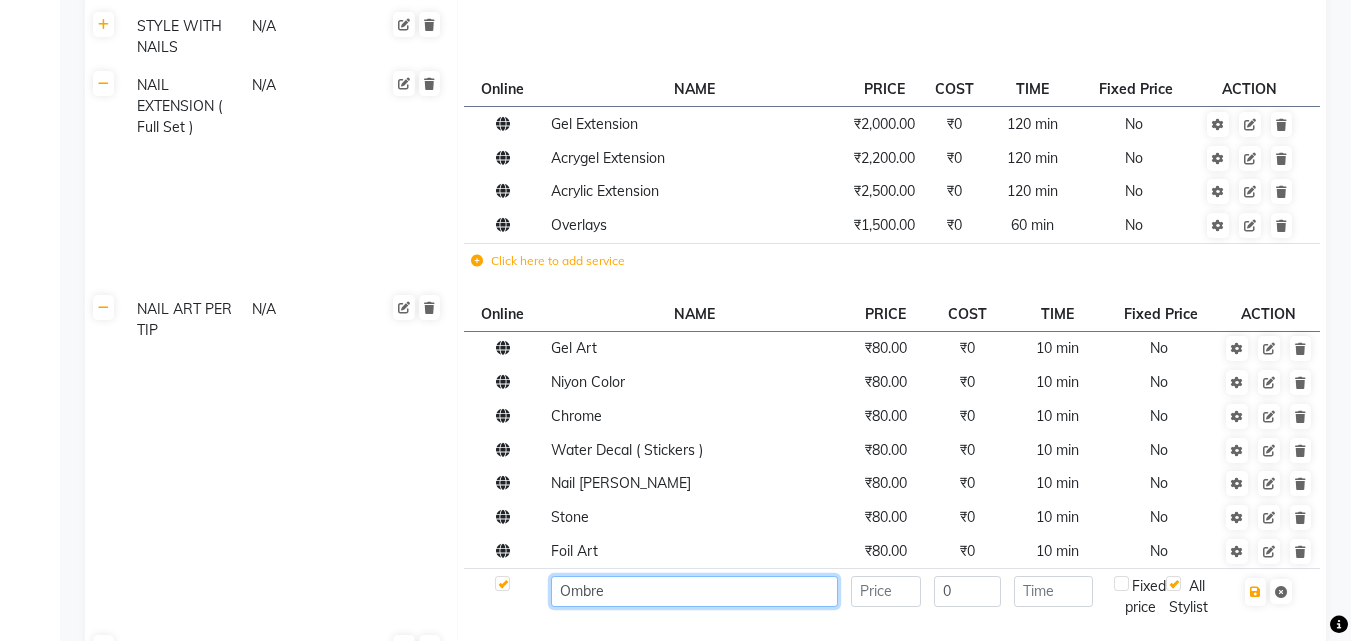type on "Ombre" 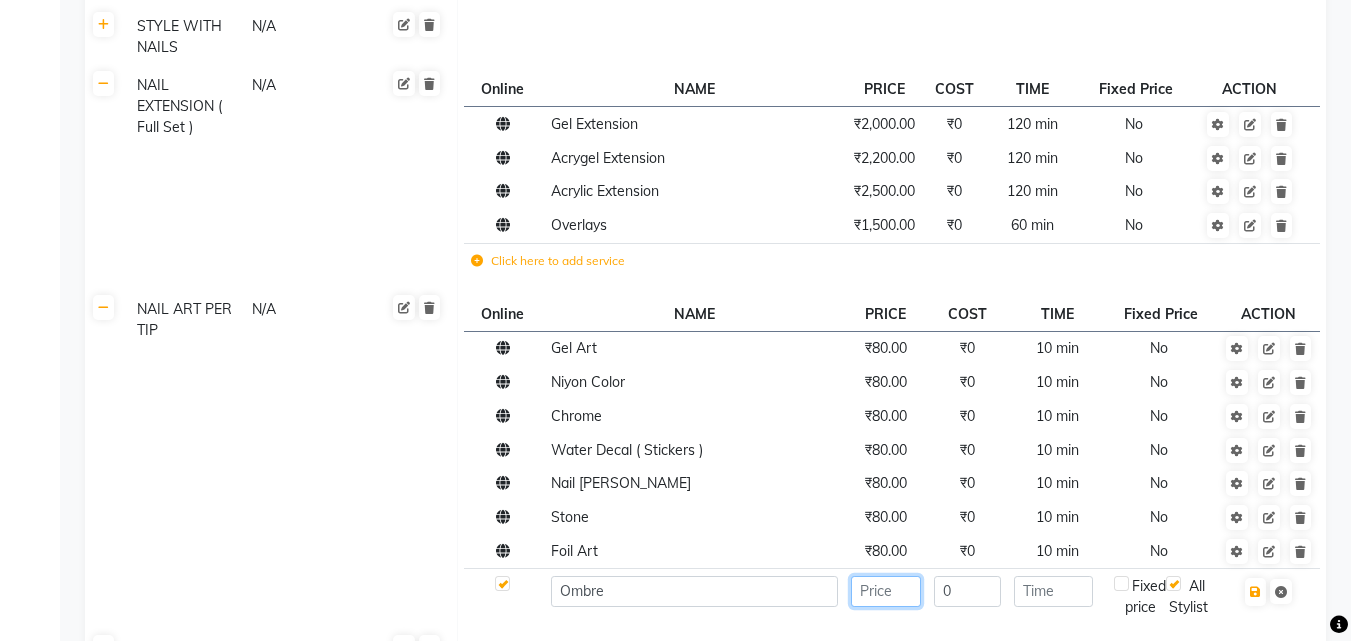 click 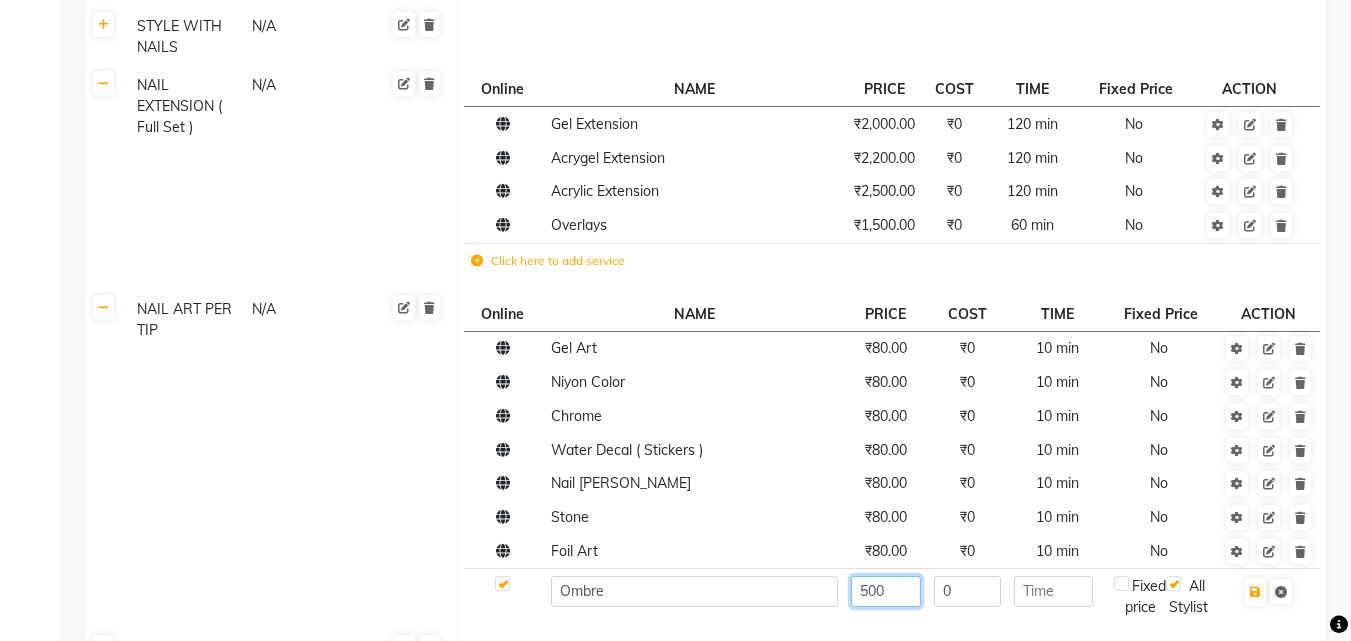 type on "500" 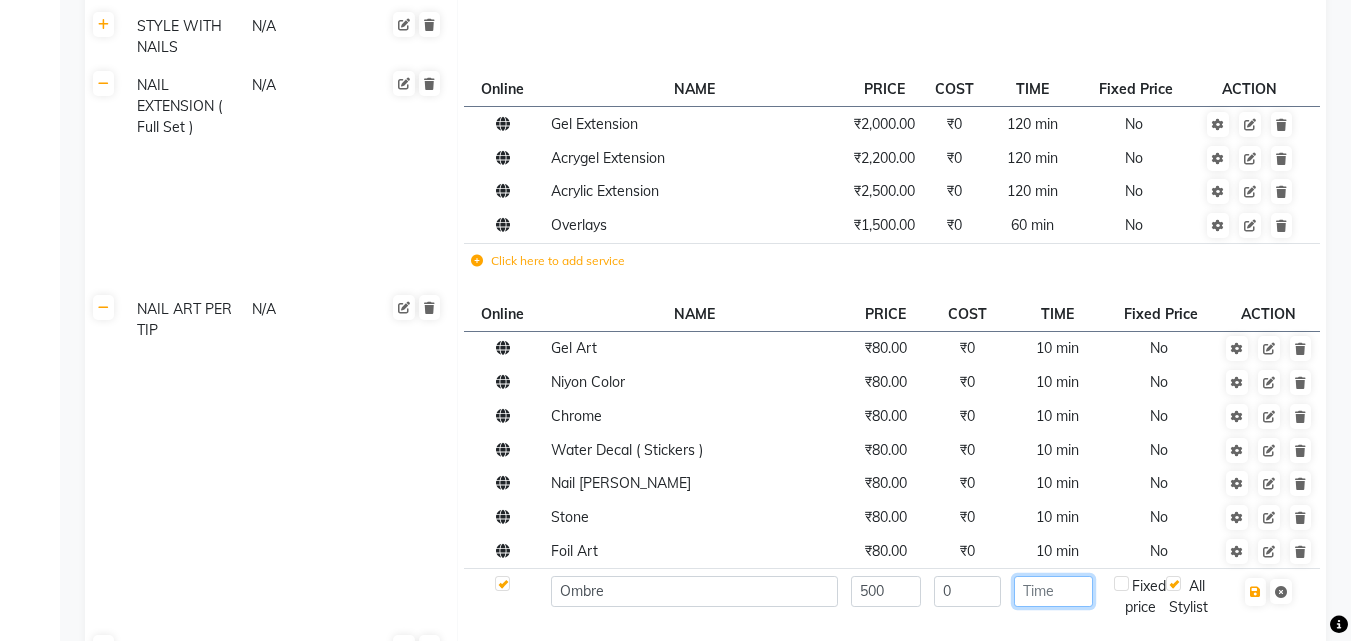 click 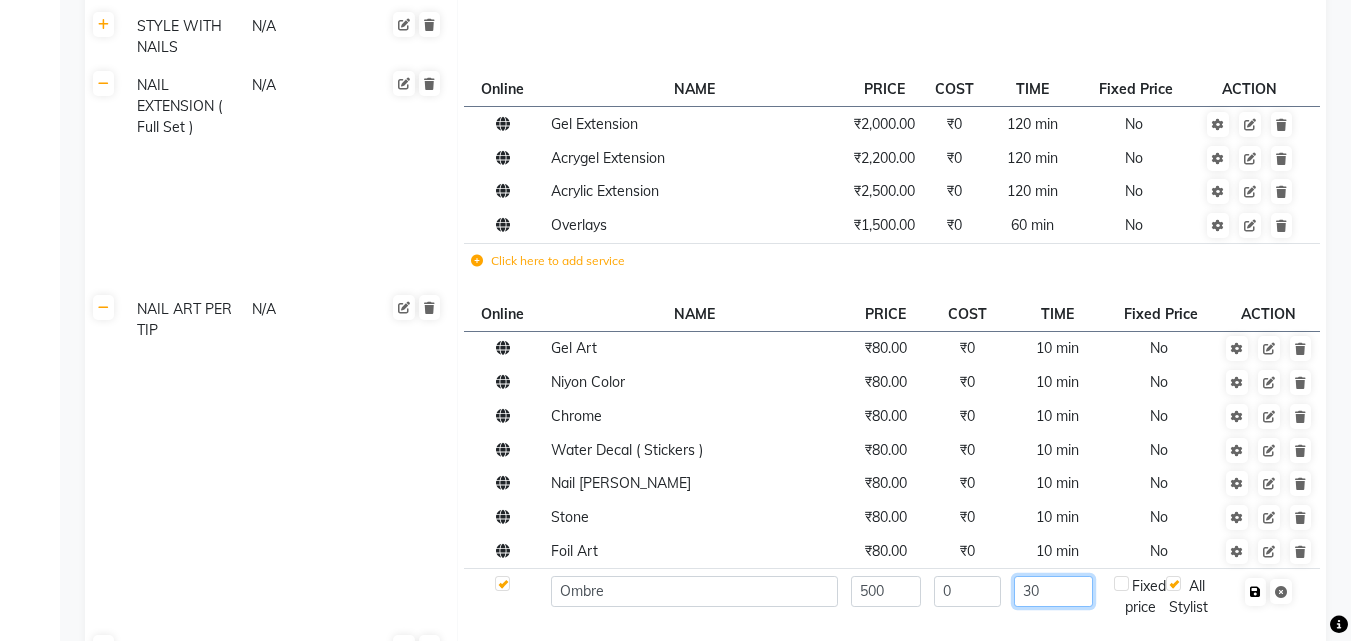 type on "30" 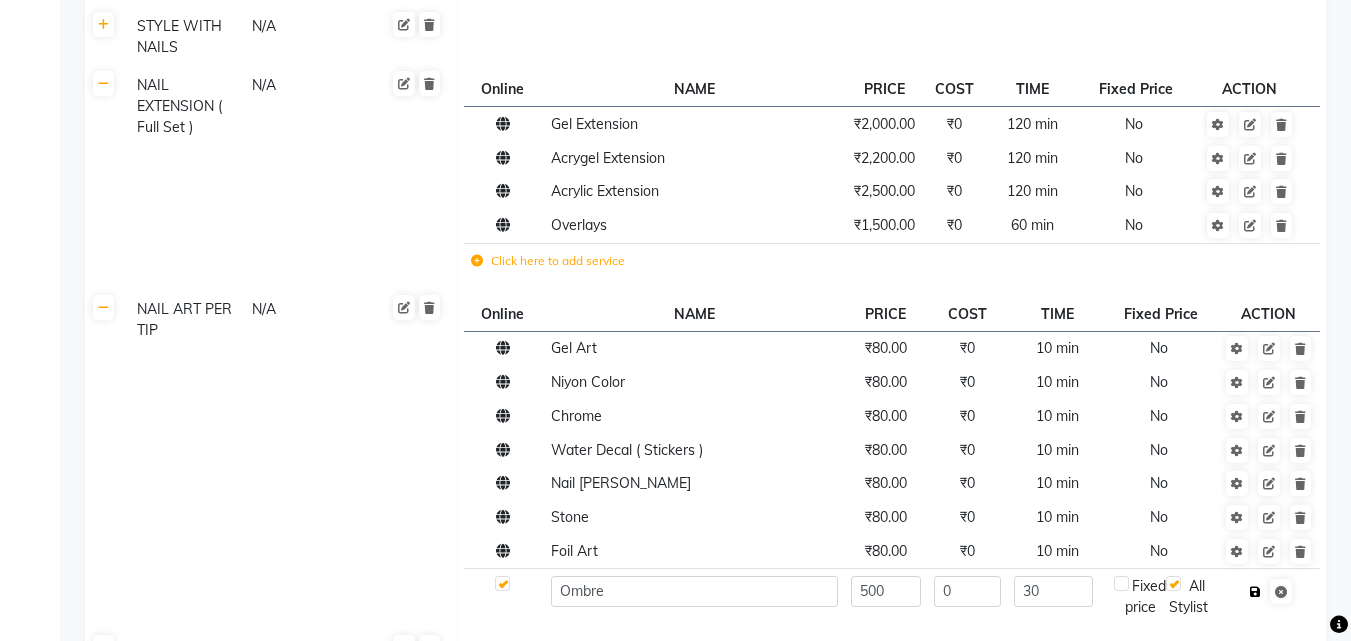 click at bounding box center [1255, 592] 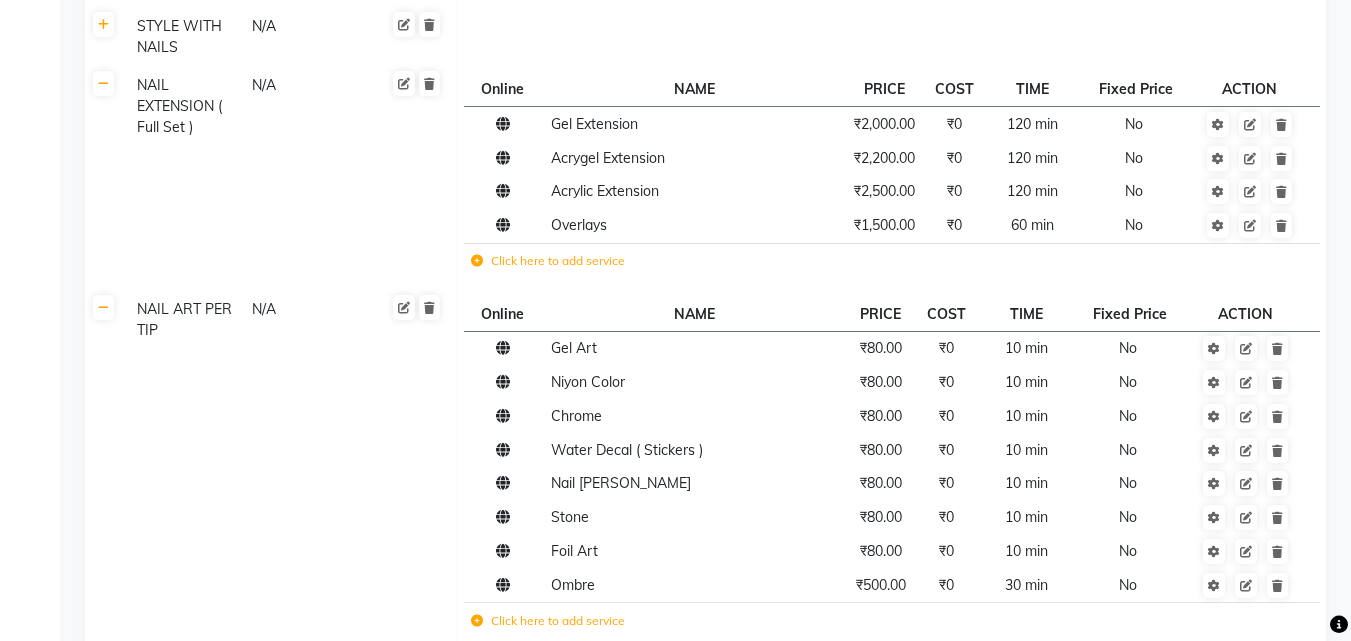 scroll, scrollTop: 3400, scrollLeft: 0, axis: vertical 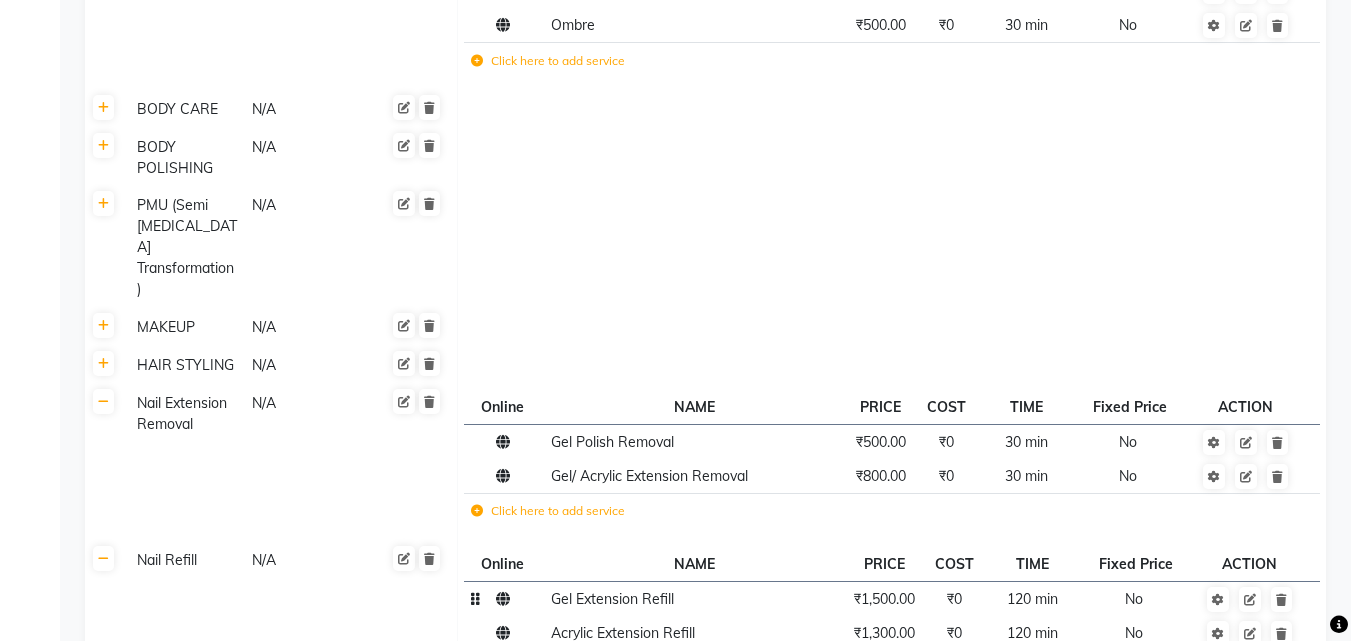 click 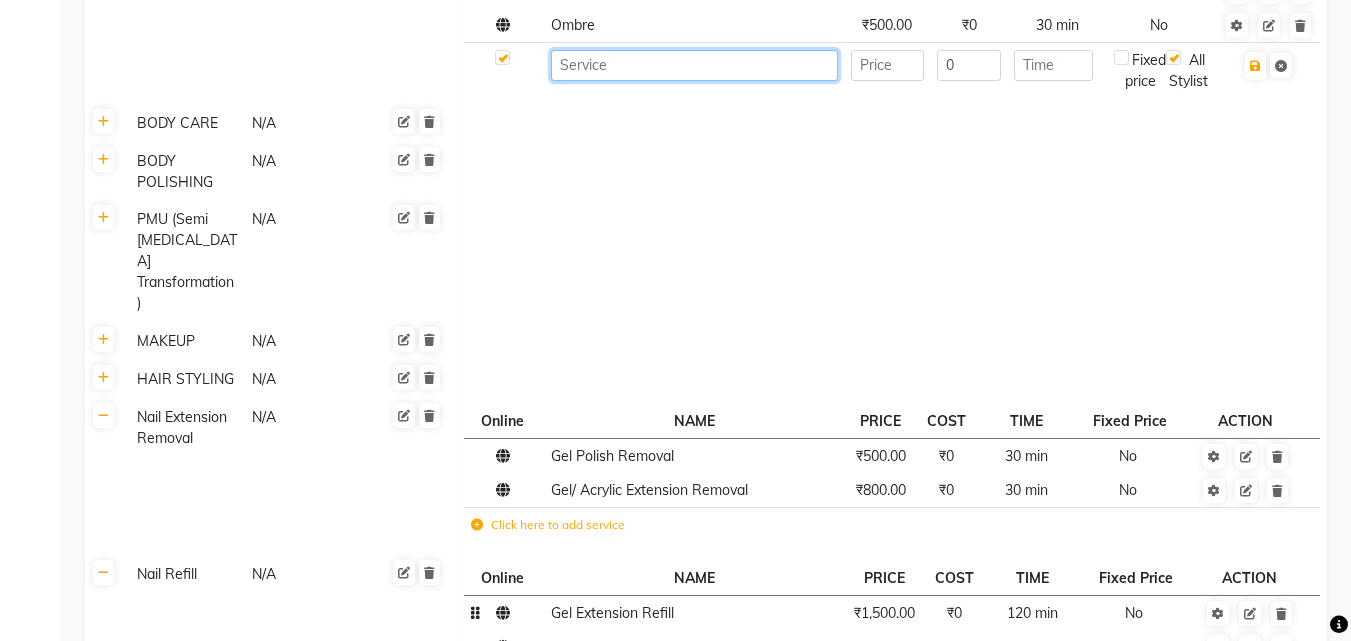 click 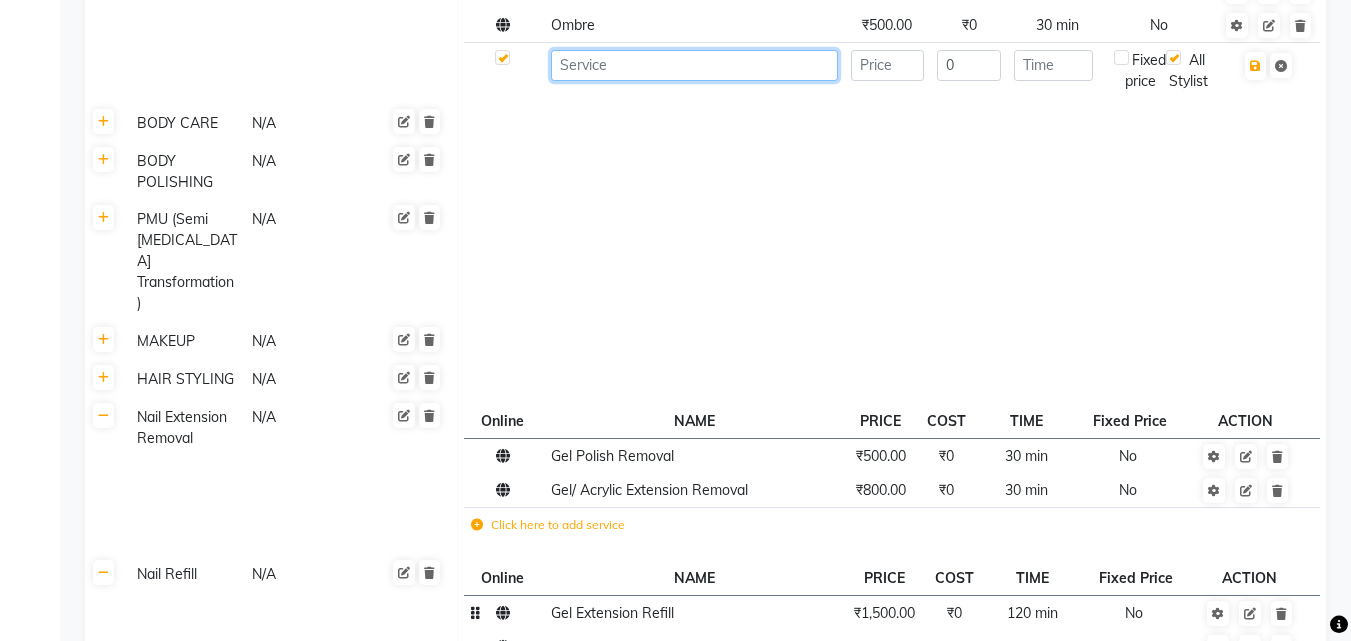 type on "R" 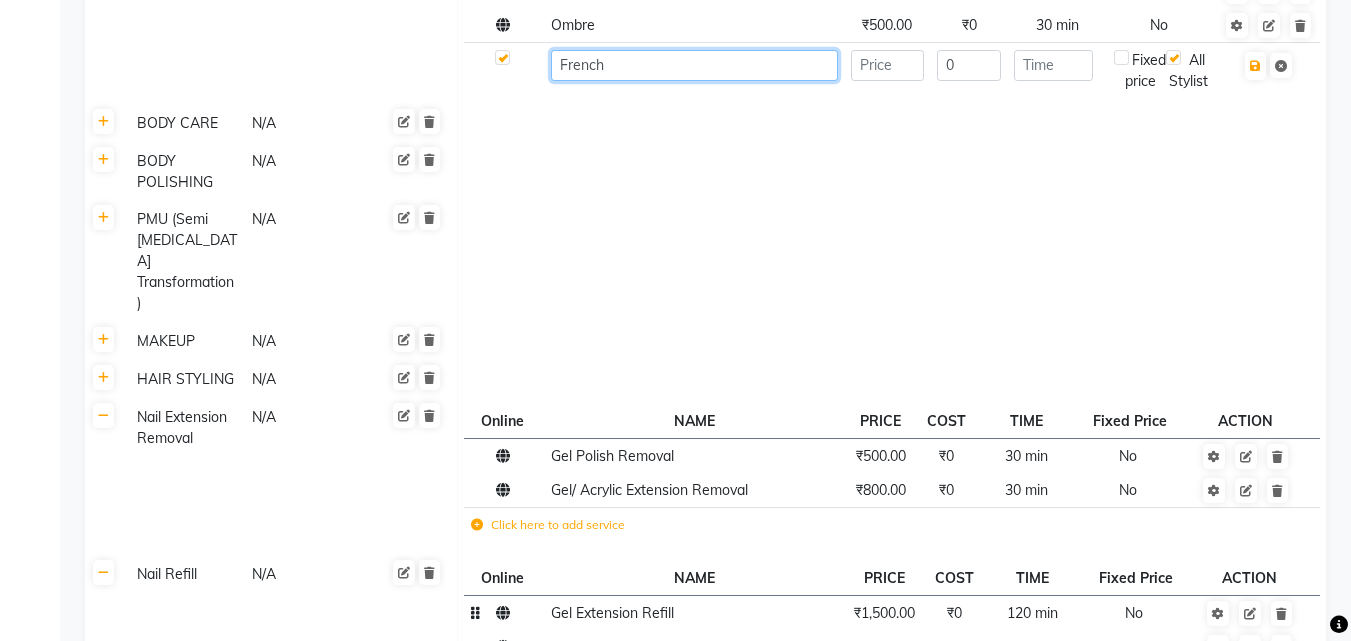 type on "French" 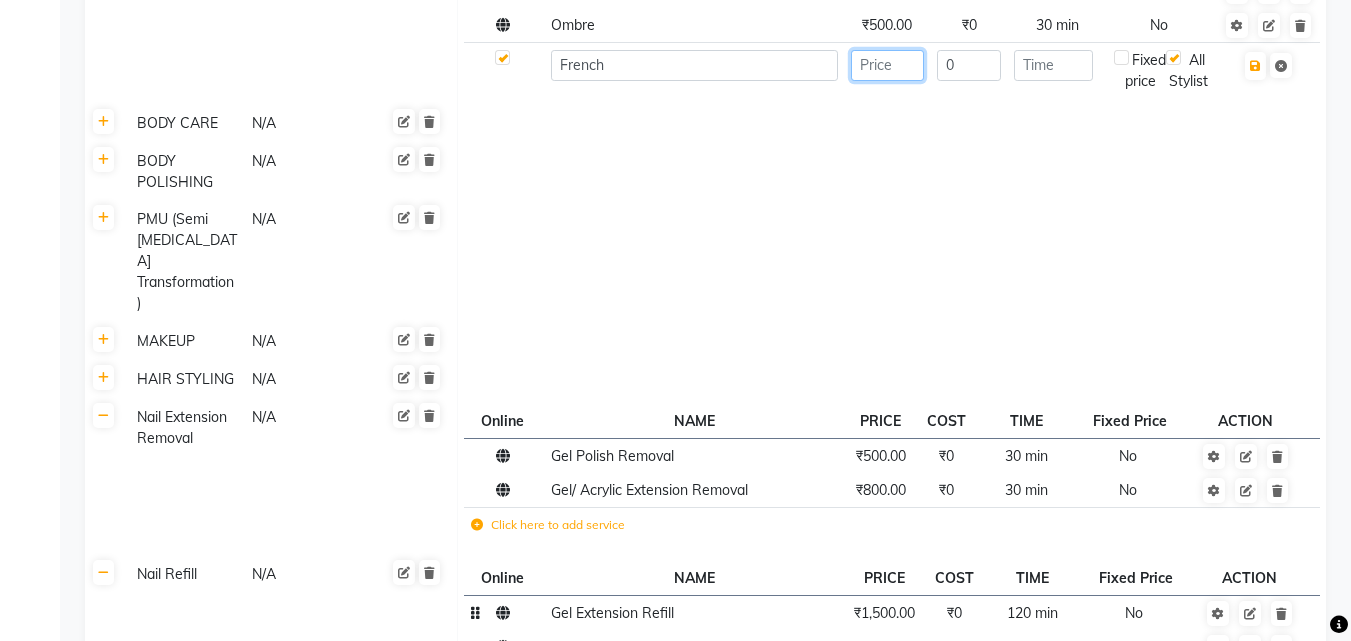click 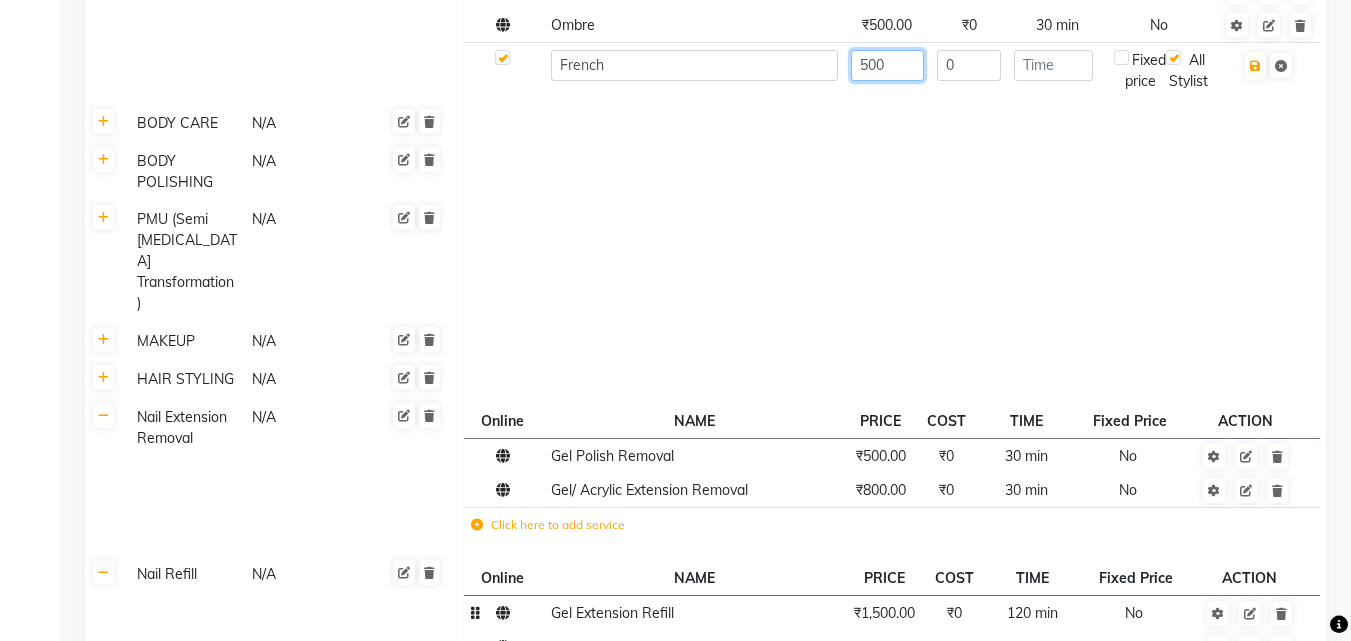 type on "500" 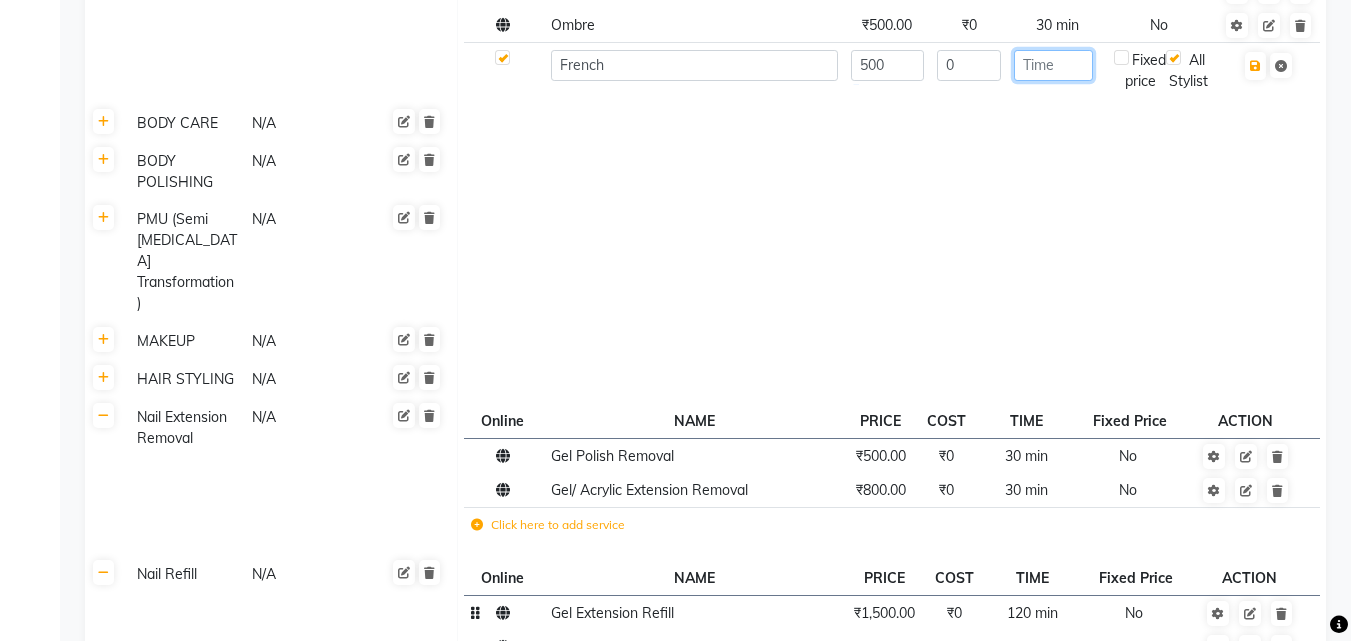 click 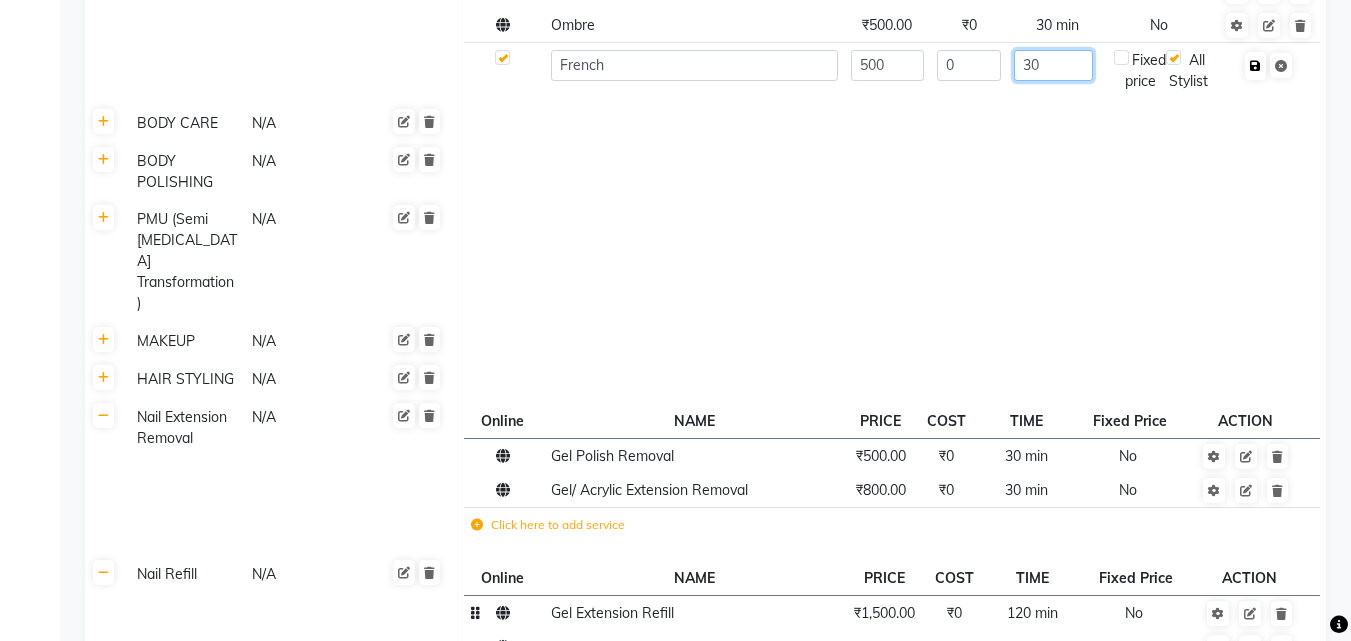 type on "30" 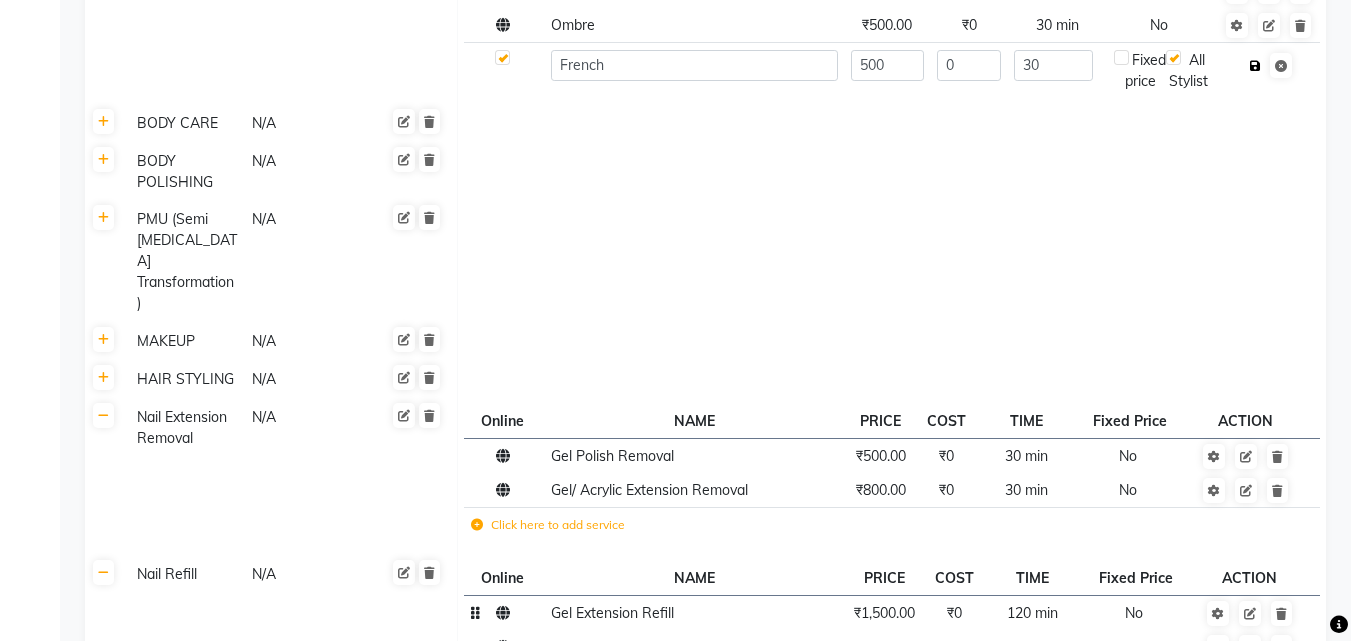 click at bounding box center (1255, 66) 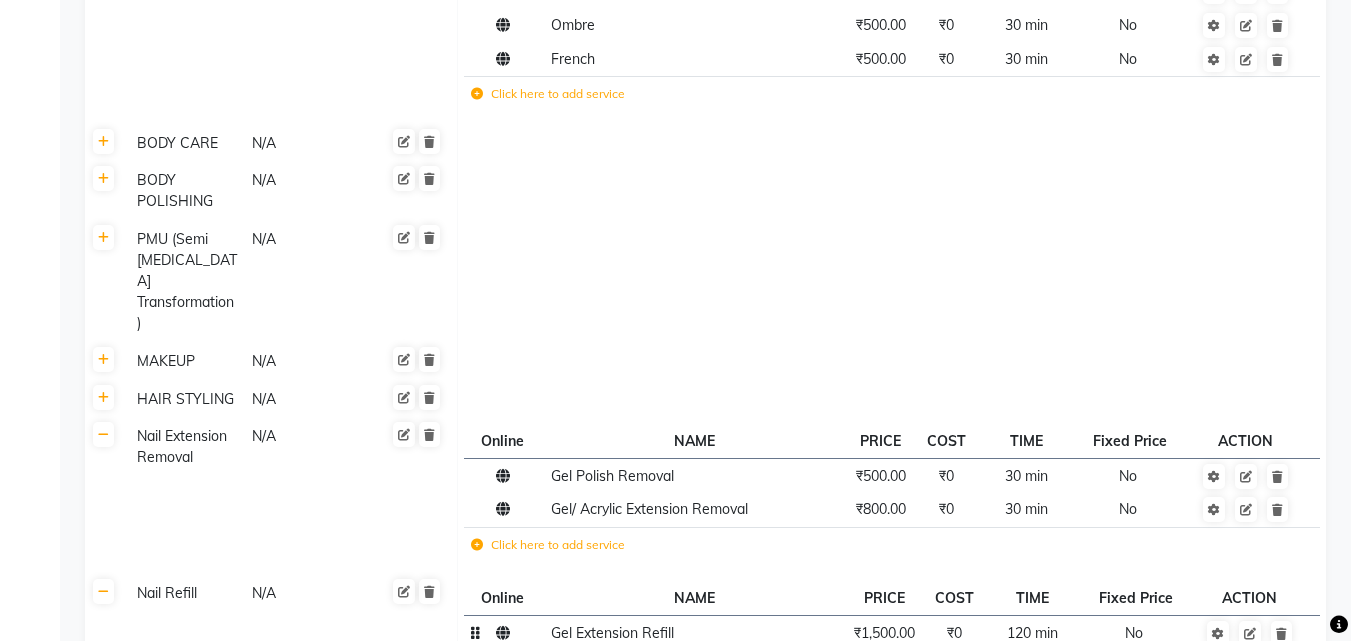 click 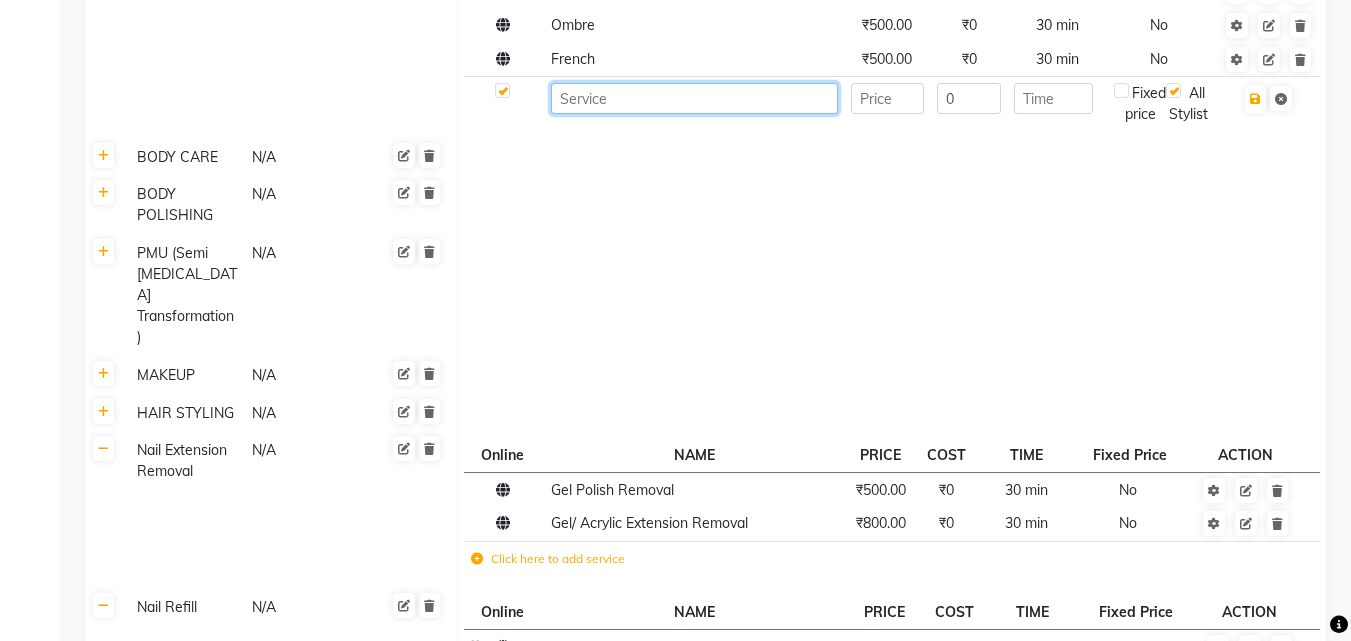 click 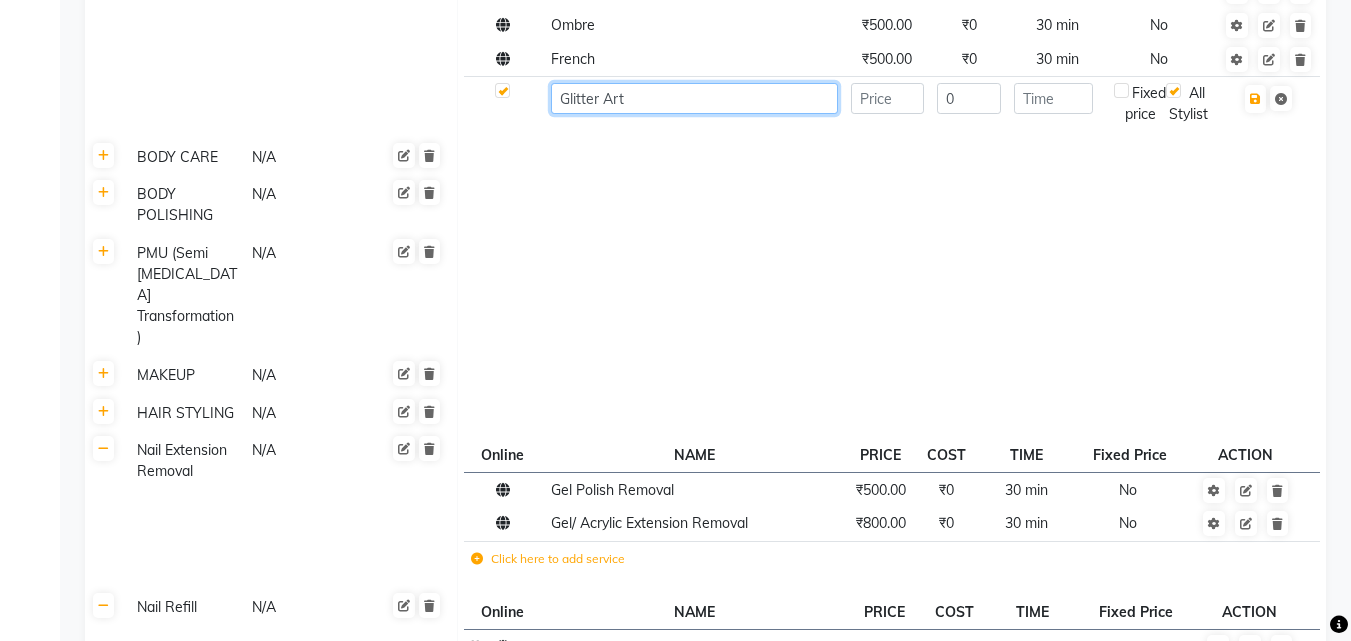 type on "Glitter Art" 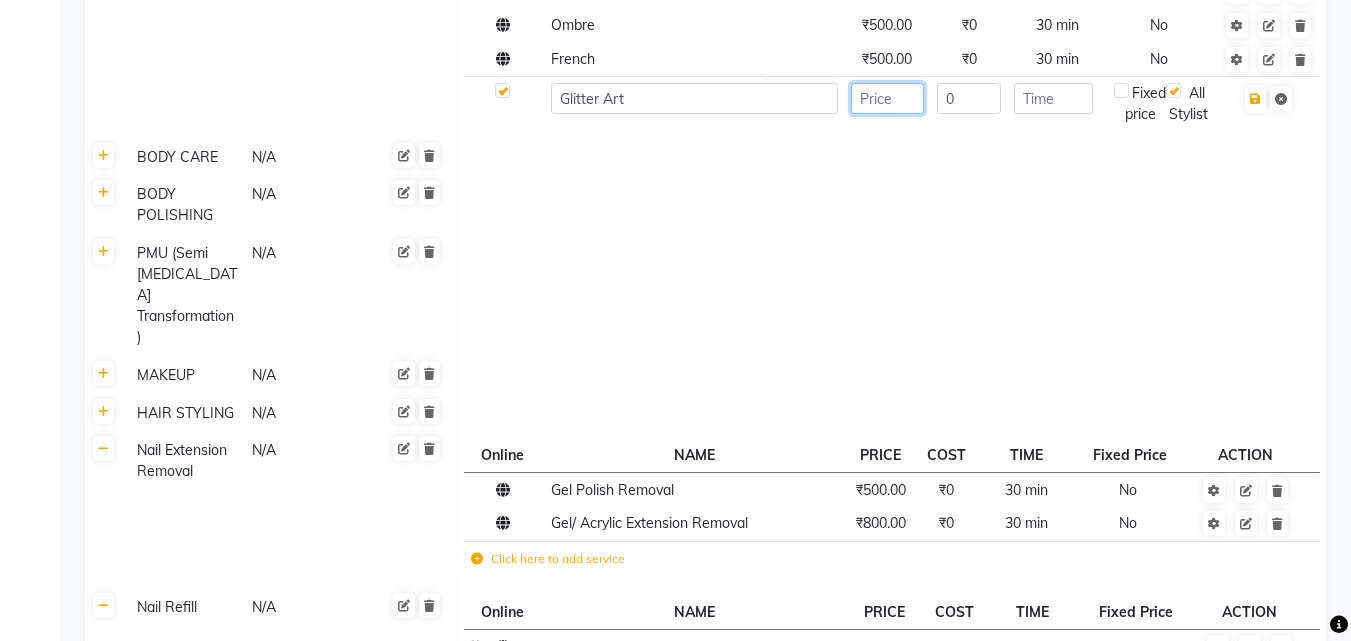 click 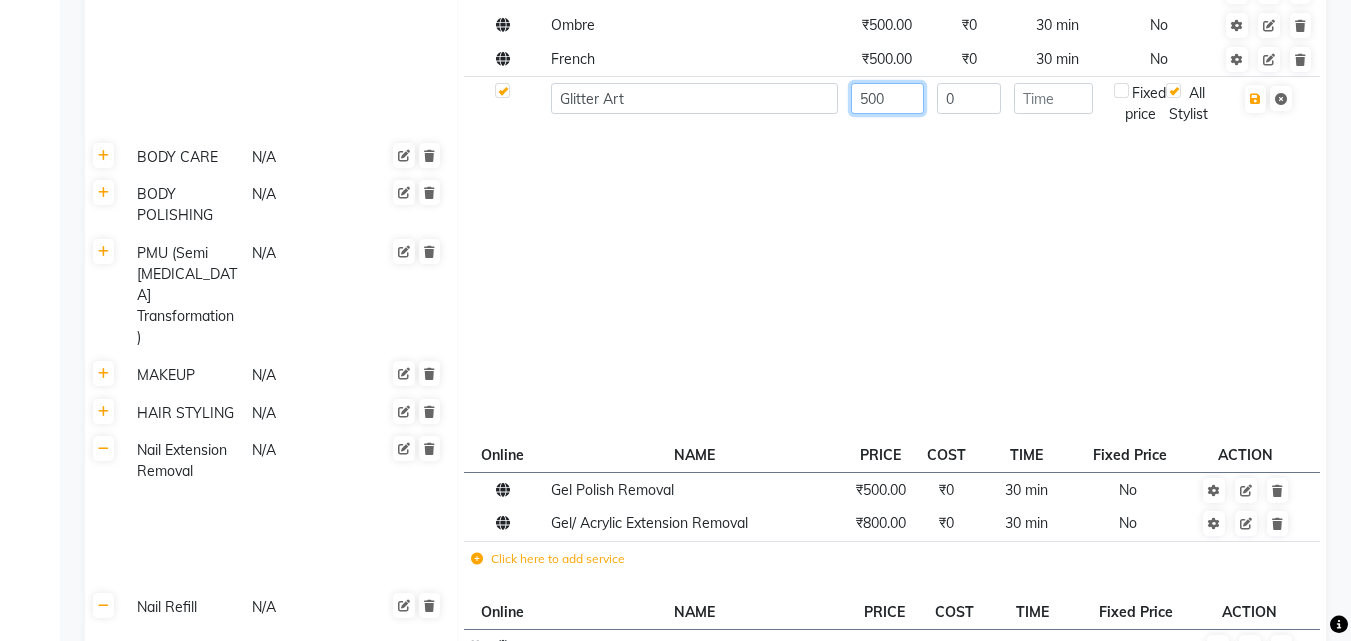 type on "500" 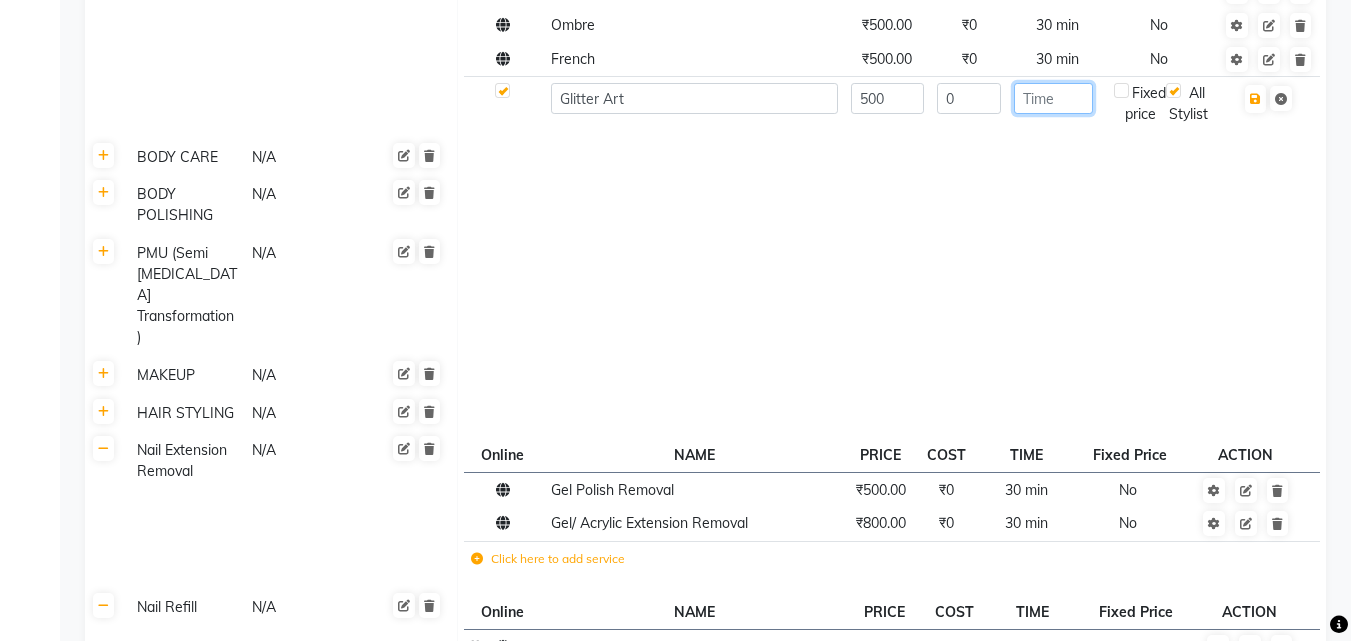 click 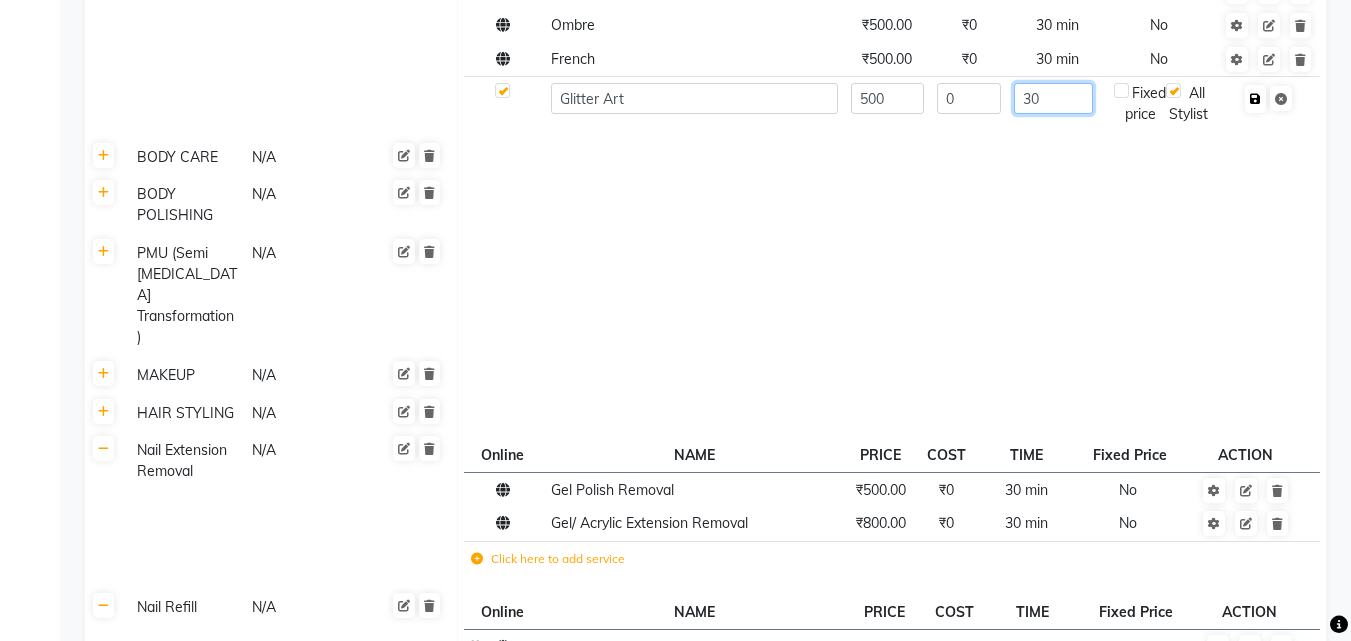type on "30" 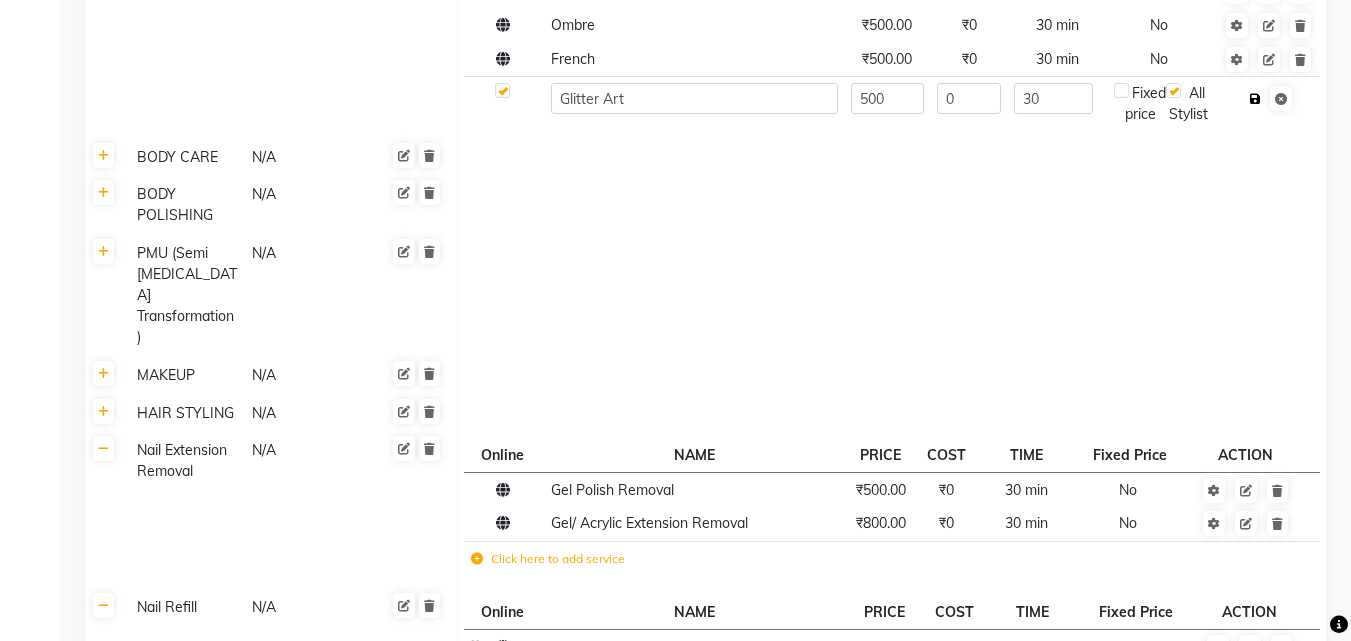 click at bounding box center (1255, 99) 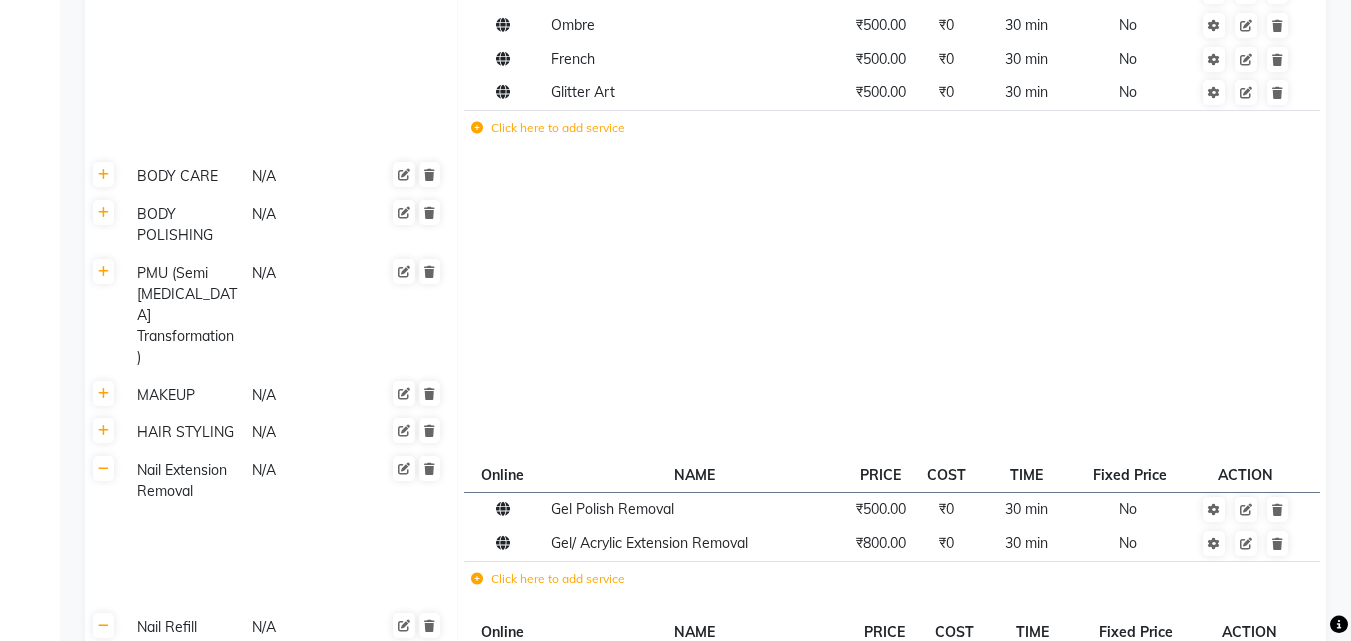 click 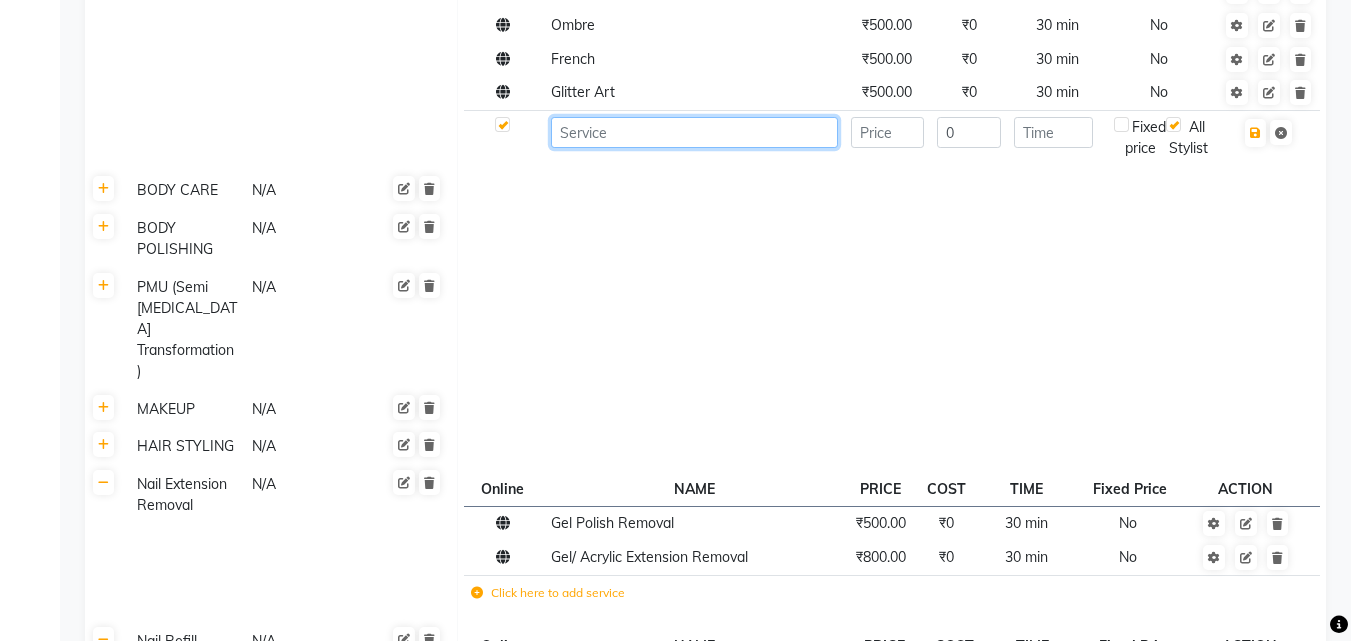click 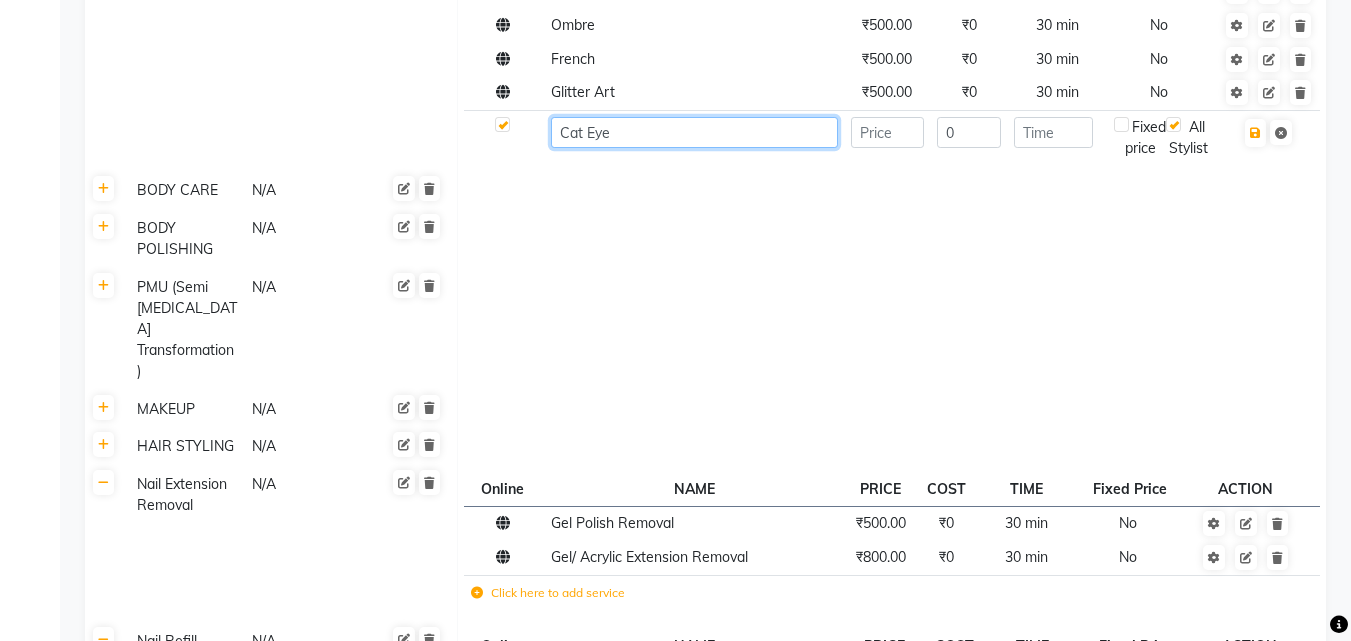 type on "Cat Eye" 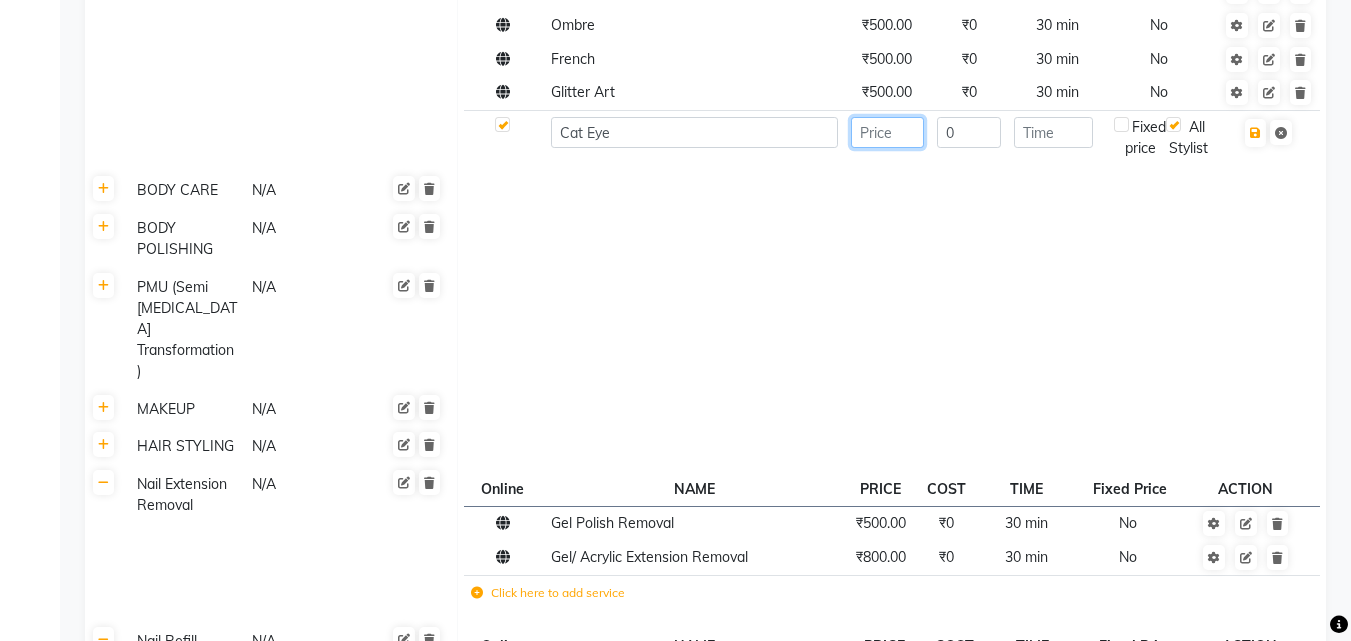 click 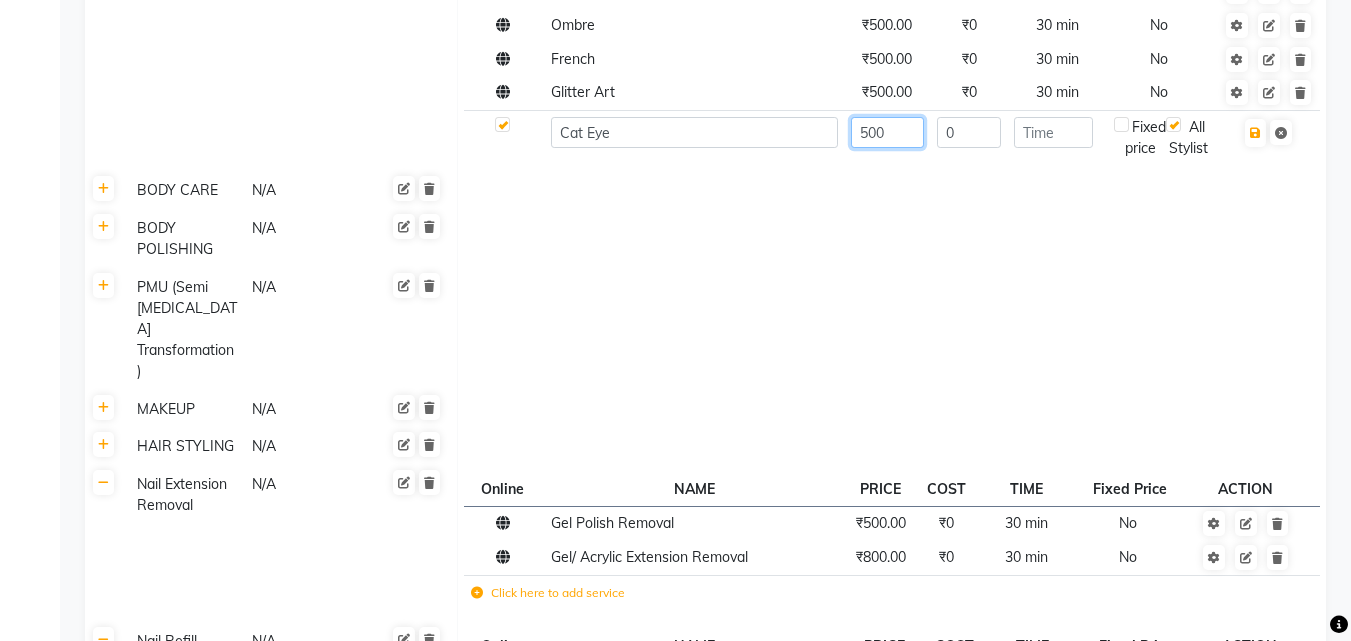 type on "500" 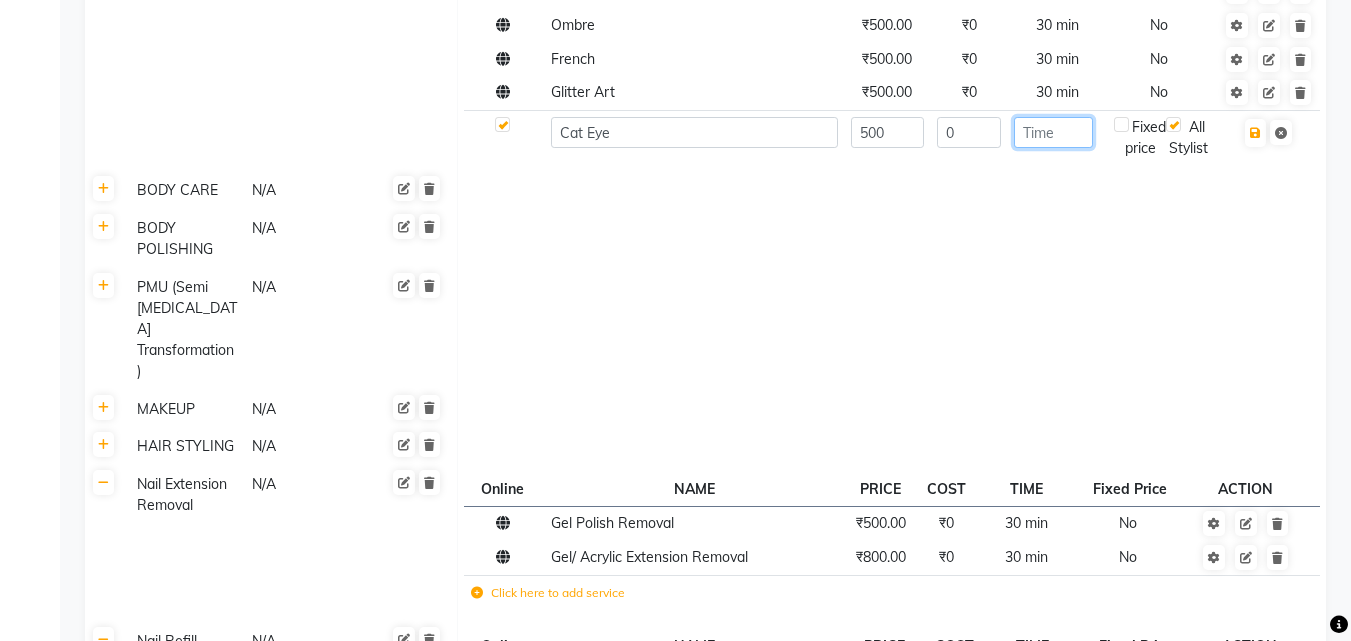 click 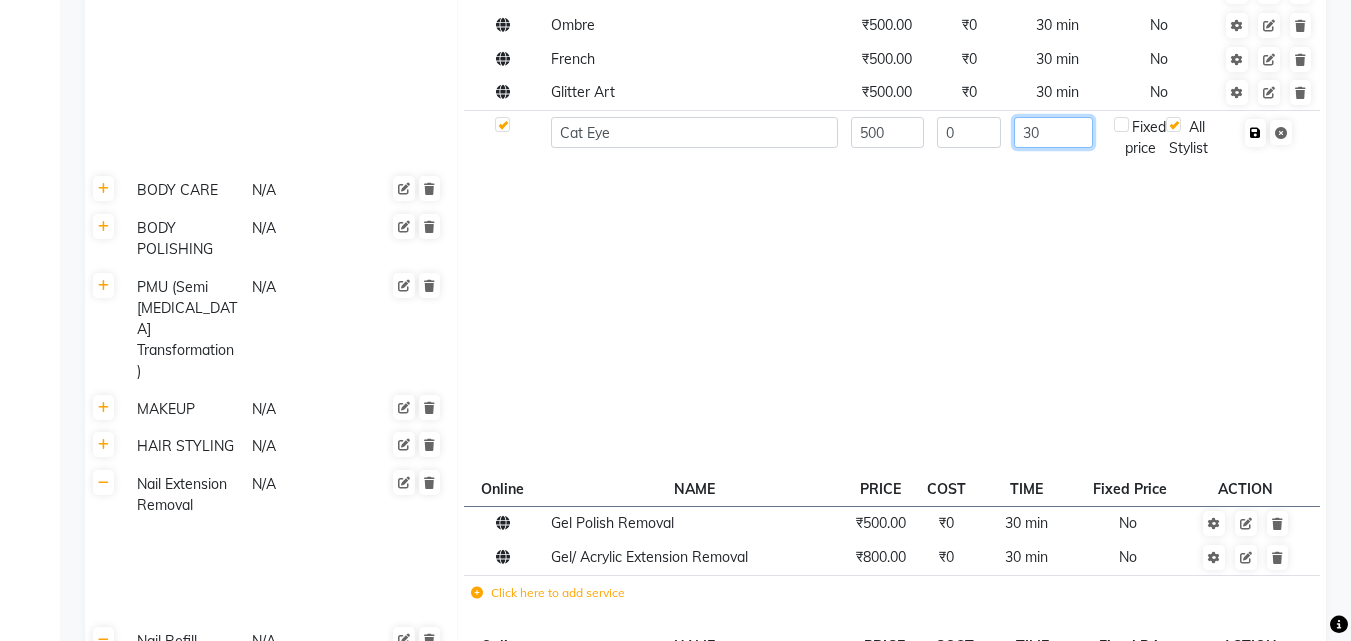 type on "30" 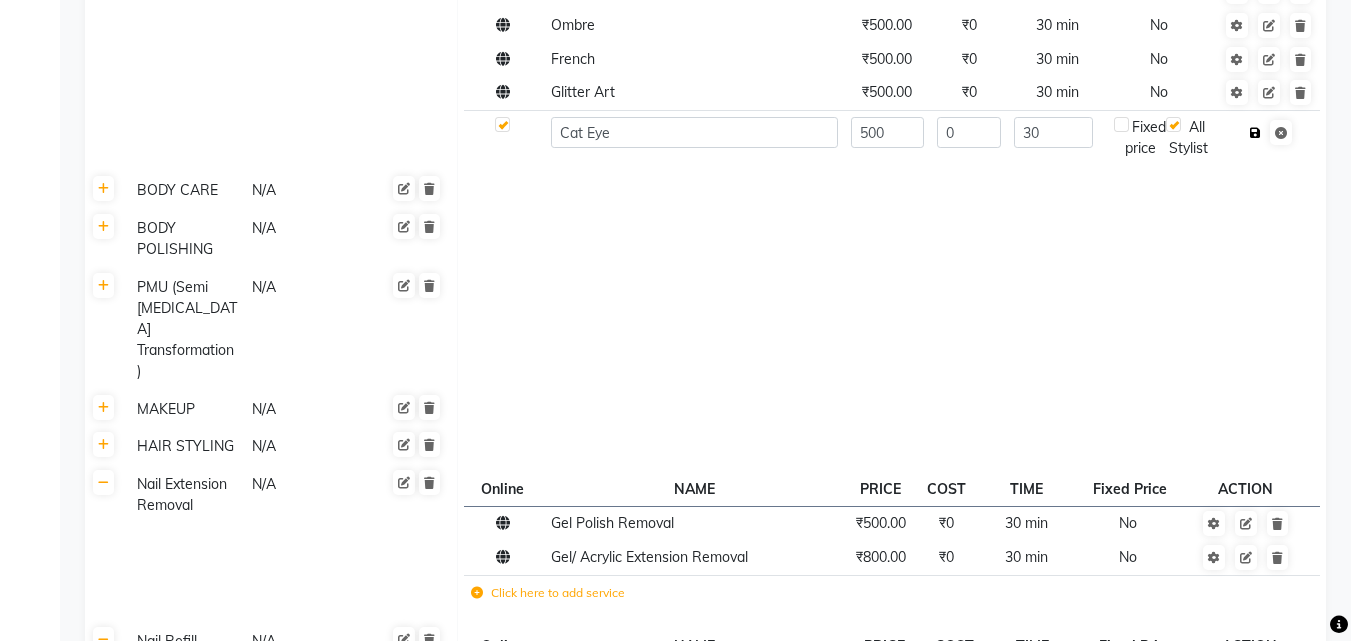 click at bounding box center [1255, 133] 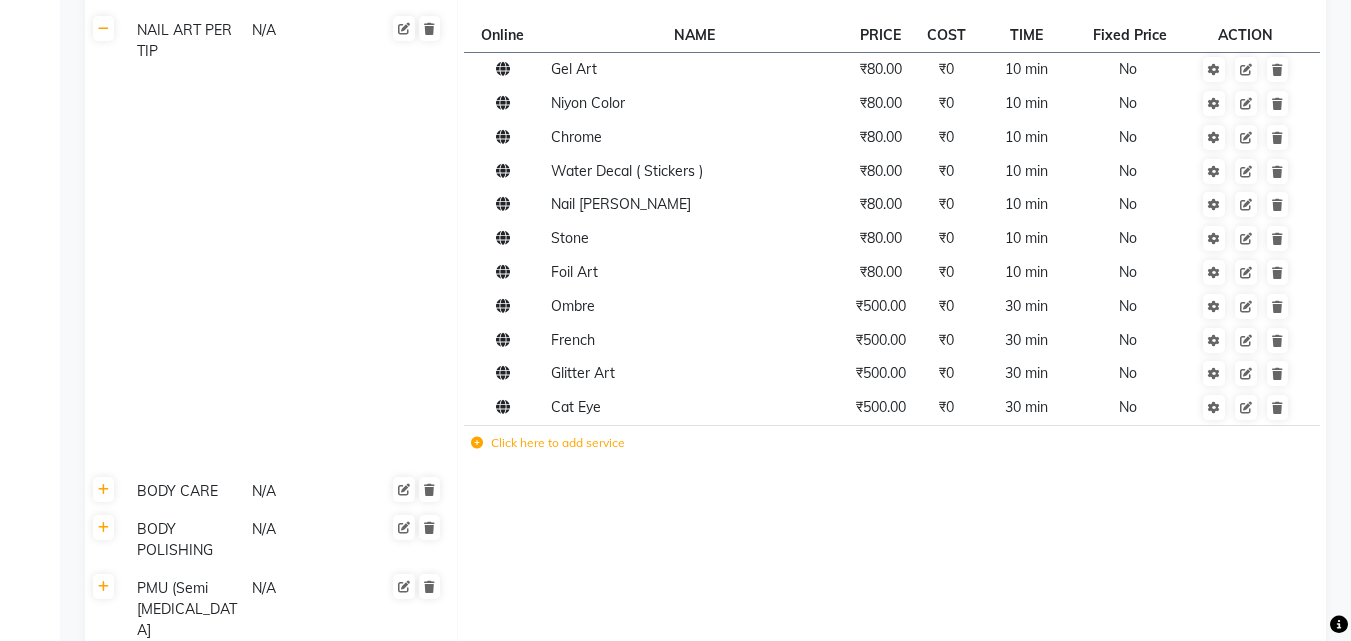 scroll, scrollTop: 3080, scrollLeft: 0, axis: vertical 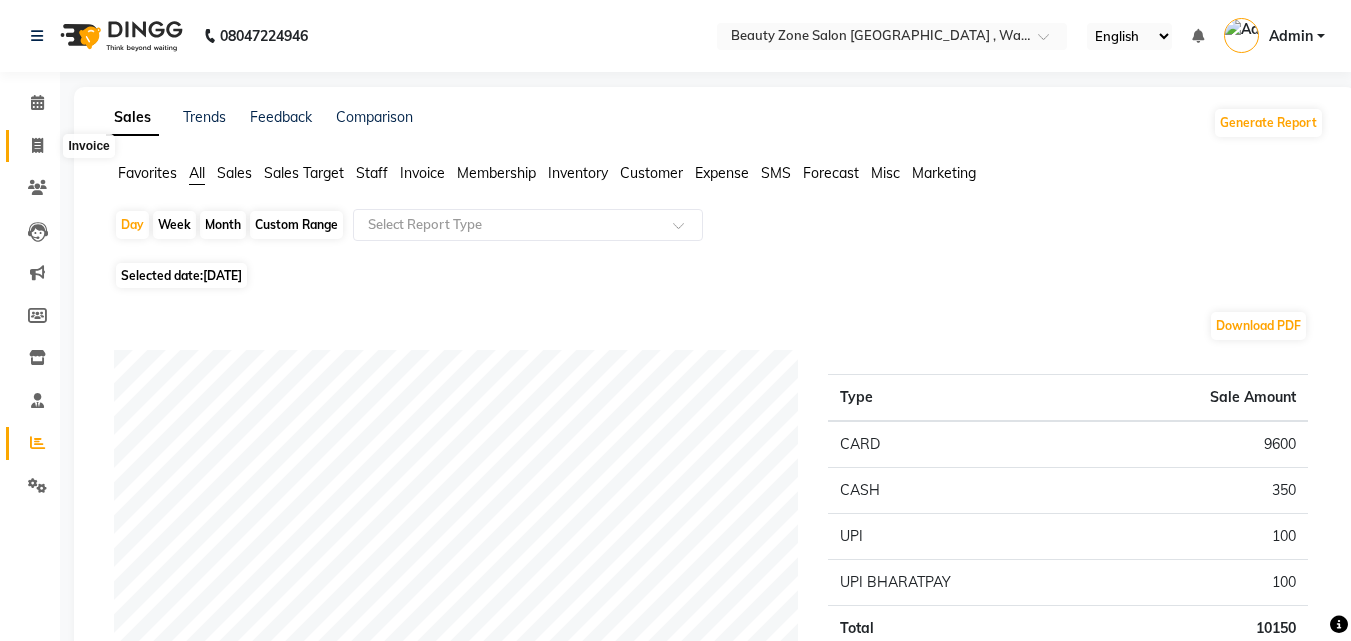 click 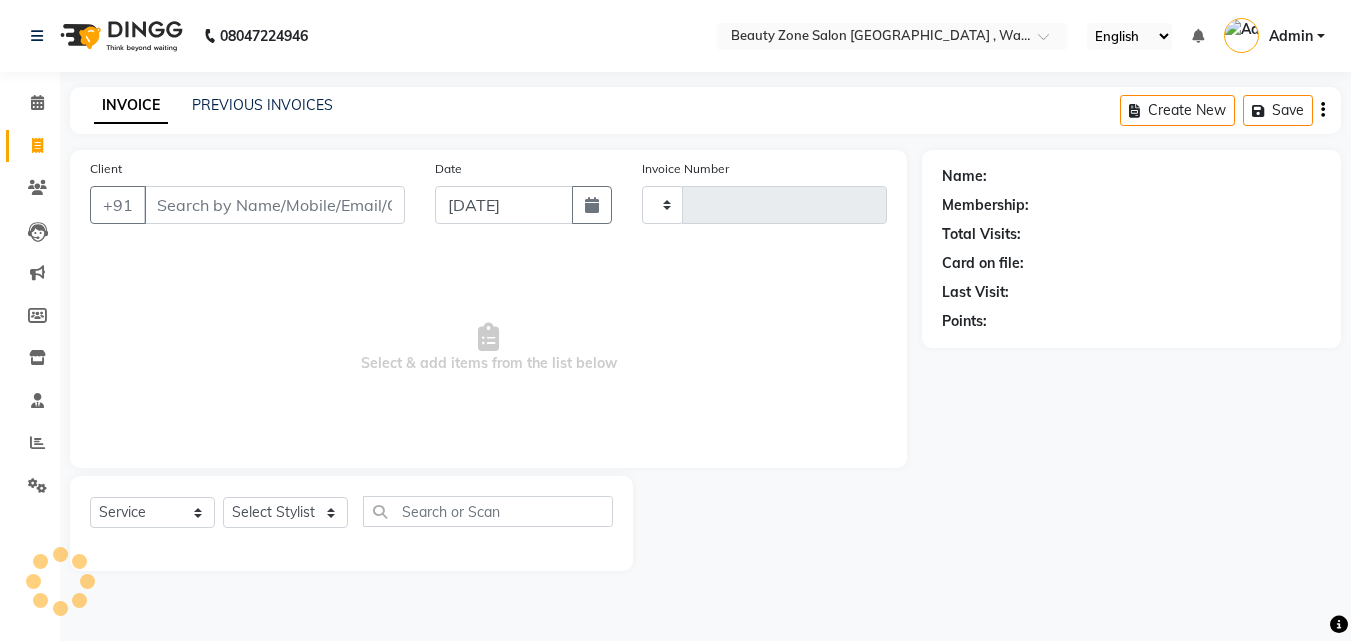 type on "0274" 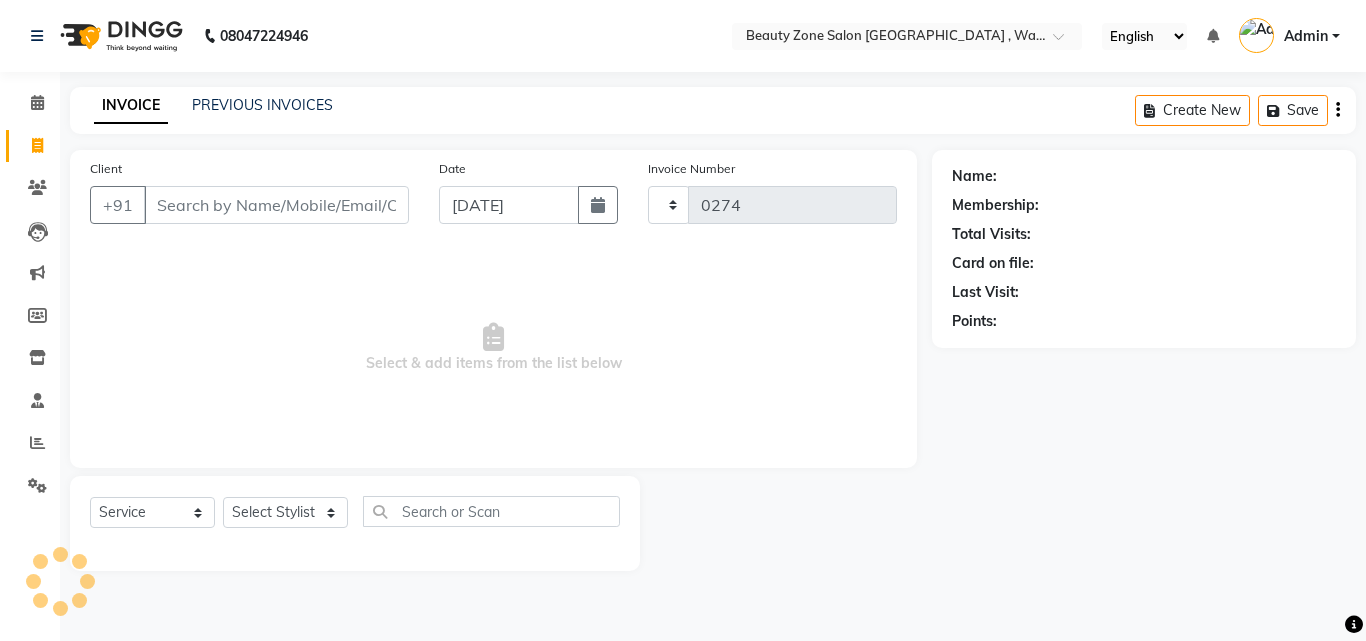 select on "4568" 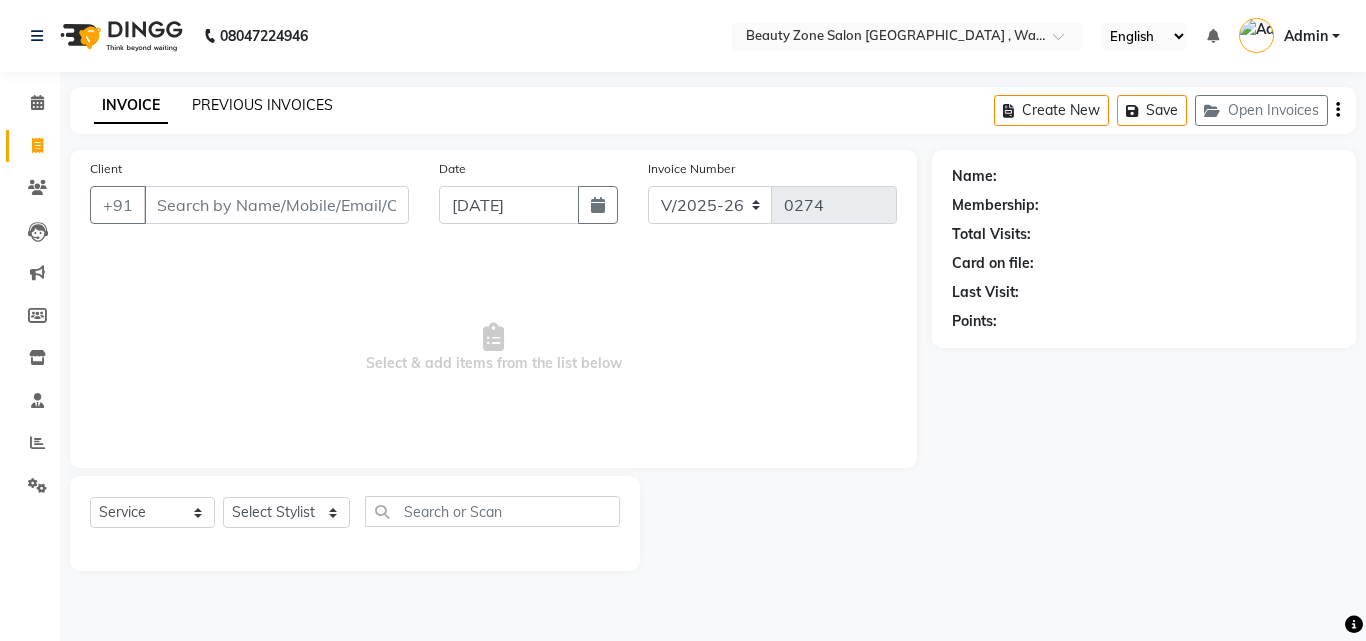 click on "PREVIOUS INVOICES" 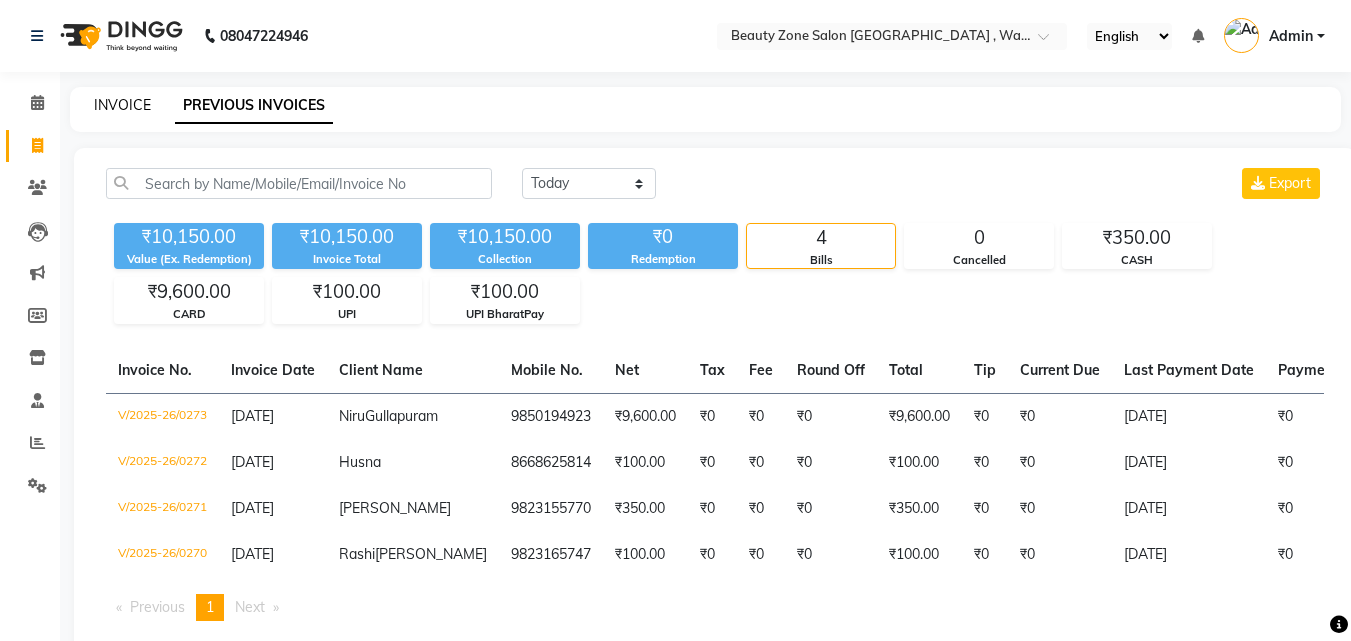 click on "INVOICE" 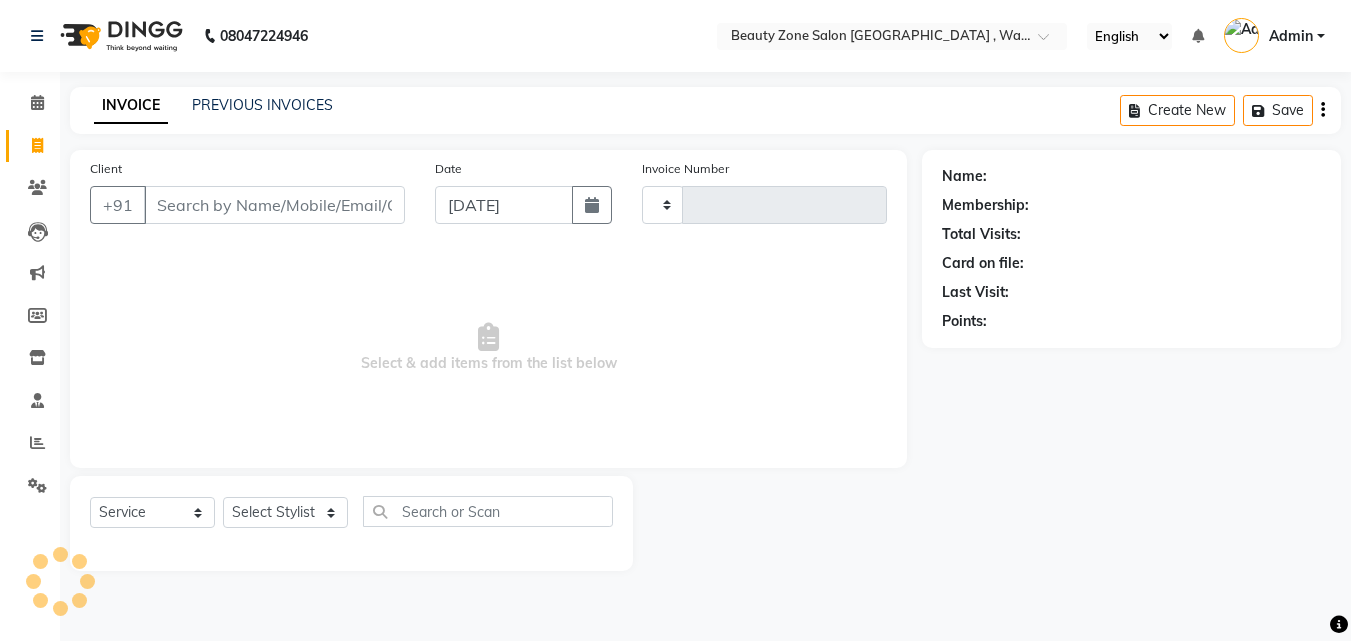 type on "0274" 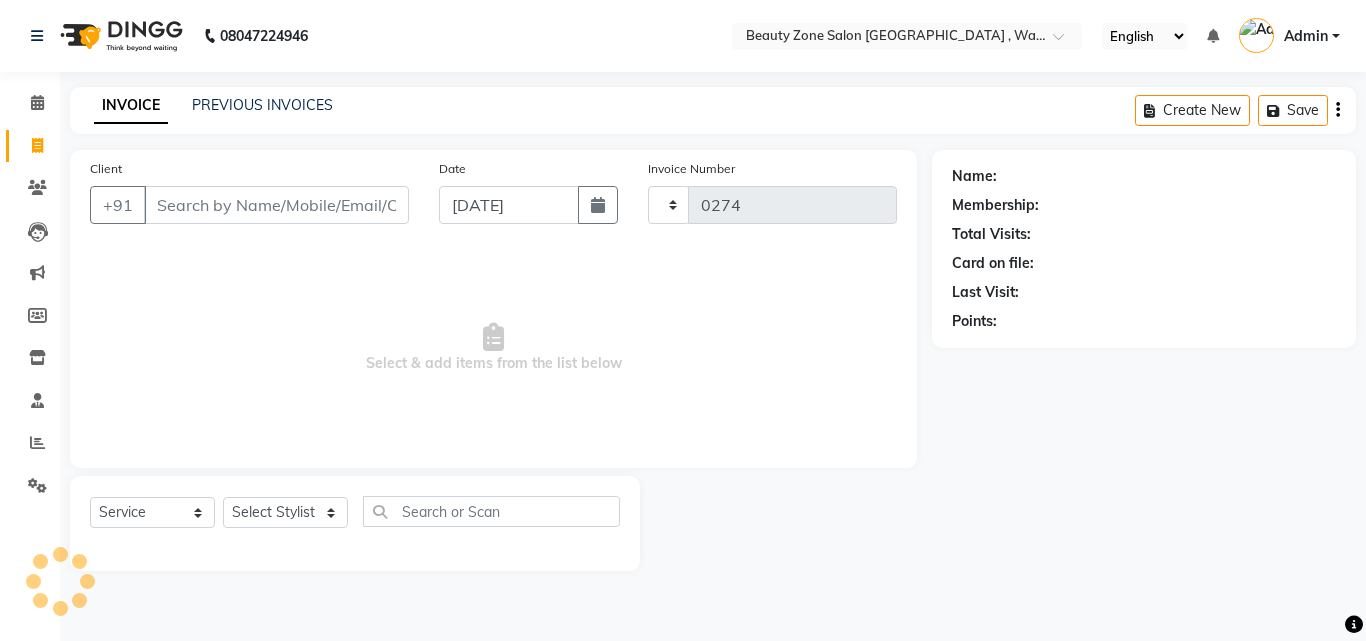 select on "4568" 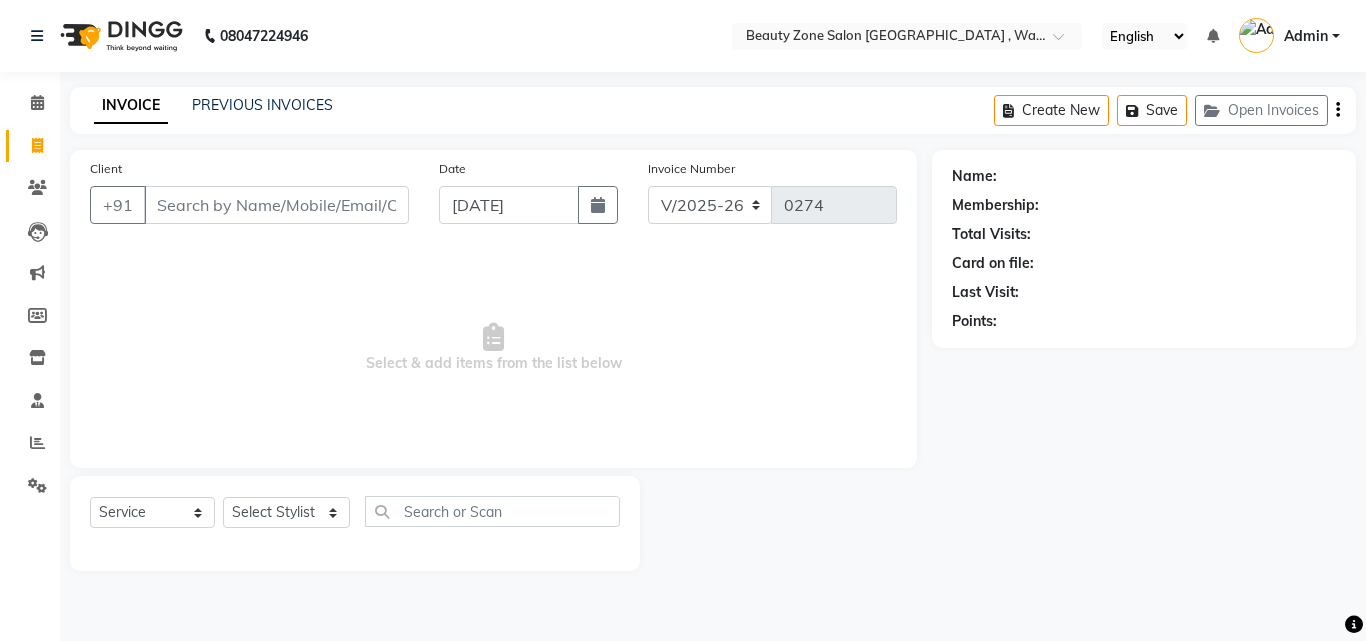 click on "Client" at bounding box center (276, 205) 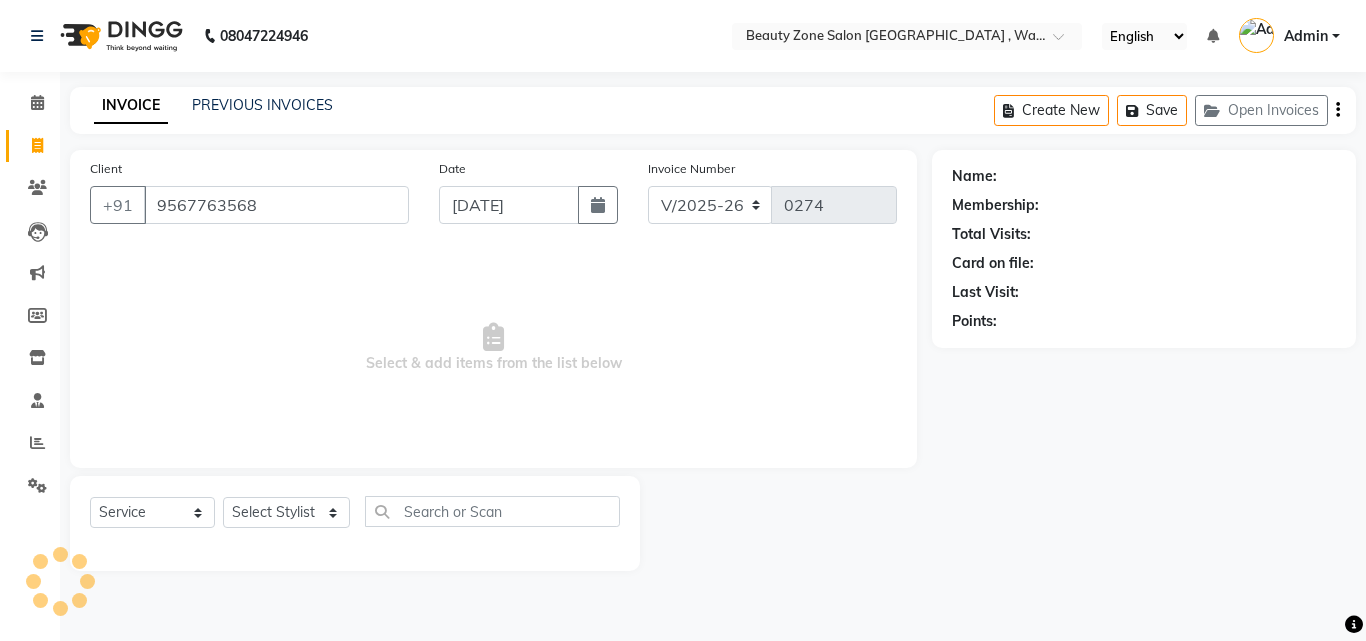 type on "9567763568" 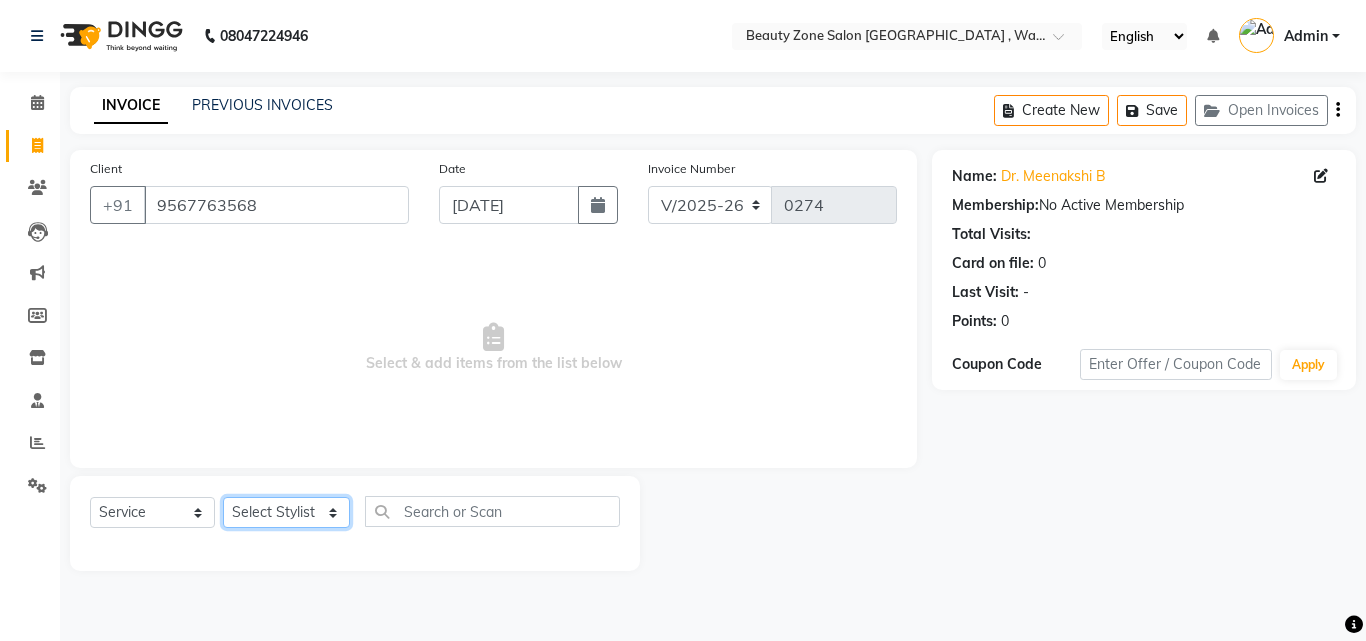 click on "Select Stylist [PERSON_NAME] [PERSON_NAME] [PERSON_NAME] [PERSON_NAME]" 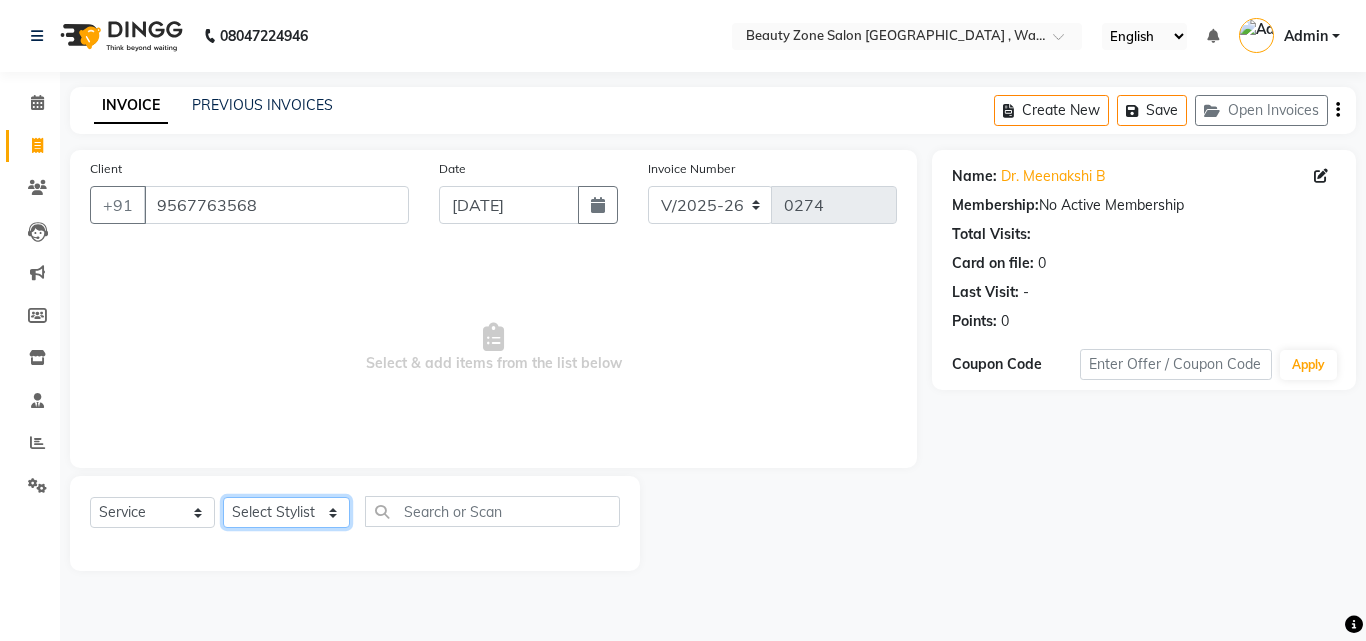 select on "26800" 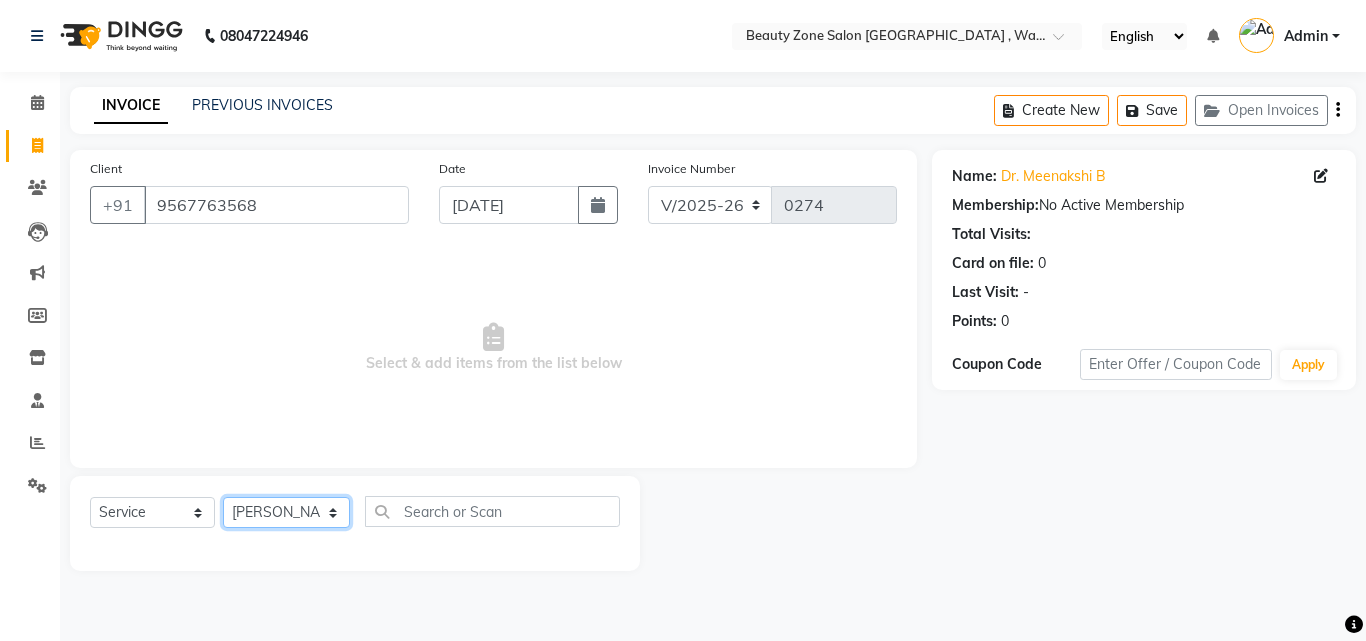 click on "Select Stylist [PERSON_NAME] [PERSON_NAME] [PERSON_NAME] [PERSON_NAME]" 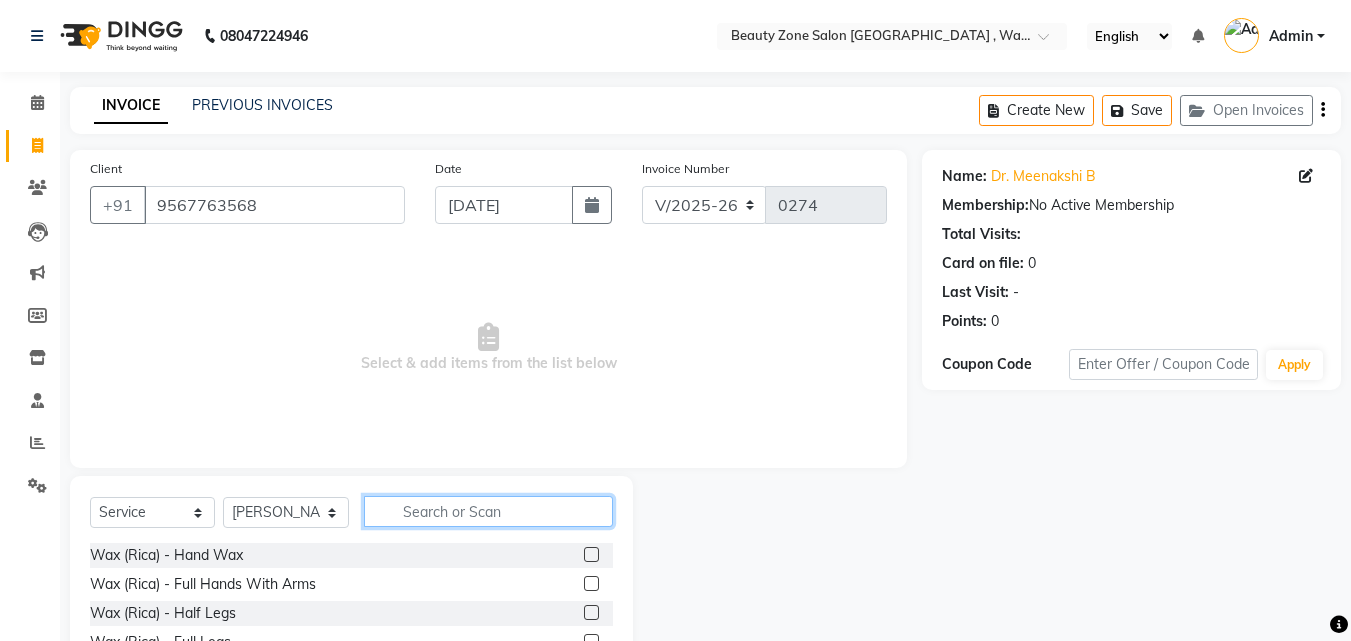 click 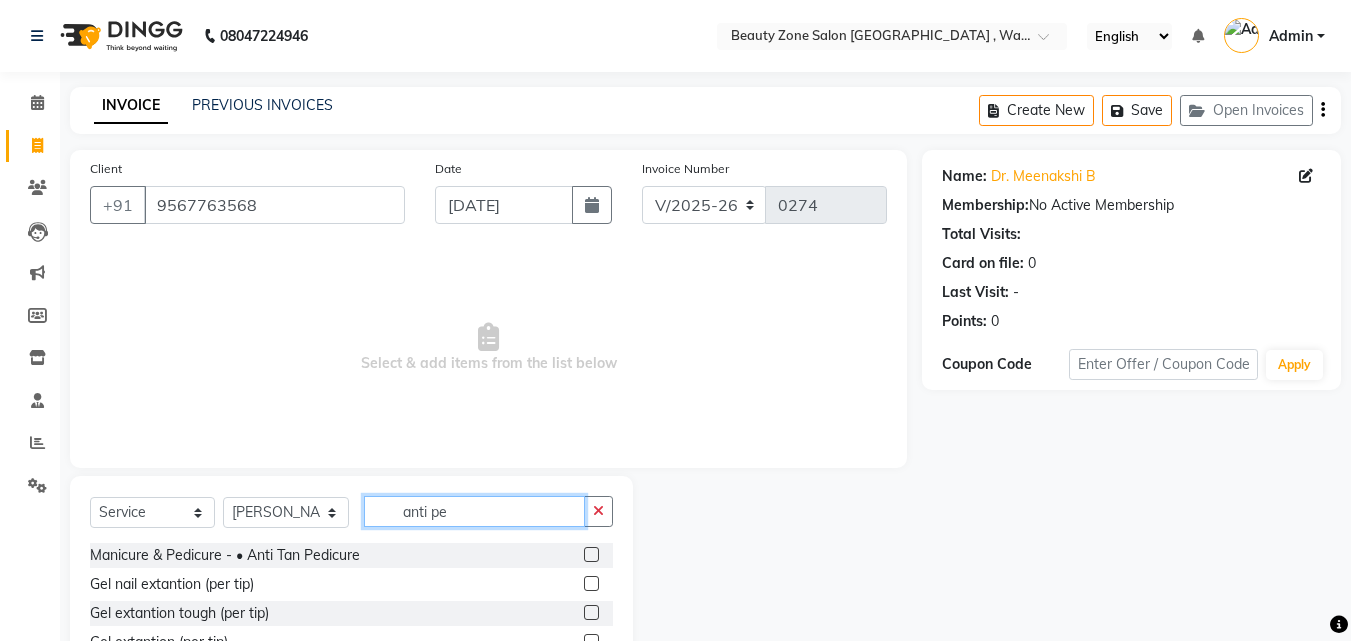 type on "anti pe" 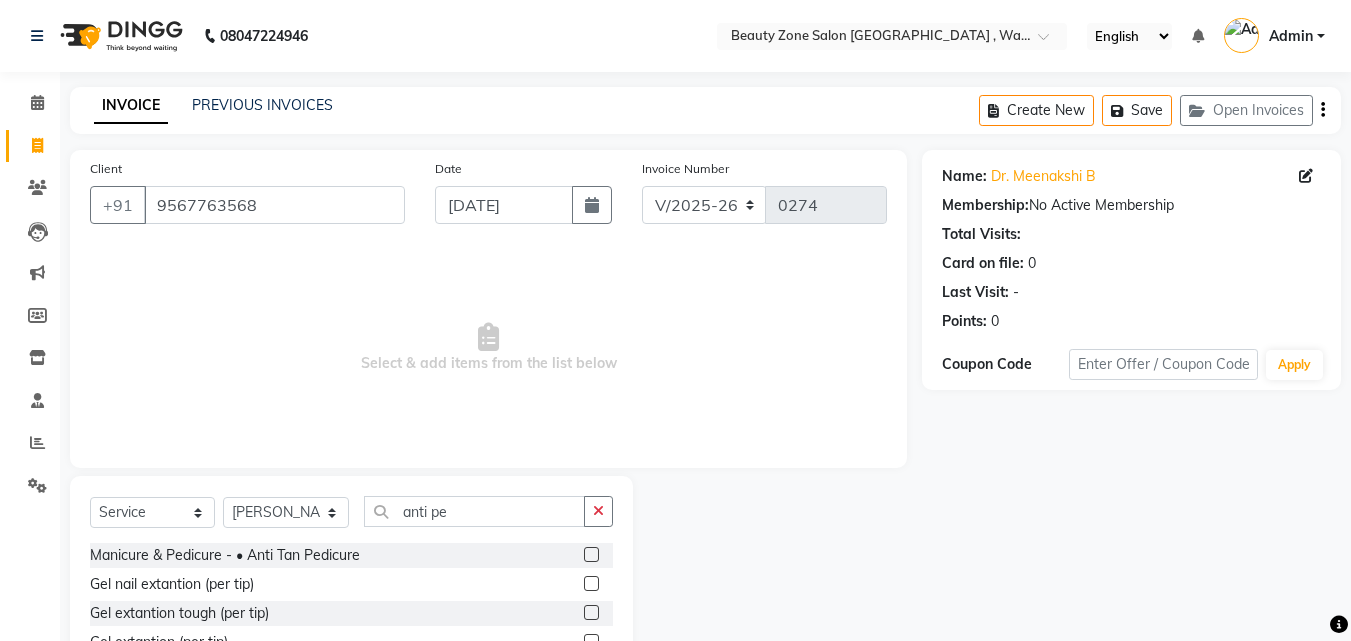 click 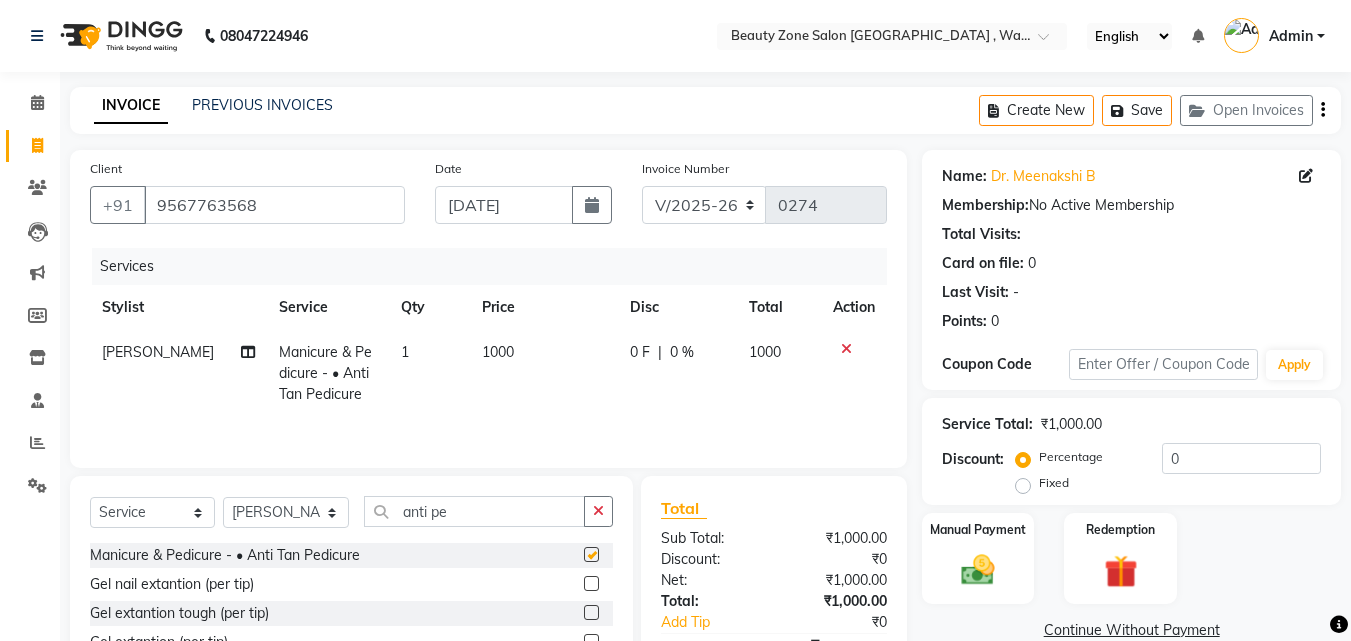 checkbox on "false" 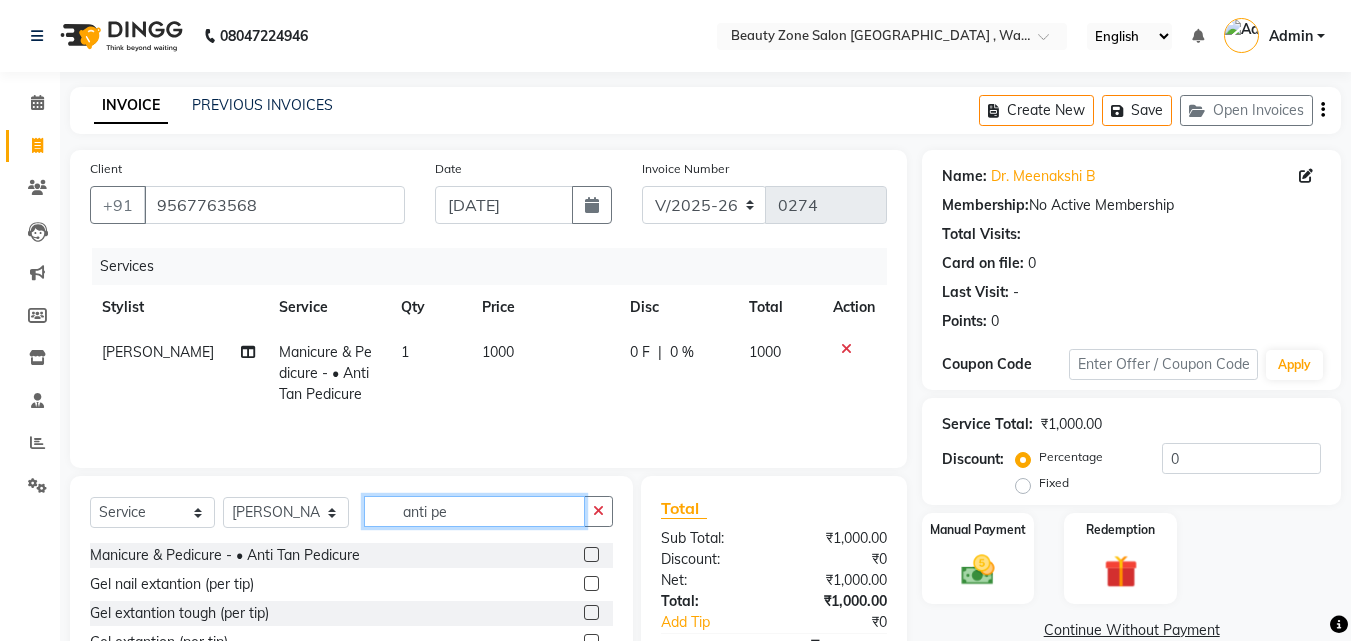 click on "anti pe" 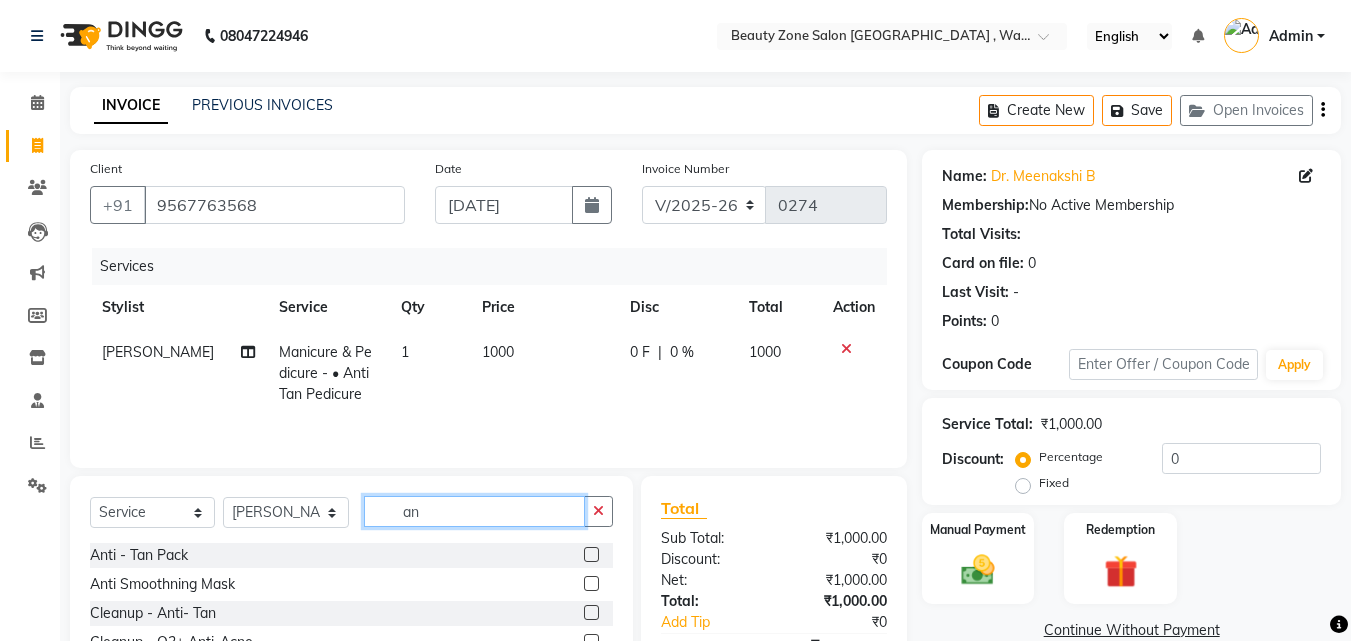 type on "a" 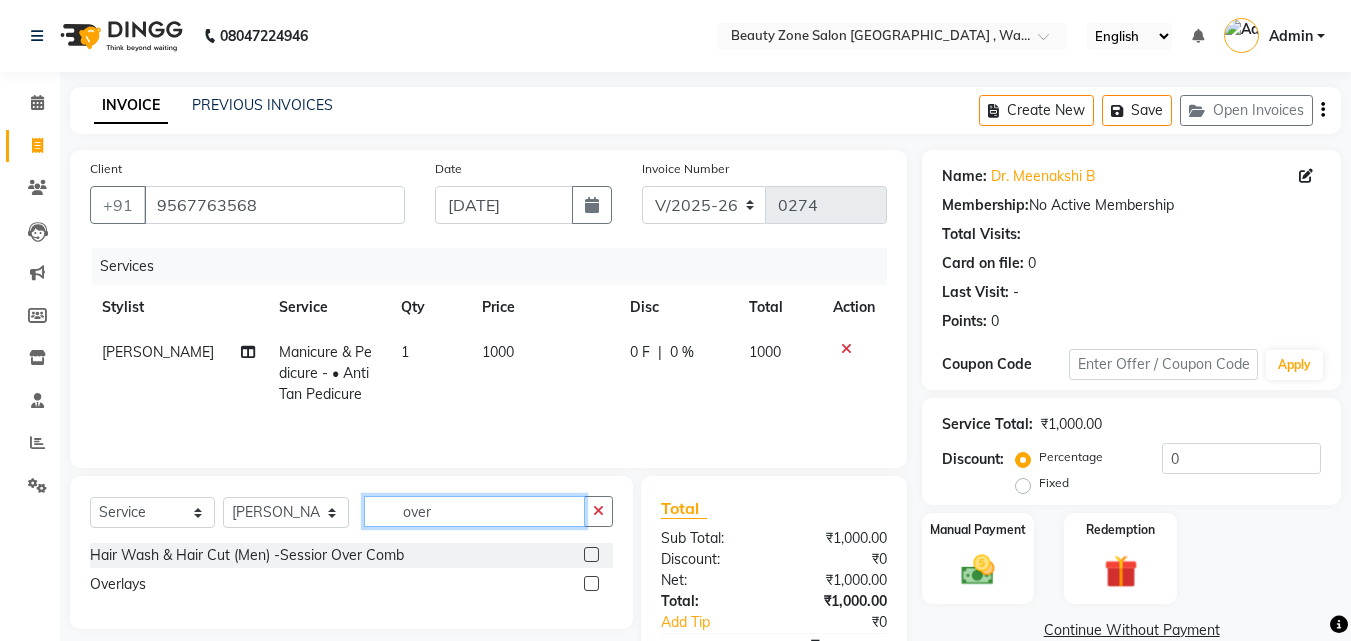 type on "over" 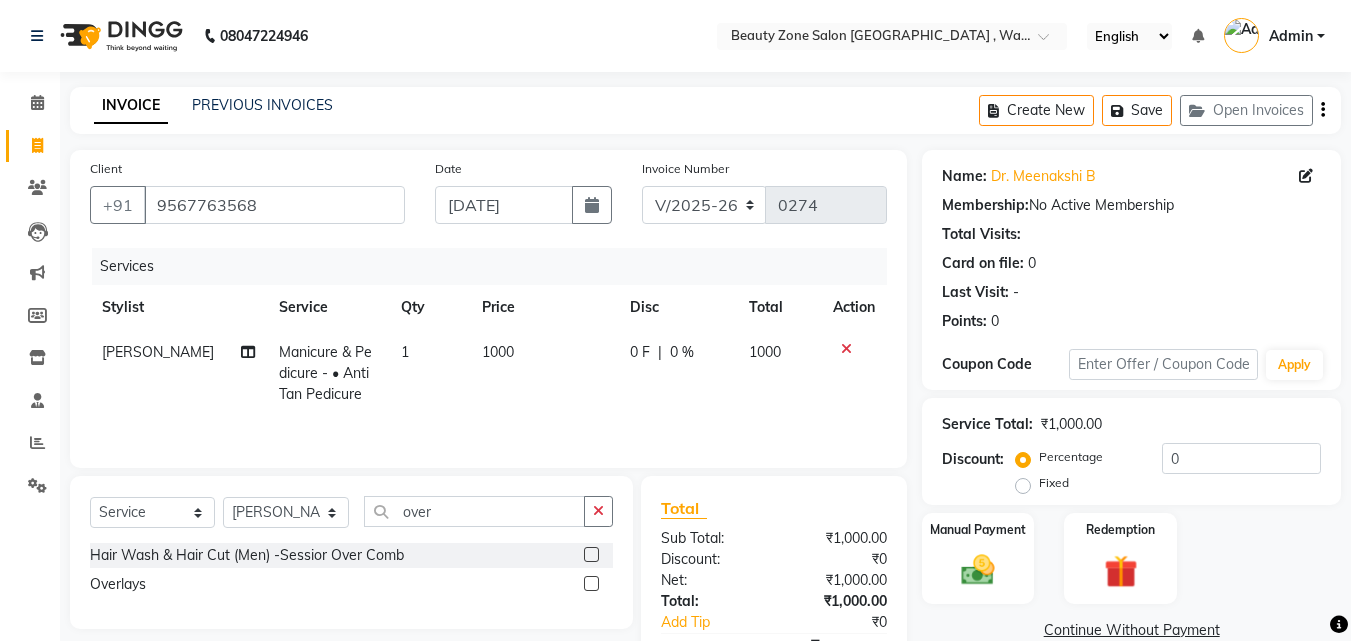 click 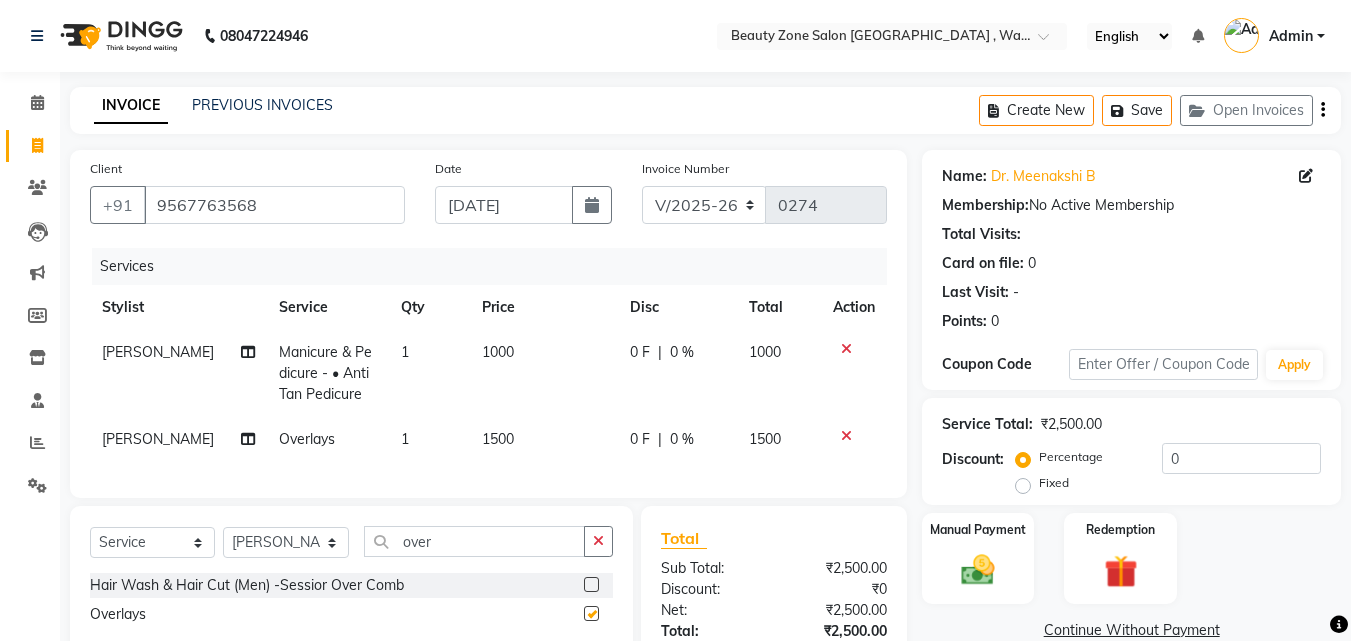 checkbox on "false" 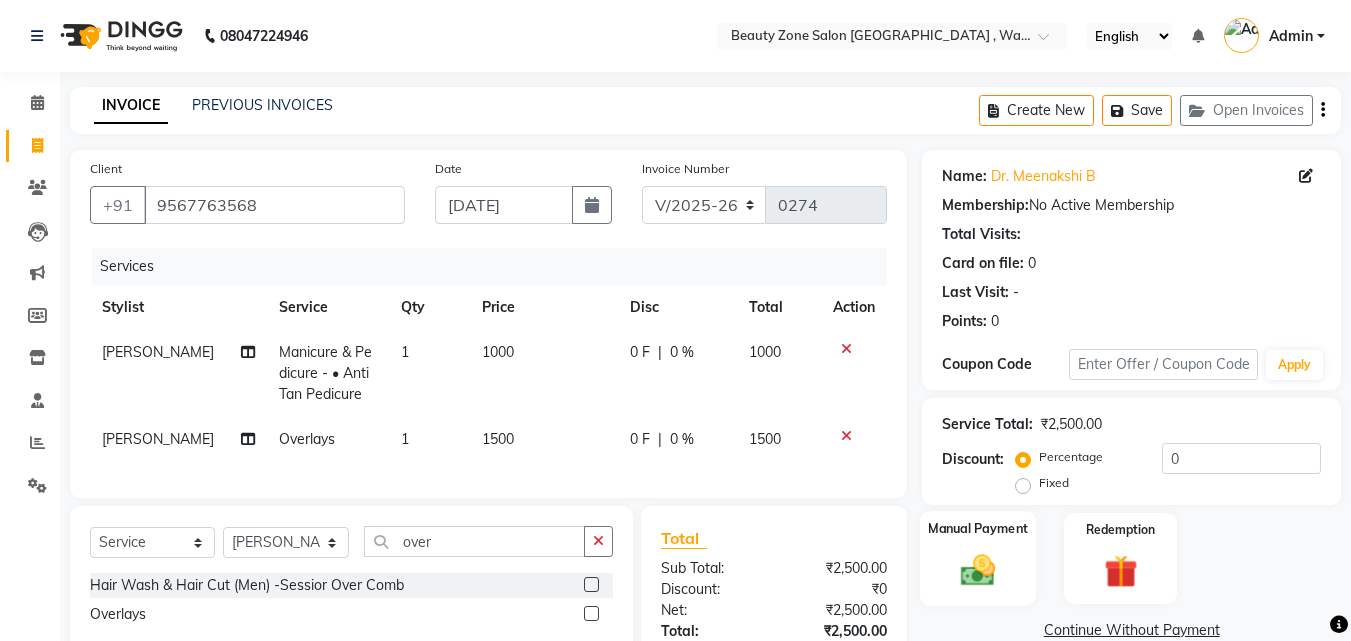 click 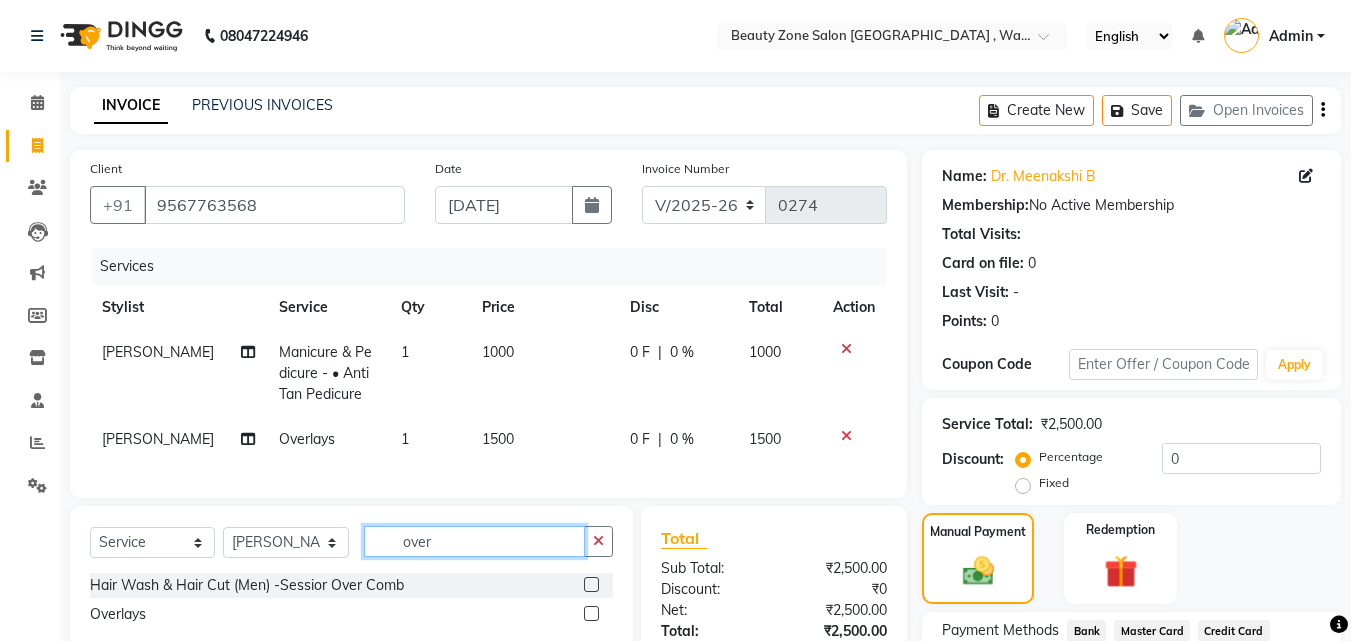 click on "over" 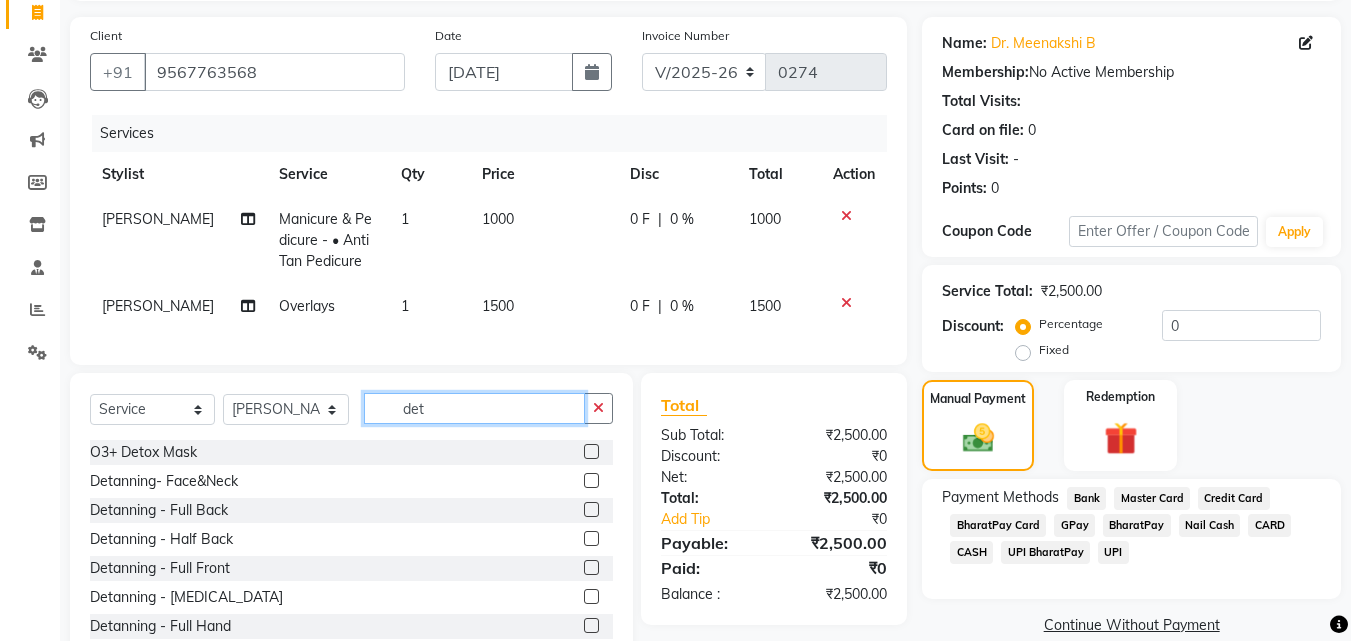 scroll, scrollTop: 205, scrollLeft: 0, axis: vertical 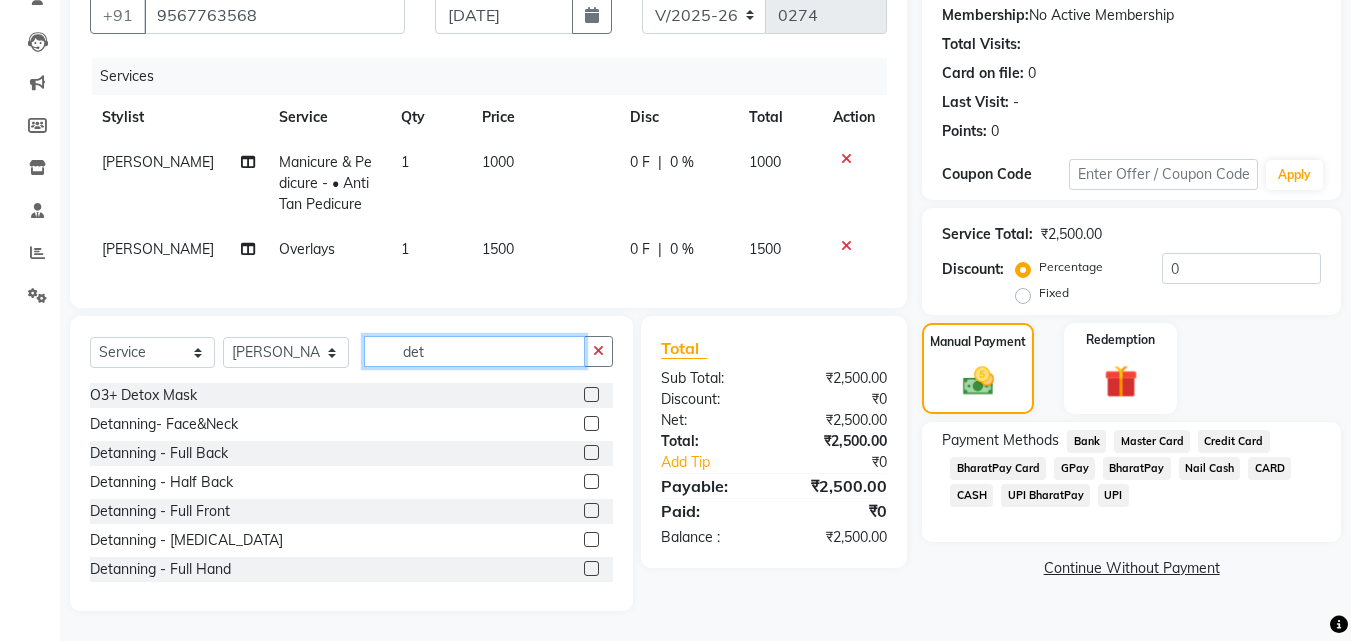type on "det" 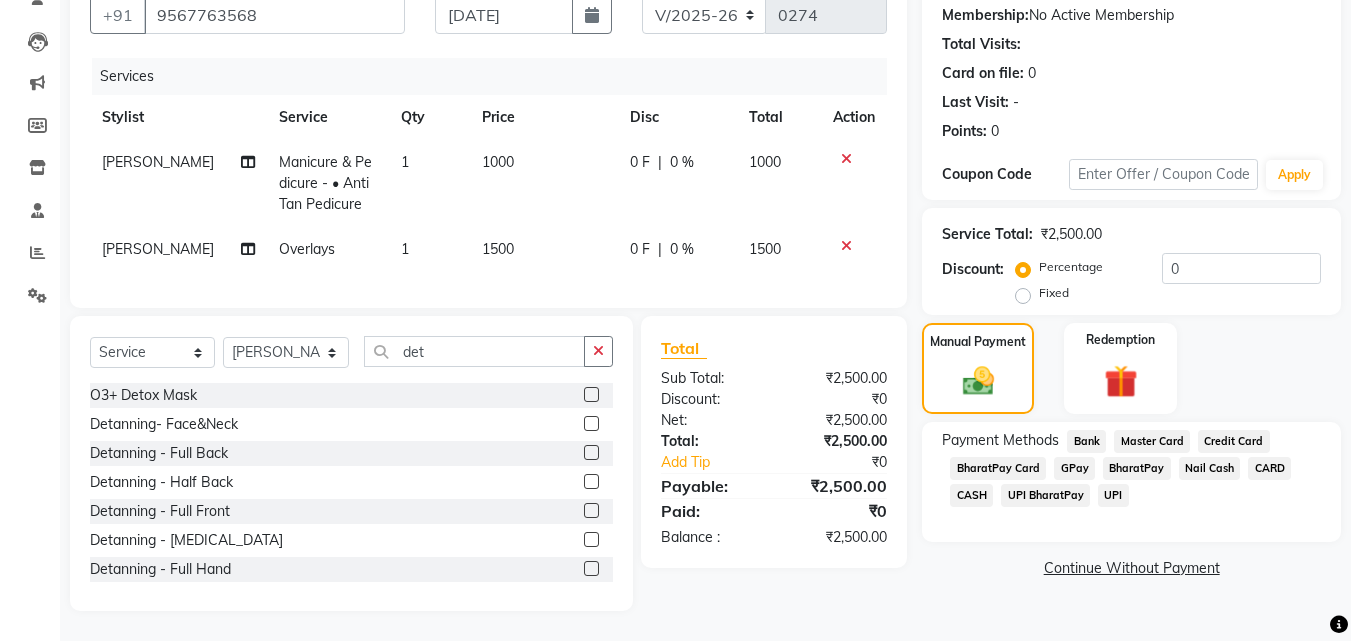click 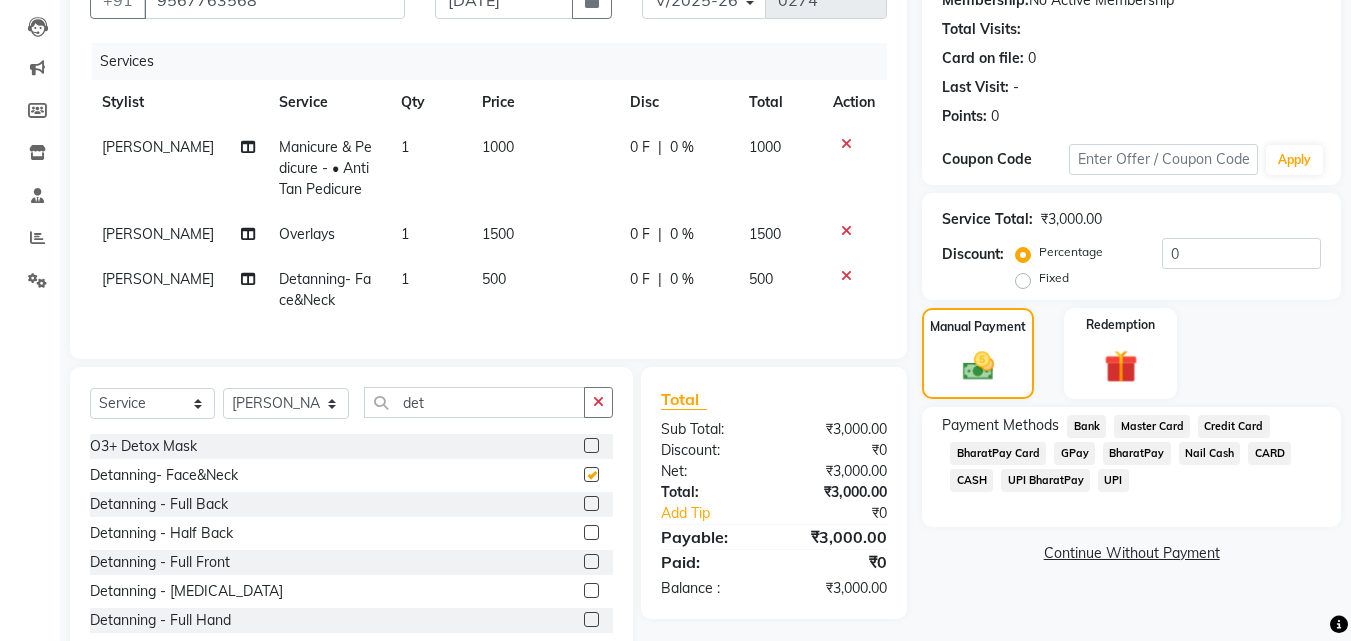 checkbox on "false" 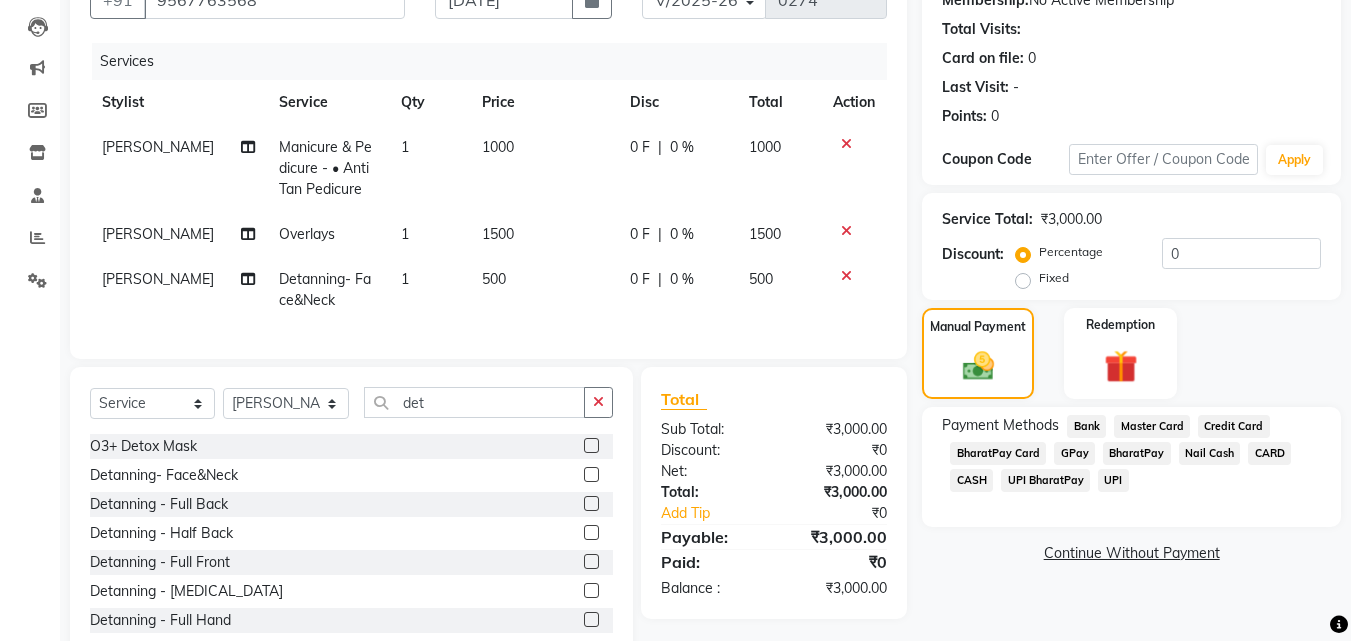 click on "500" 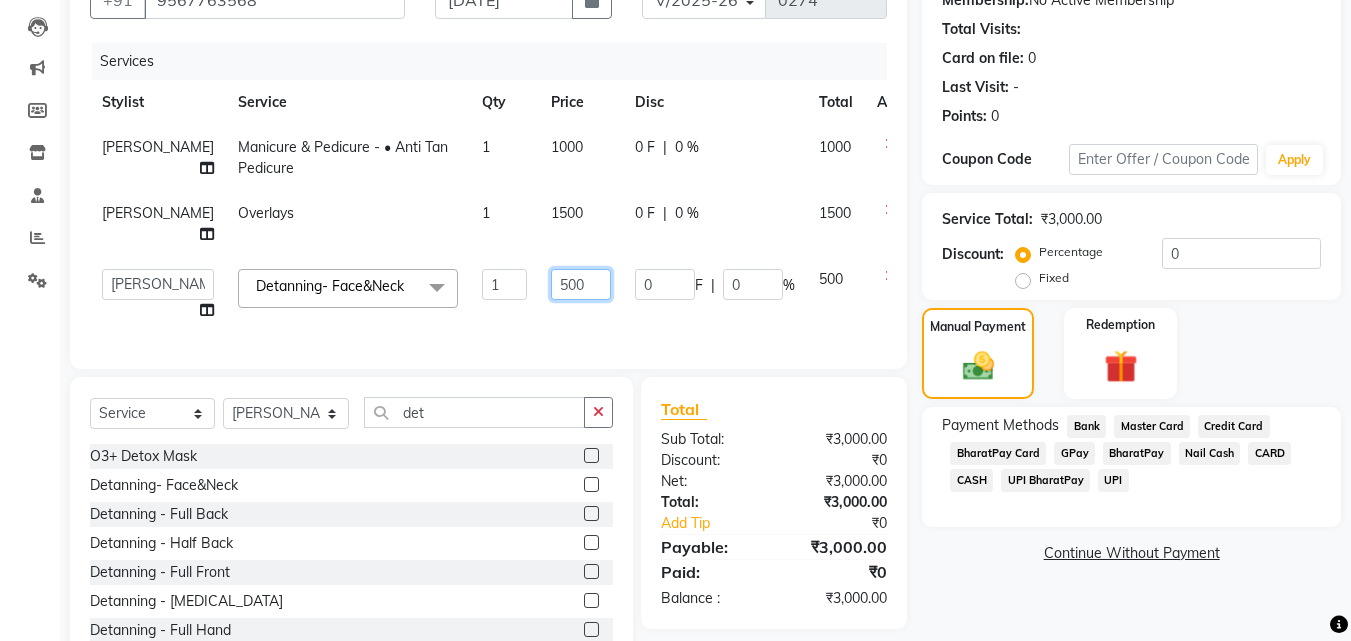click on "500" 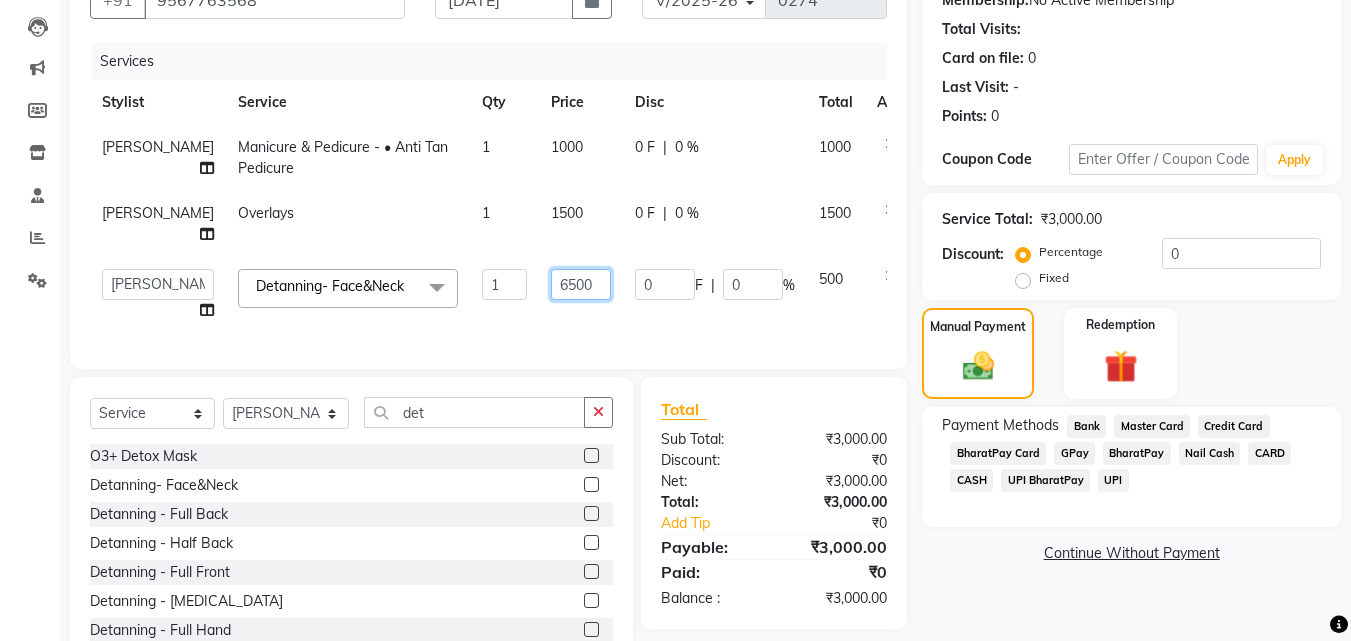 type on "650" 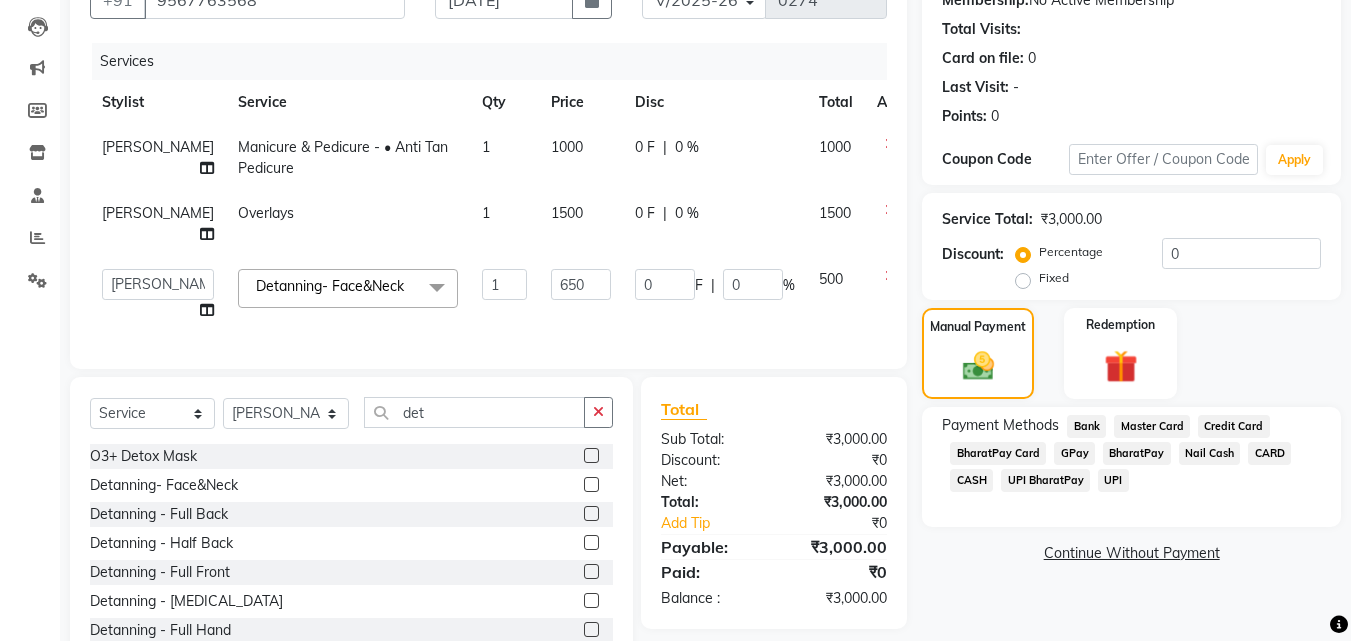 click on "Services Stylist Service Qty Price Disc Total Action [PERSON_NAME] Manicure & Pedicure  -  • Anti Tan Pedicure 1 1000 0 F | 0 % 1000 [PERSON_NAME] Overlays 1 1500 0 F | 0 % 1500  [PERSON_NAME]   [PERSON_NAME]   [PERSON_NAME] [PERSON_NAME]  Detanning- Face&Neck  x Wax (Rica)  -  Hand Wax Wax (Rica)  -  Full Hands With Arms Wax (Rica)  -  Half Legs Wax (Rica)  -  Full Legs Wax (Rica)  -  Half Back Wax (Rica)  -  Full Back Wax (Rica)  -  [MEDICAL_DATA] Wax (Rica)  -  Full Front Wax (Rica) - Peel Off- Underarms Wax (Rica) -full Hand, leg and Underarms  Wax (Rica) - Full Body  Full Body Full Arms, Full Leg with chocolate underarms} Wax (Rica) -full Hand, leg With Chocolet Underarms  Wax (Rica) -Blouse line Wax (Rica) -Buttocks  Wax Full Leg(Men) Threading   -  Eyebrows Threading   -  Upper Lips Threading   -  Lower Lips Threading   -  Chin Threading   -  Forehead Threading   -  Double Chin Threading   -  Side Locks (Depends) Threading   -  Face Threading Threading - (Eyebrows with bean wax)  Rejuvenating Mask Anti - Tan Pack" 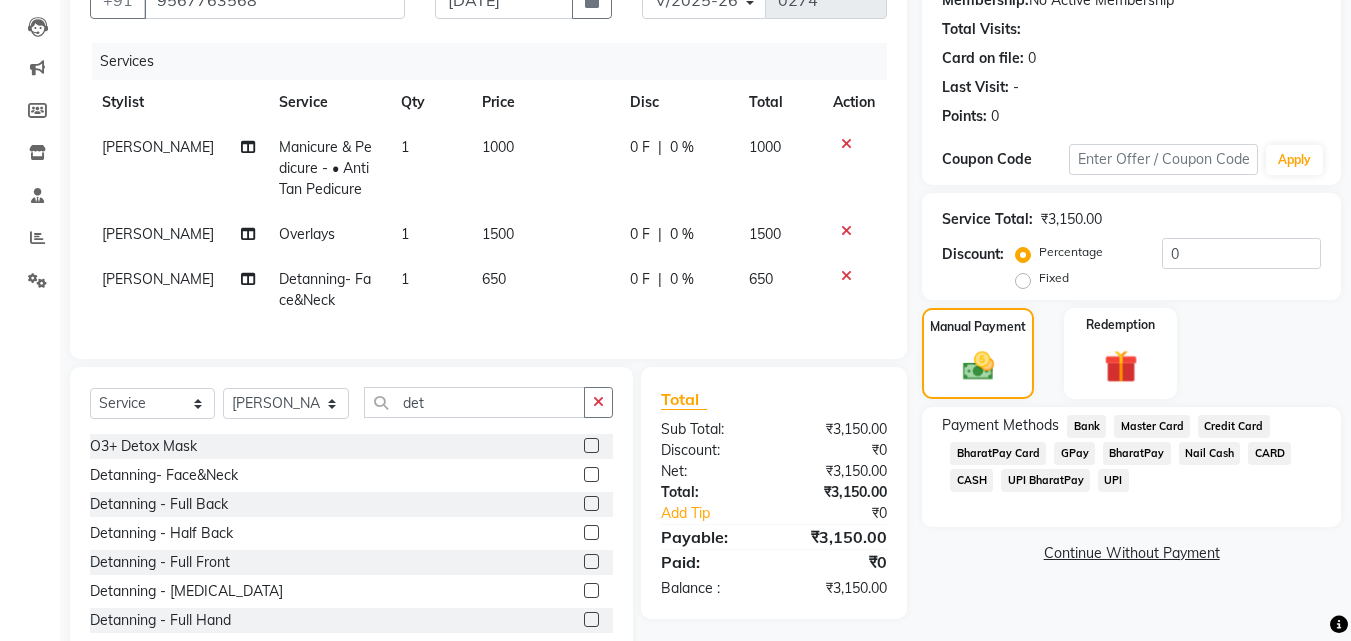 click on "0 %" 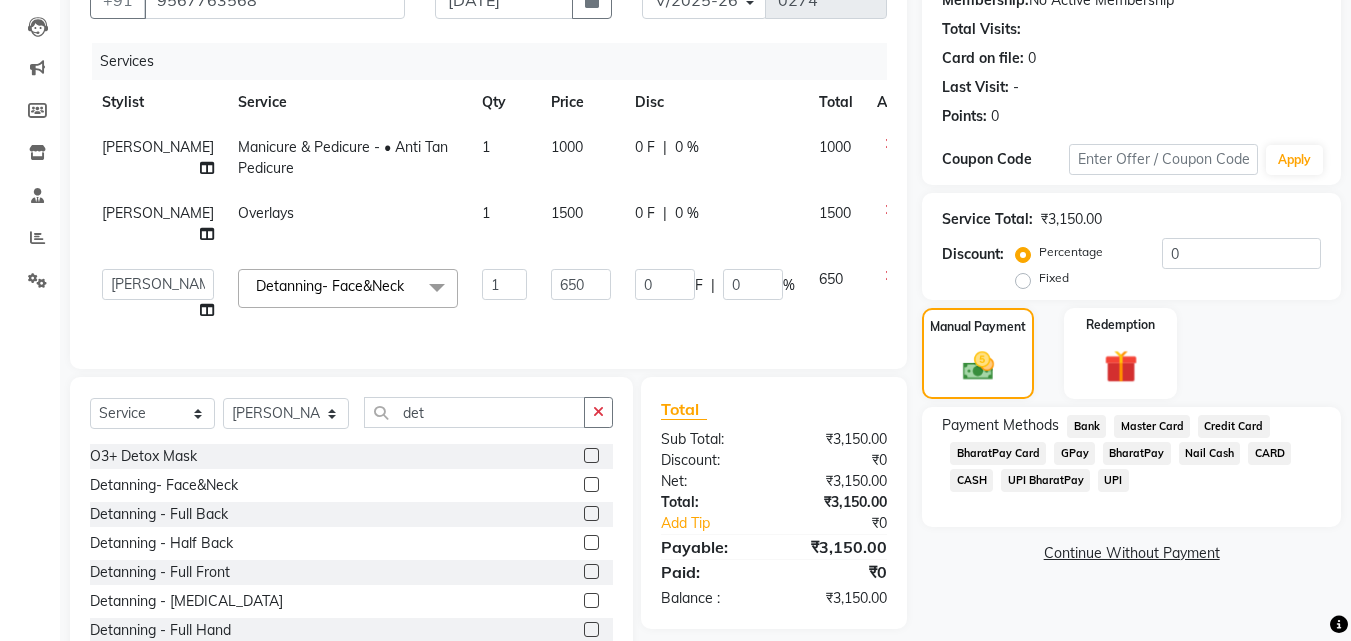 click on "0 F | 0 %" 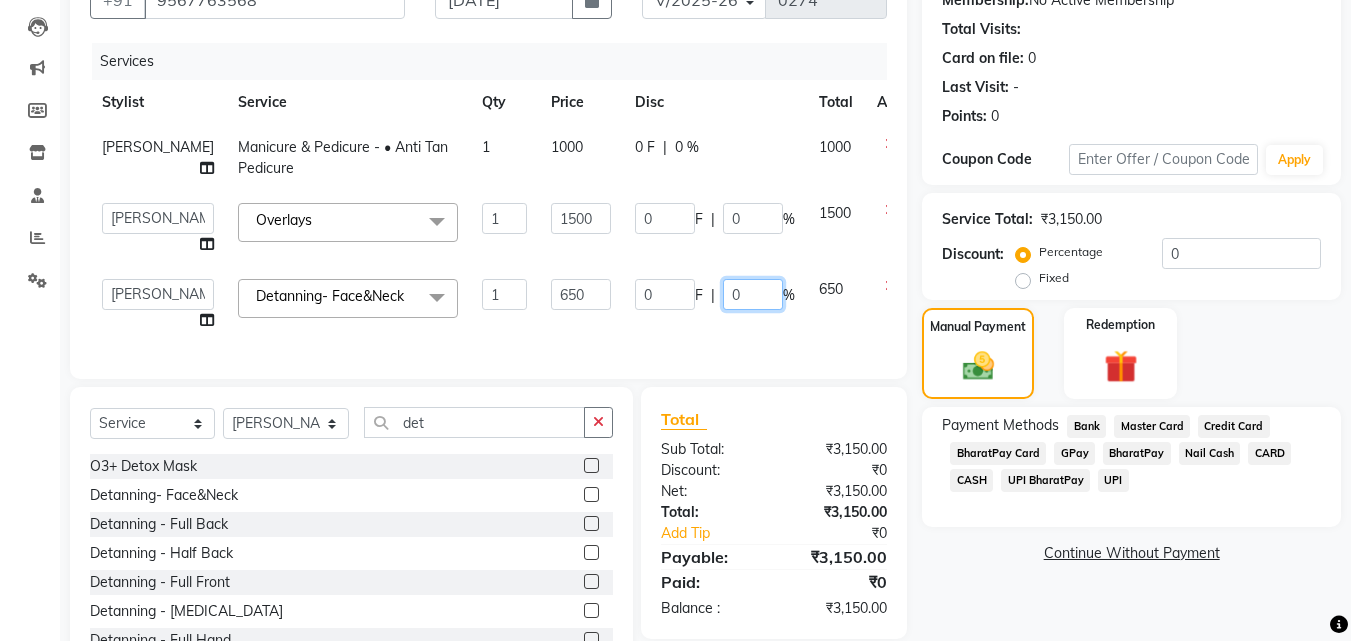 click on "0" 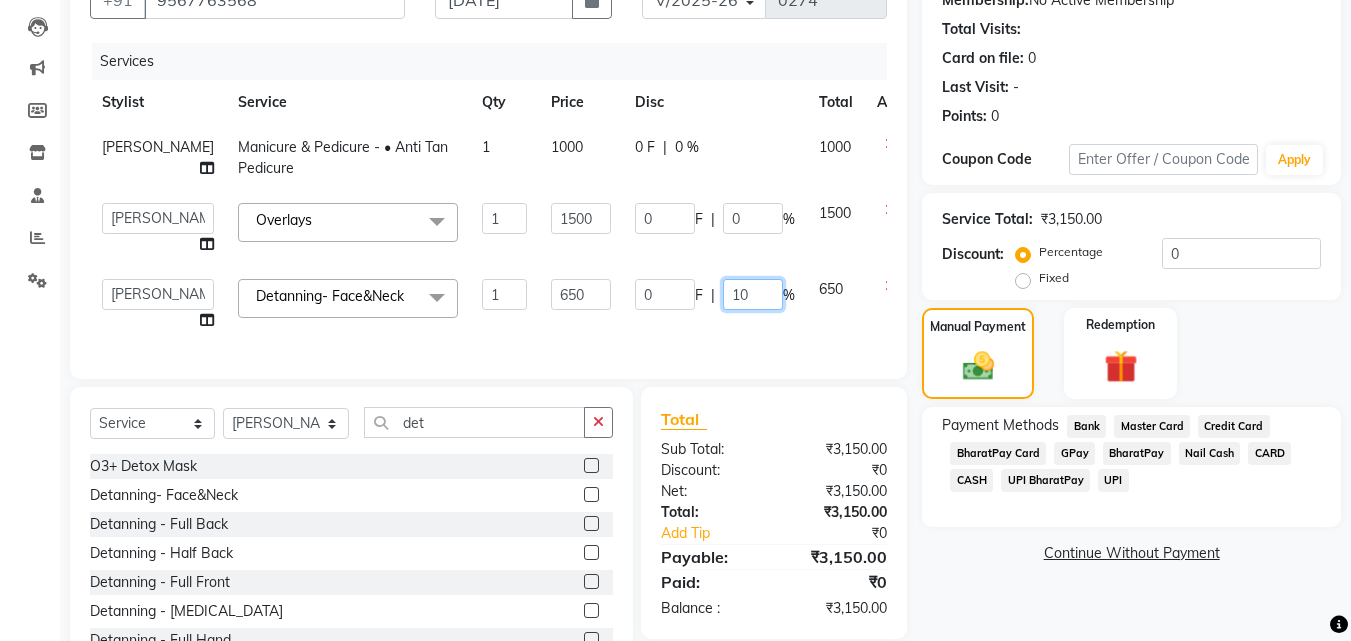 type on "100" 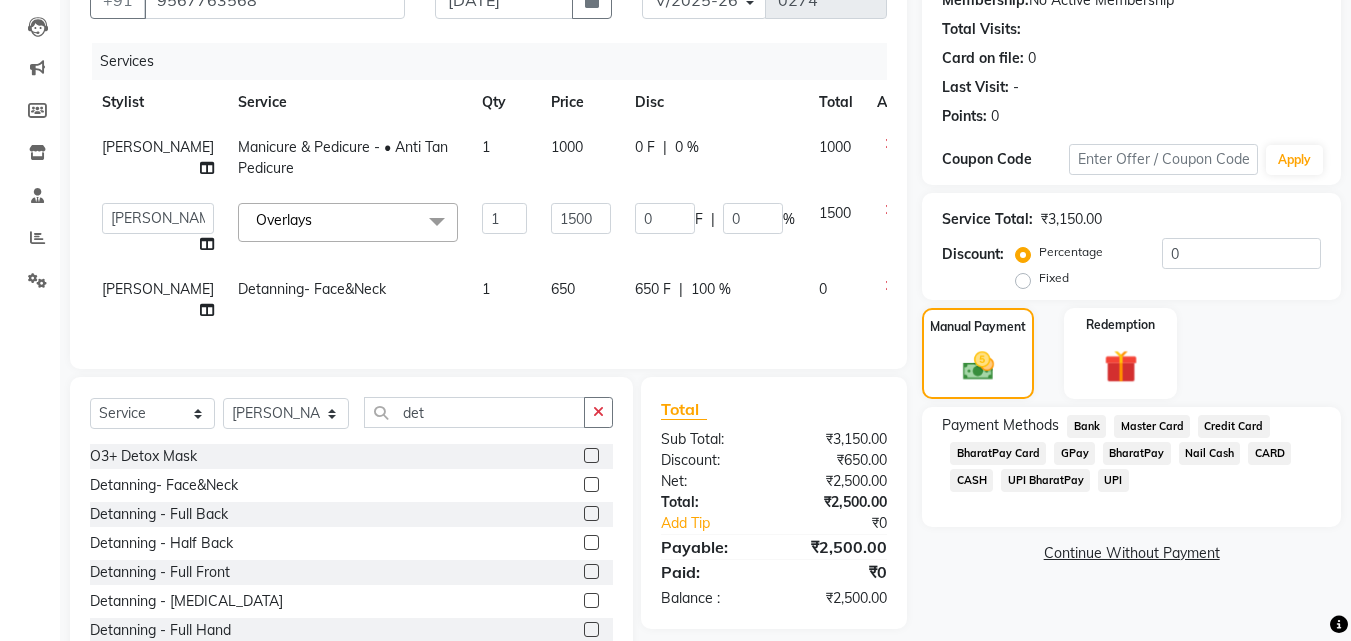 click on "650 F | 100 %" 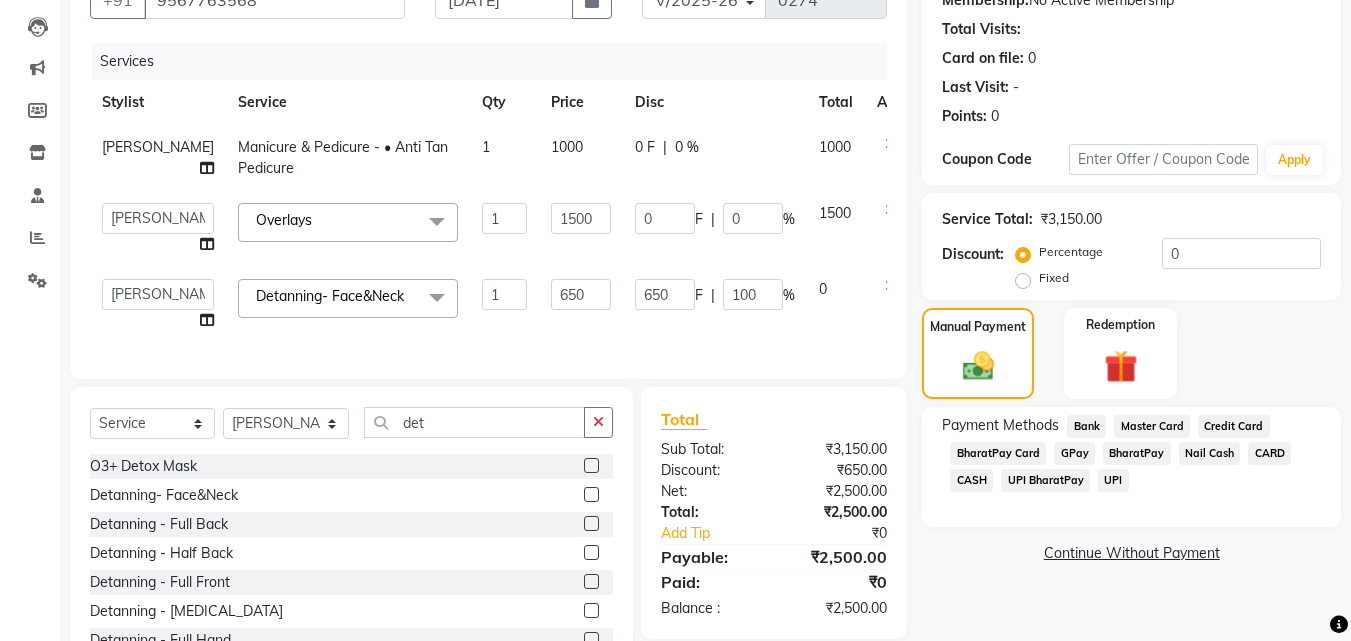 click on "CARD" 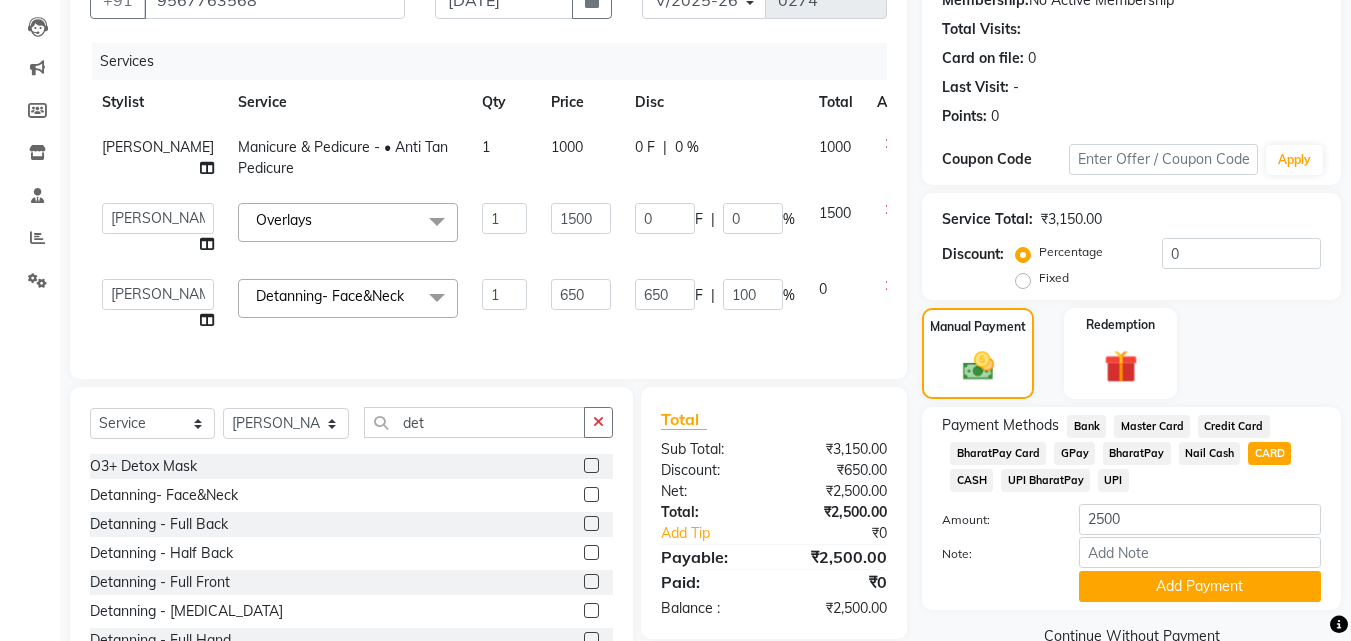 scroll, scrollTop: 312, scrollLeft: 0, axis: vertical 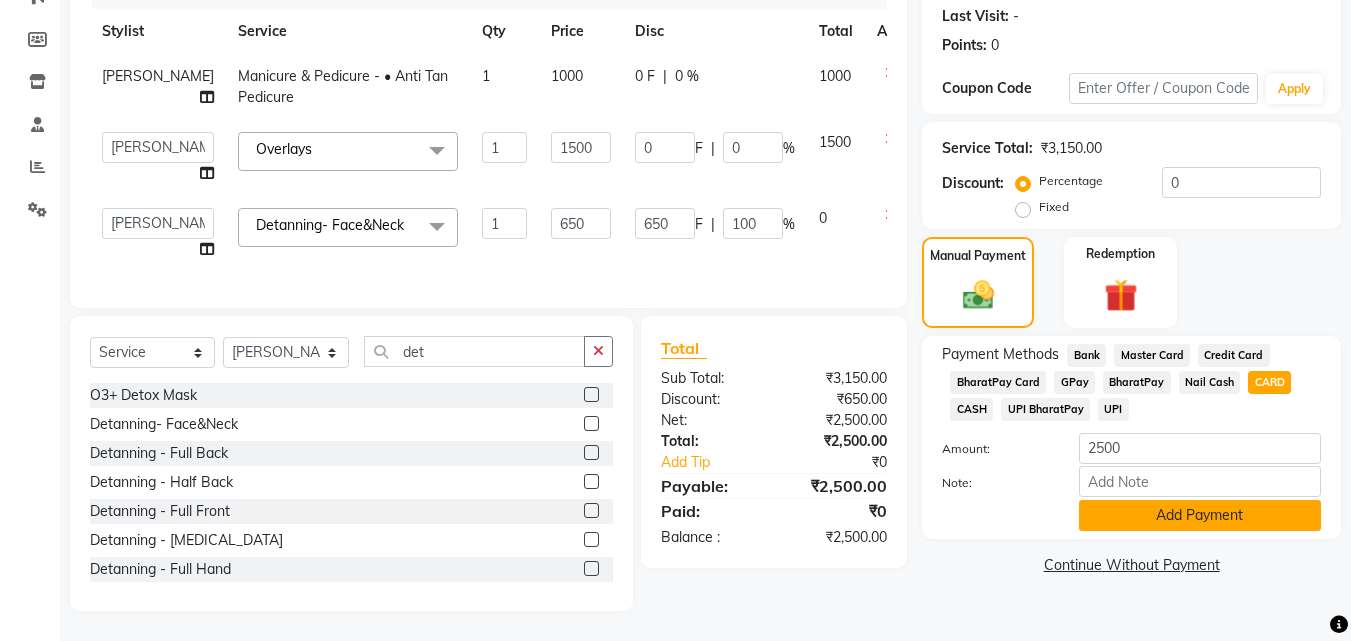 click on "Add Payment" 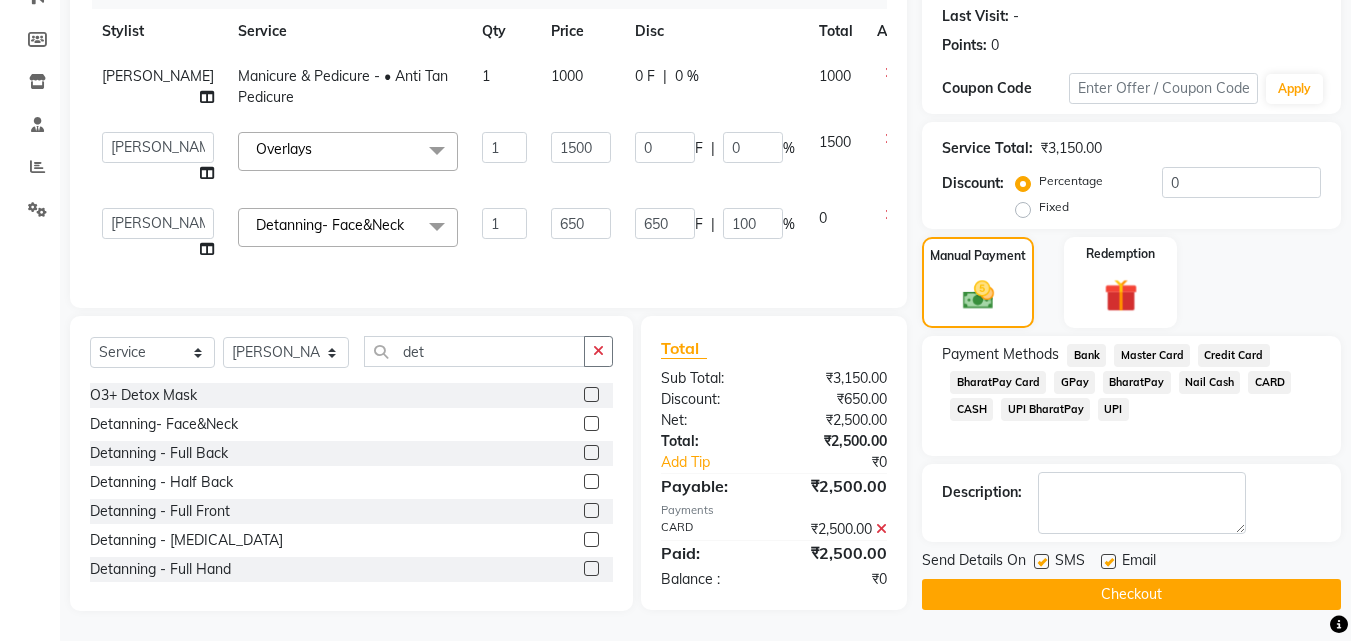 click 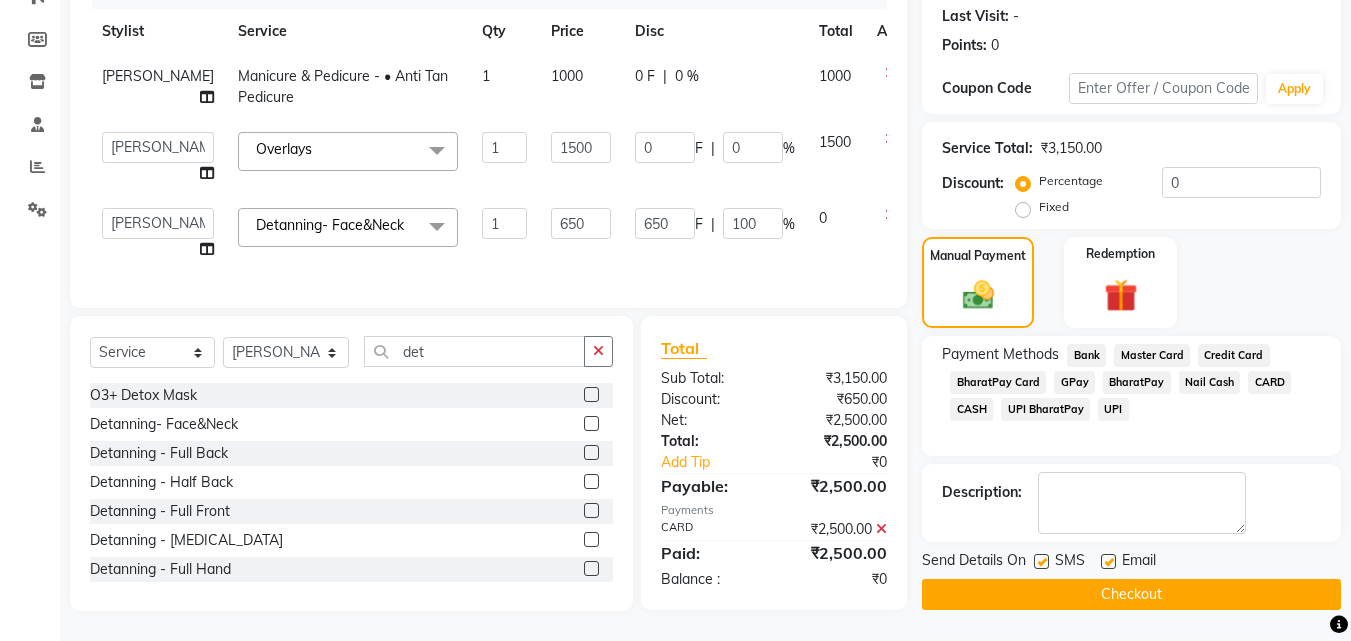 click at bounding box center [1040, 562] 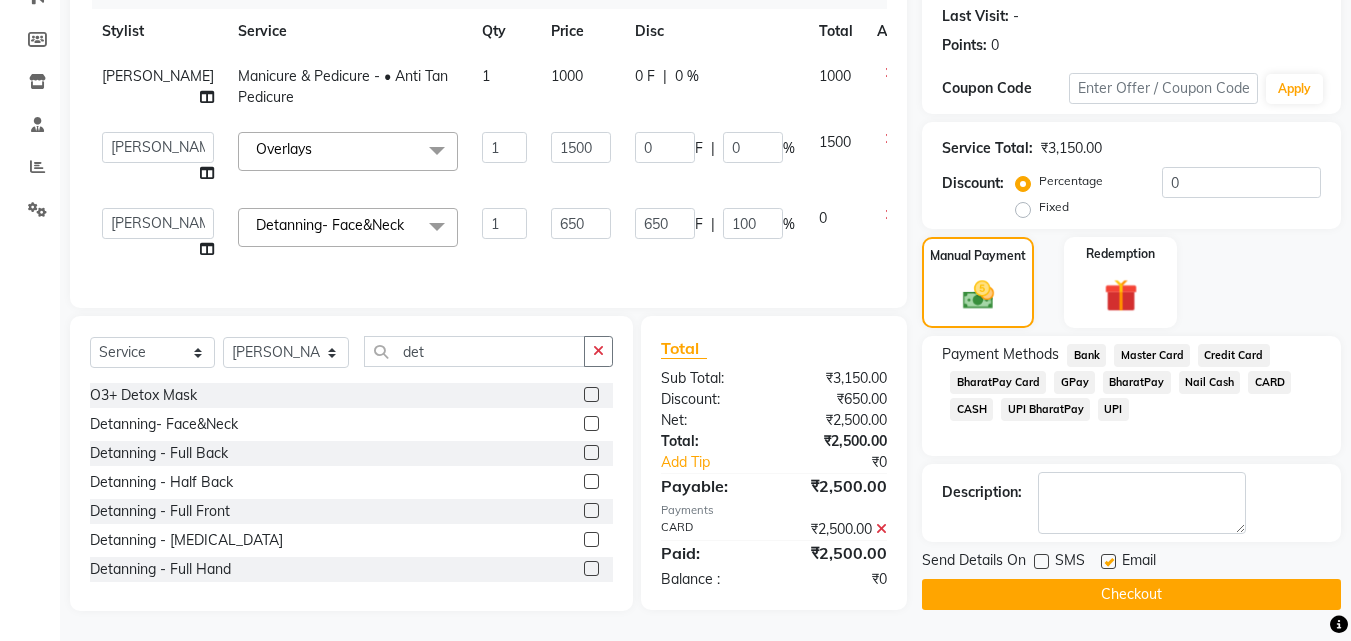 click 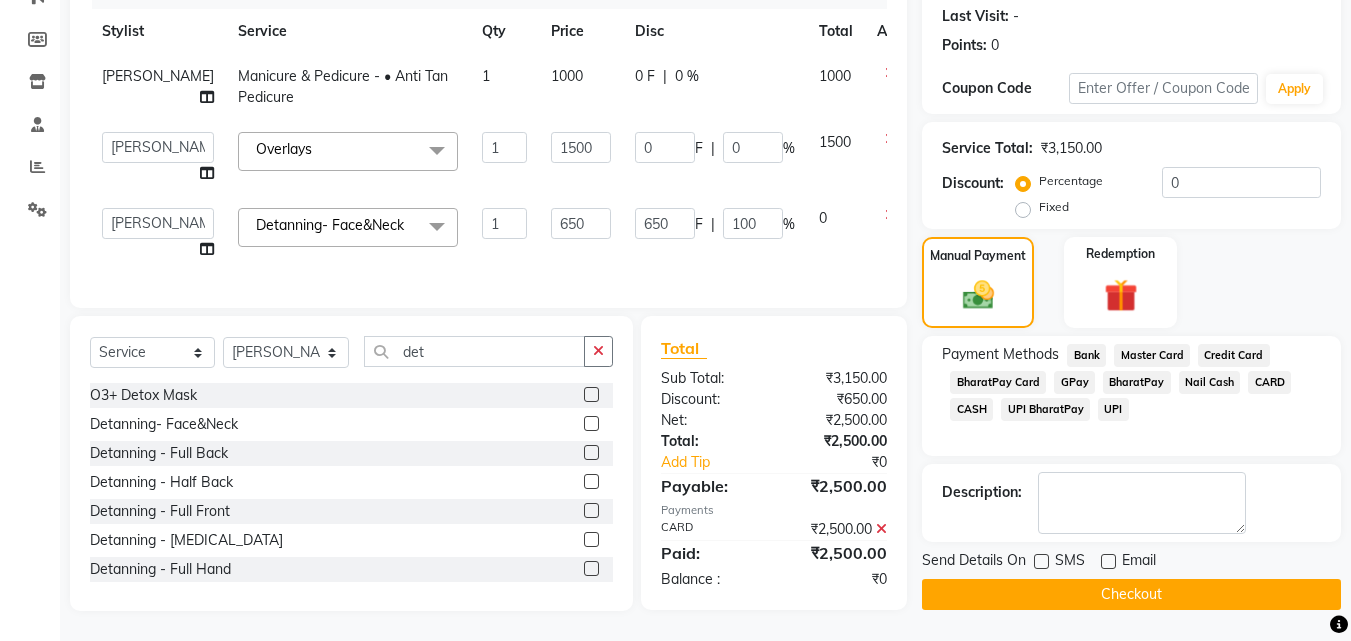 click on "Checkout" 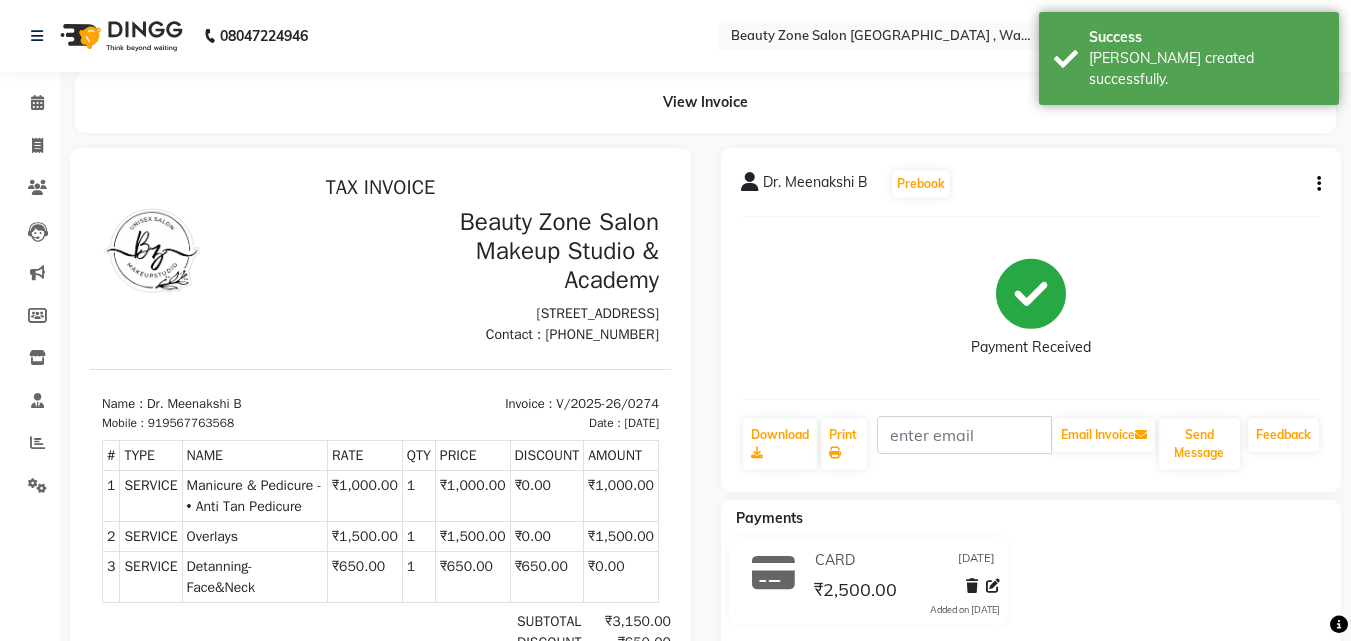 scroll, scrollTop: 0, scrollLeft: 0, axis: both 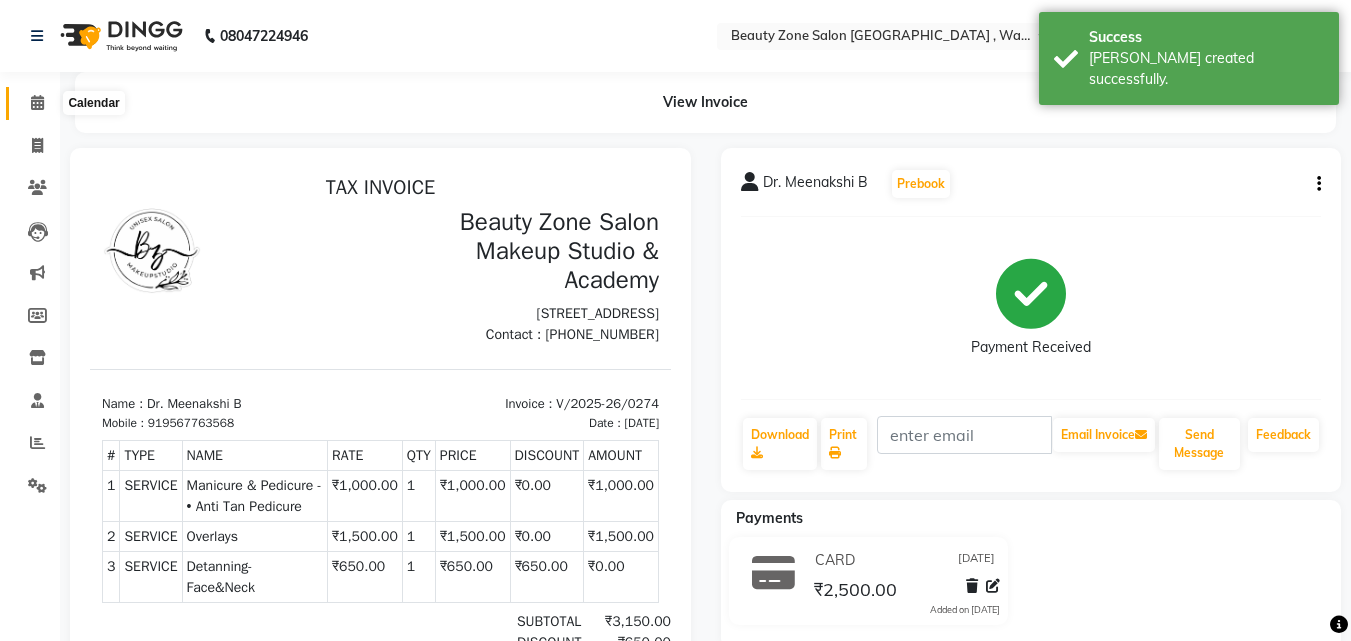 click 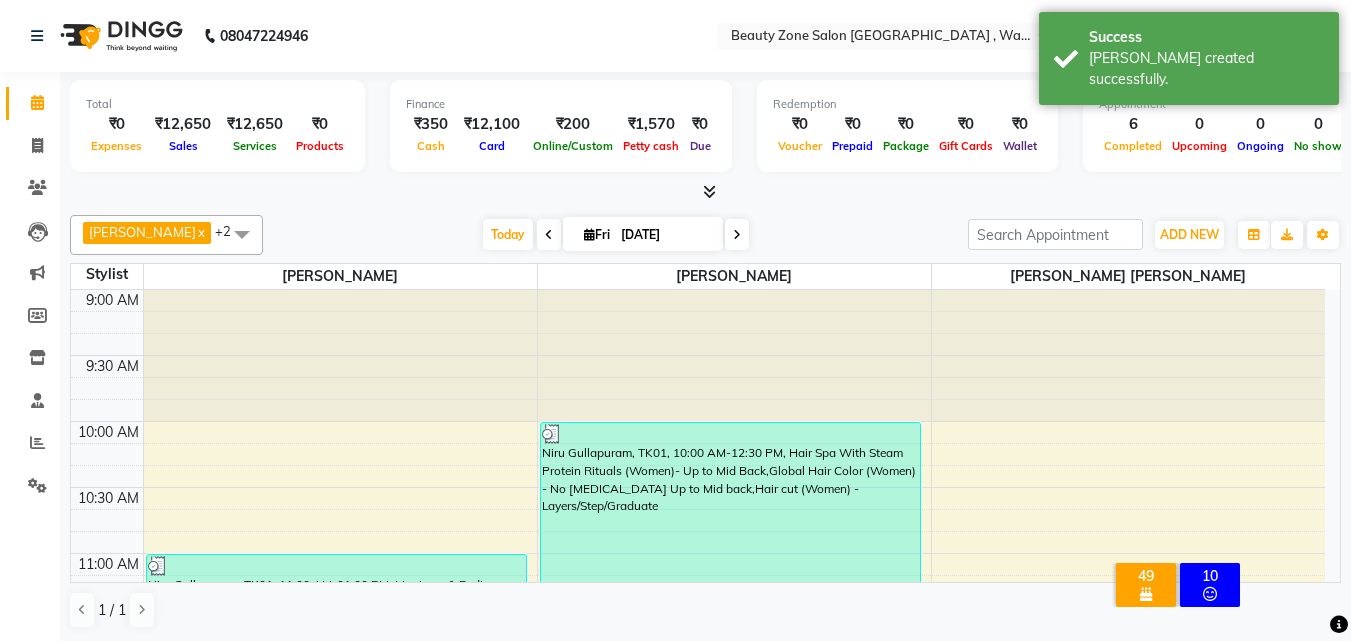 click on "Invoice" 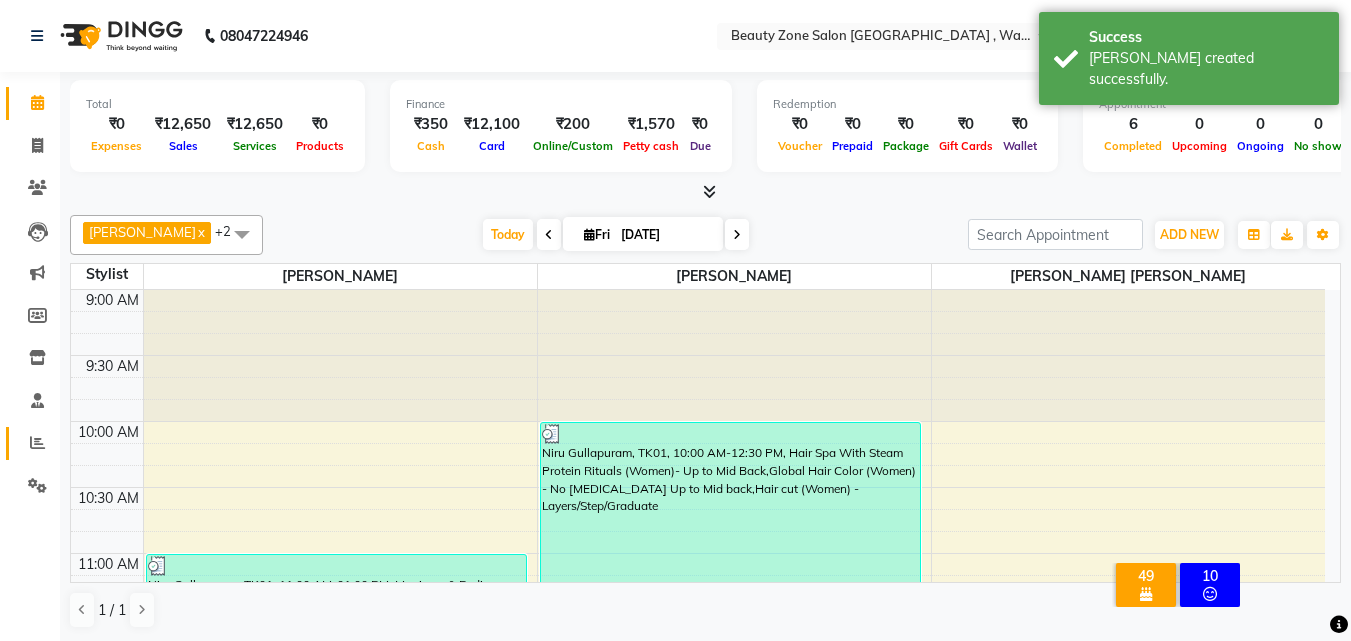 click 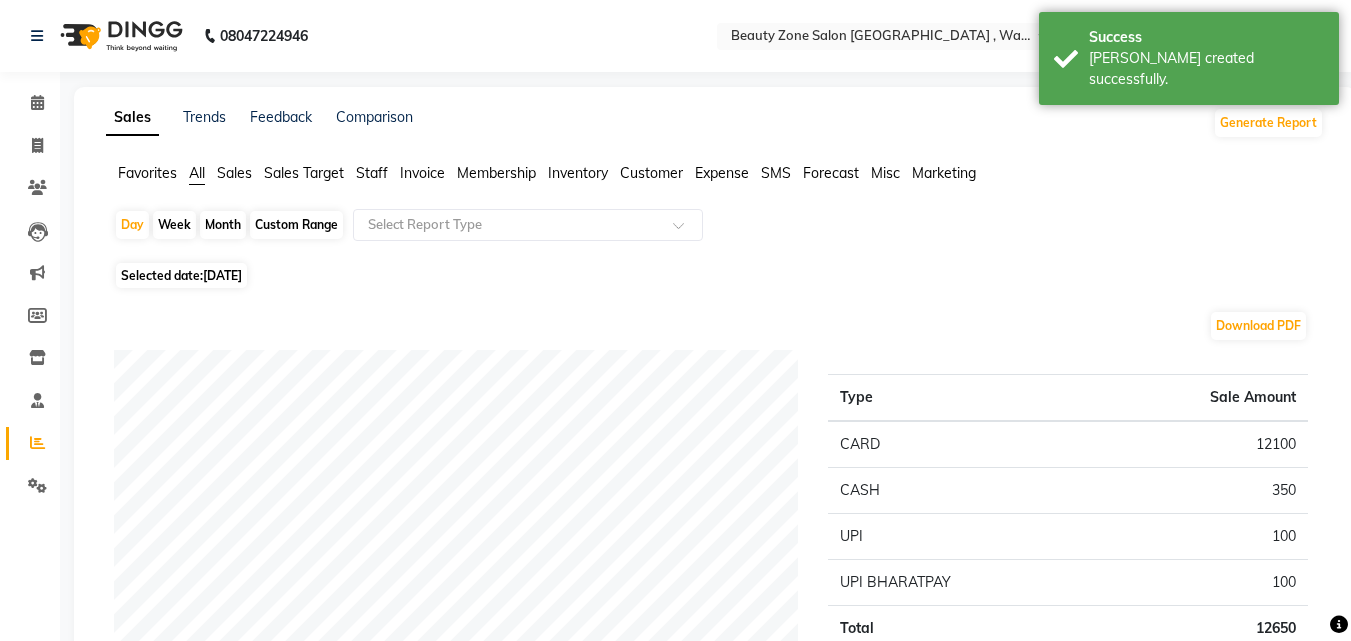 click on "Custom Range" 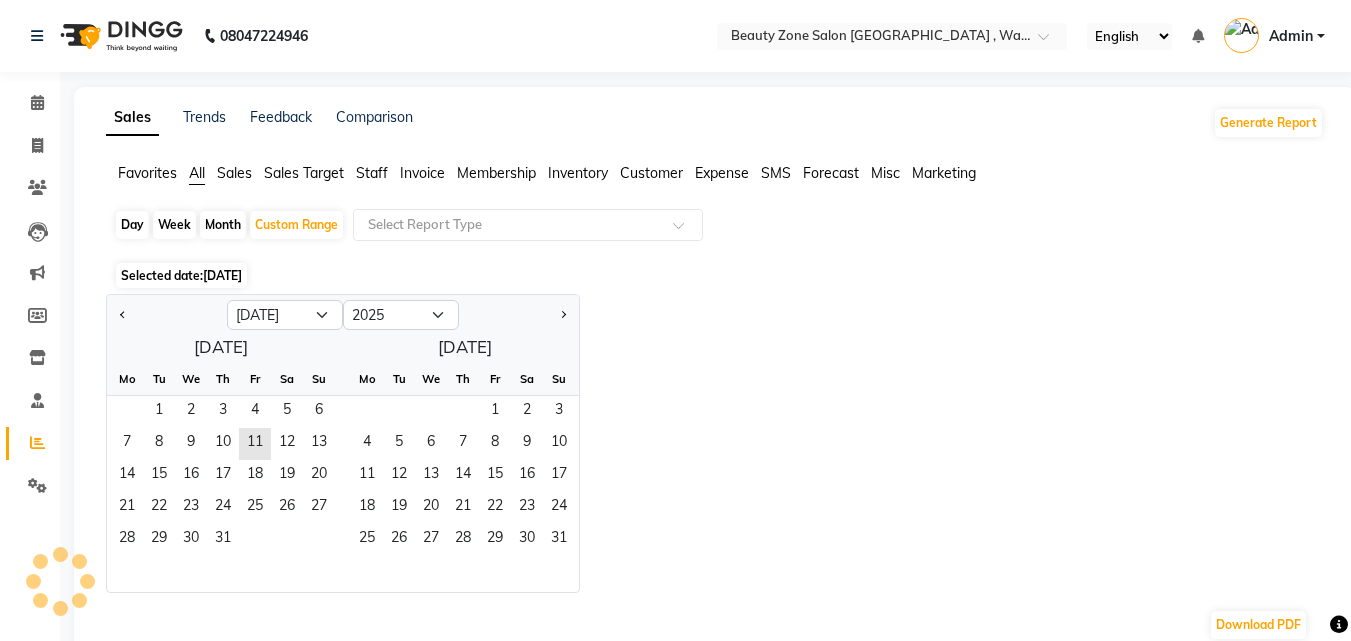 click on "Day" 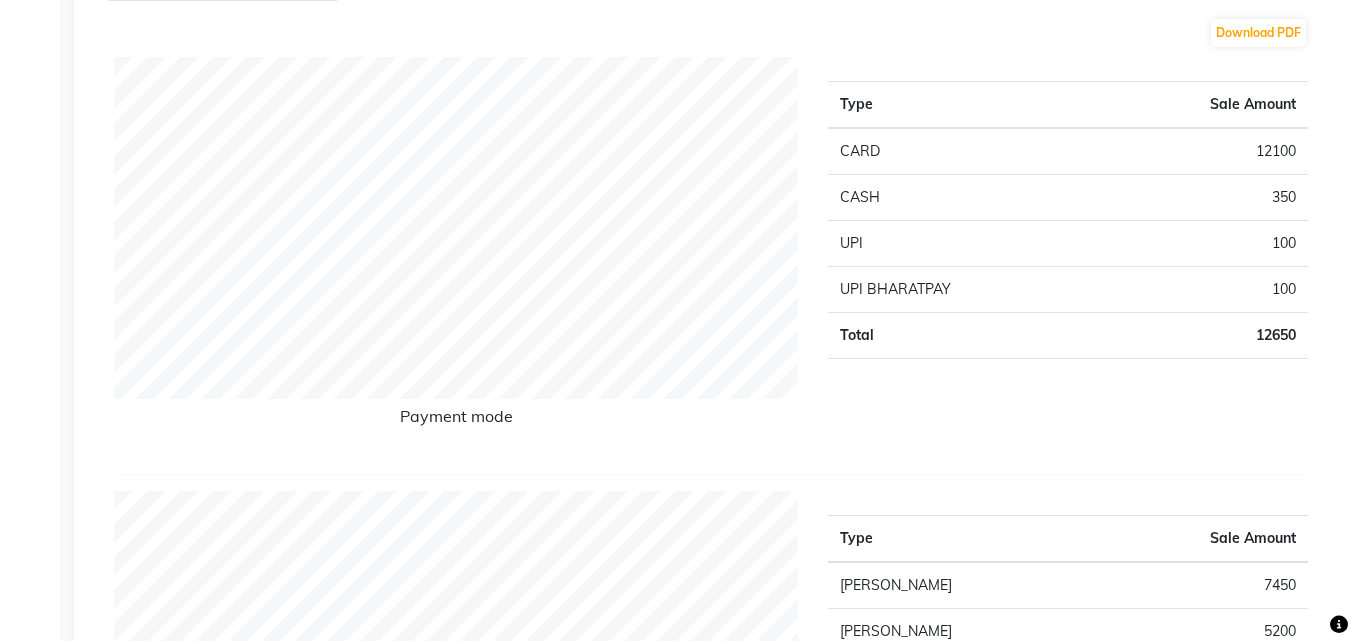 scroll, scrollTop: 0, scrollLeft: 0, axis: both 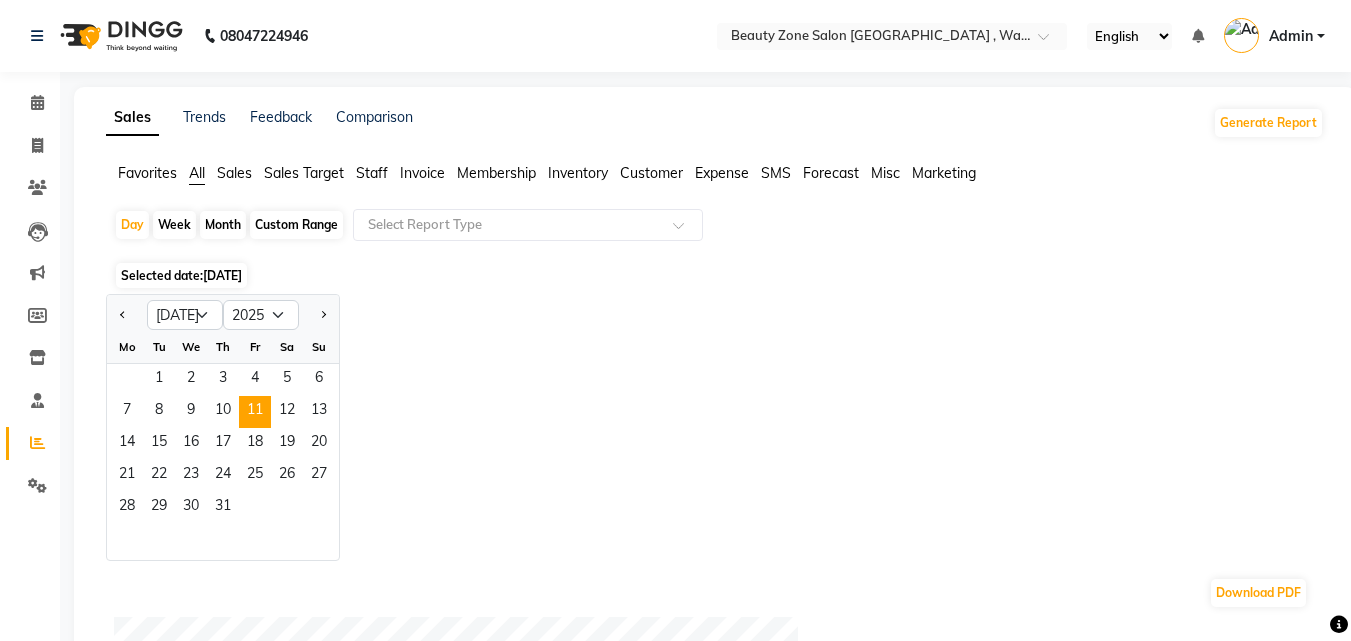 click on "Custom Range" 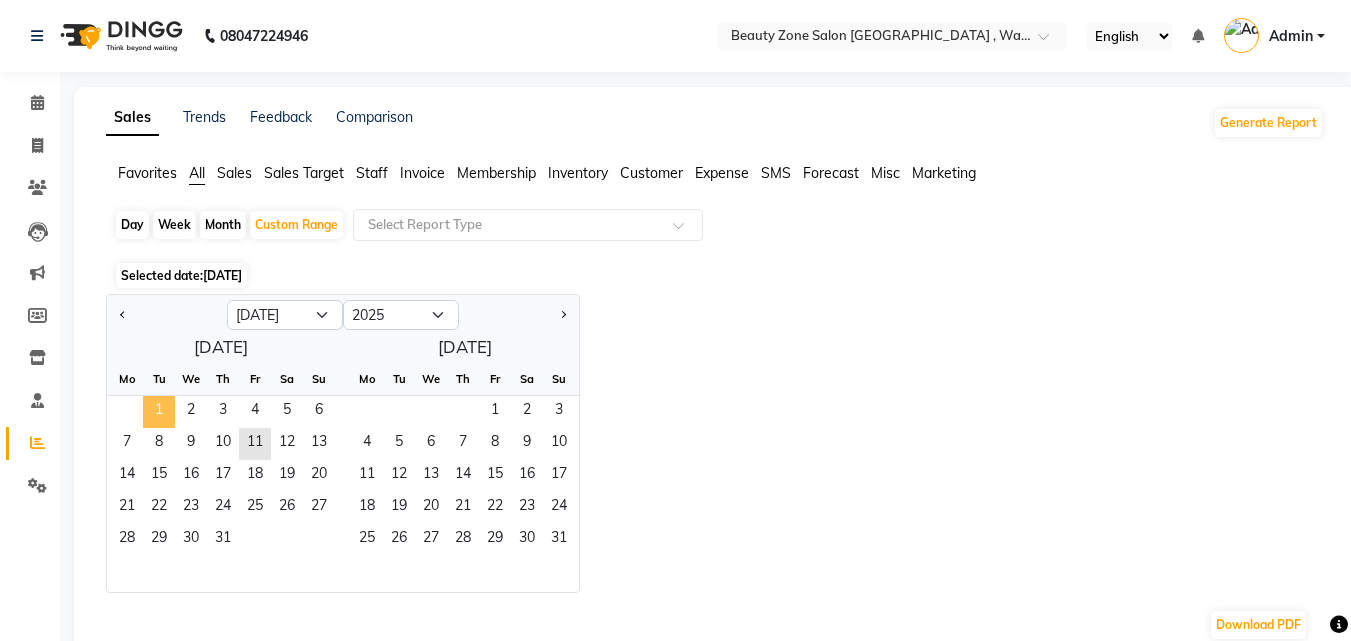 click on "1" 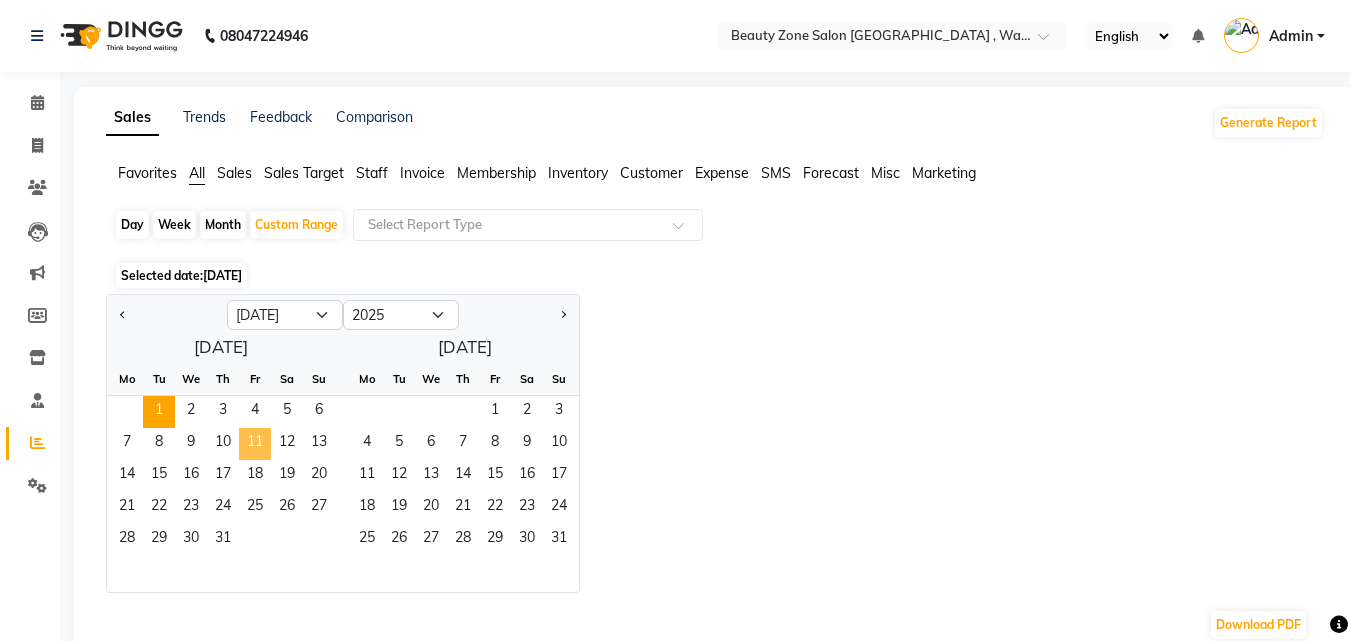 click on "11" 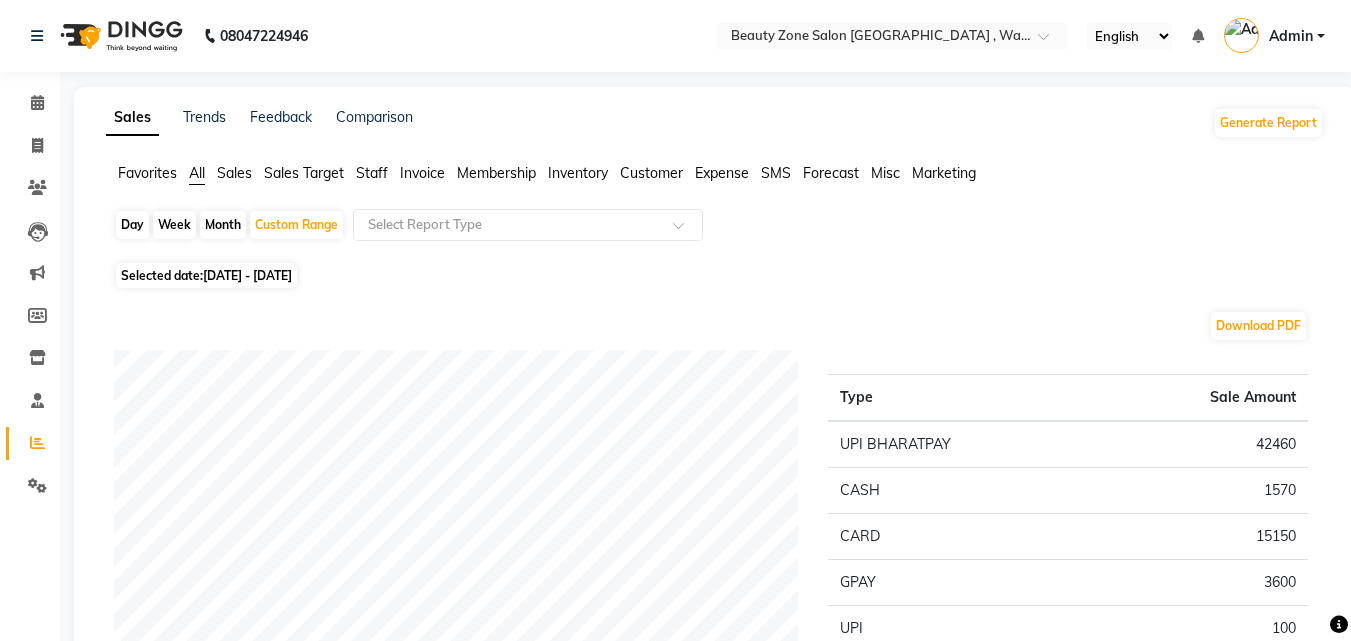 scroll, scrollTop: 560, scrollLeft: 0, axis: vertical 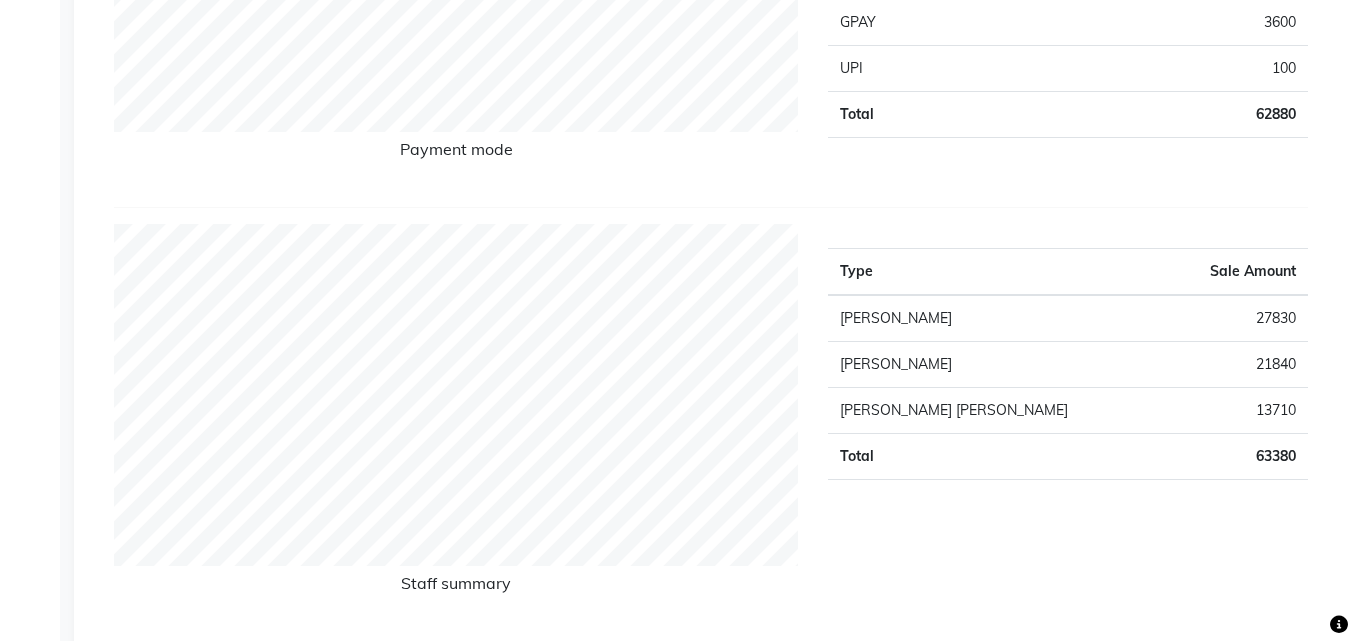 drag, startPoint x: 1365, startPoint y: 9, endPoint x: 0, endPoint y: 256, distance: 1387.1676 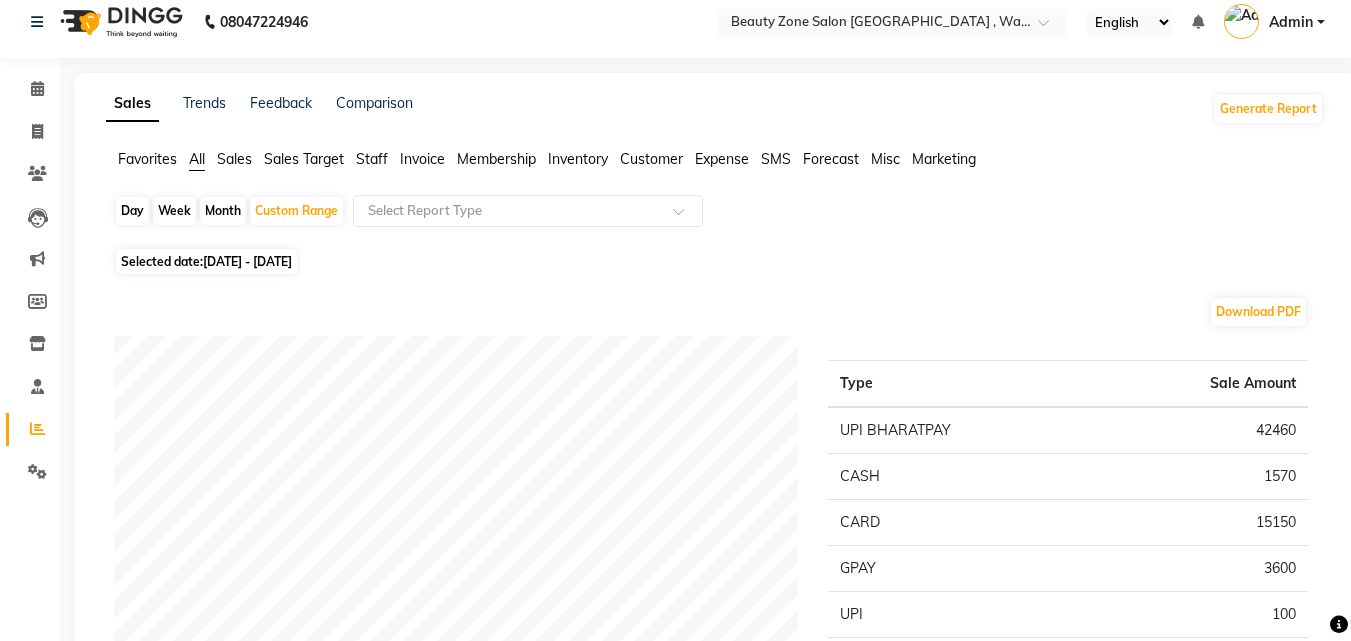 scroll, scrollTop: 0, scrollLeft: 0, axis: both 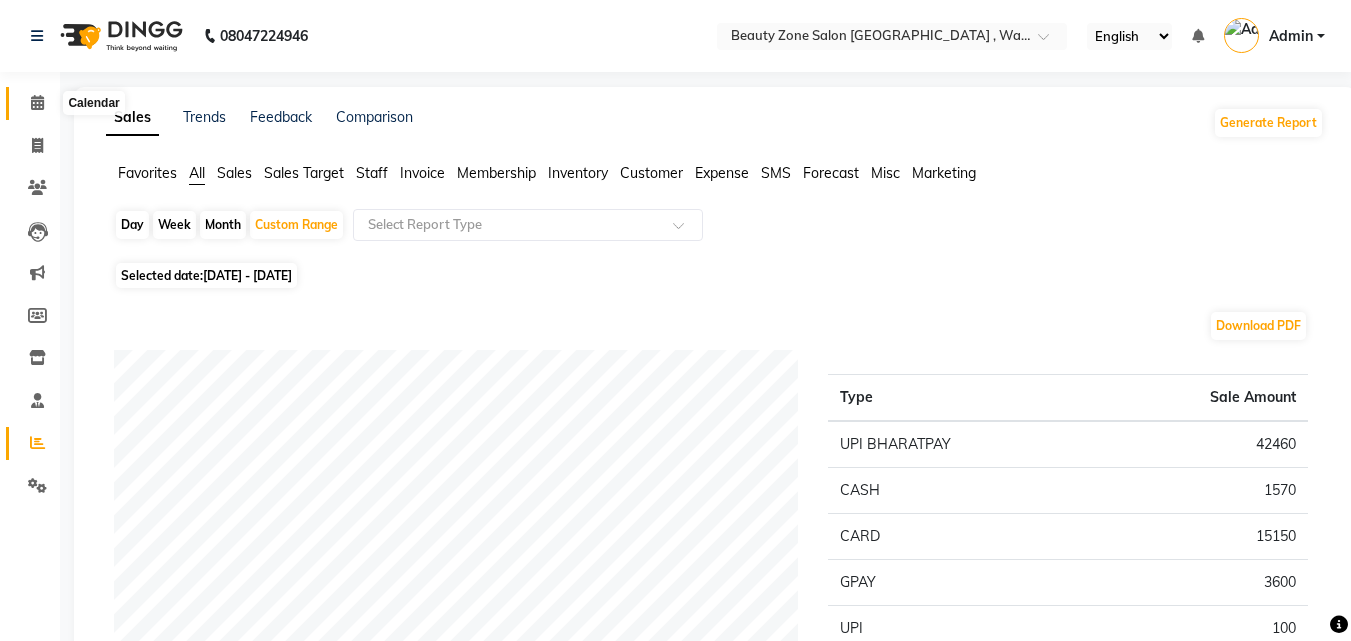 click 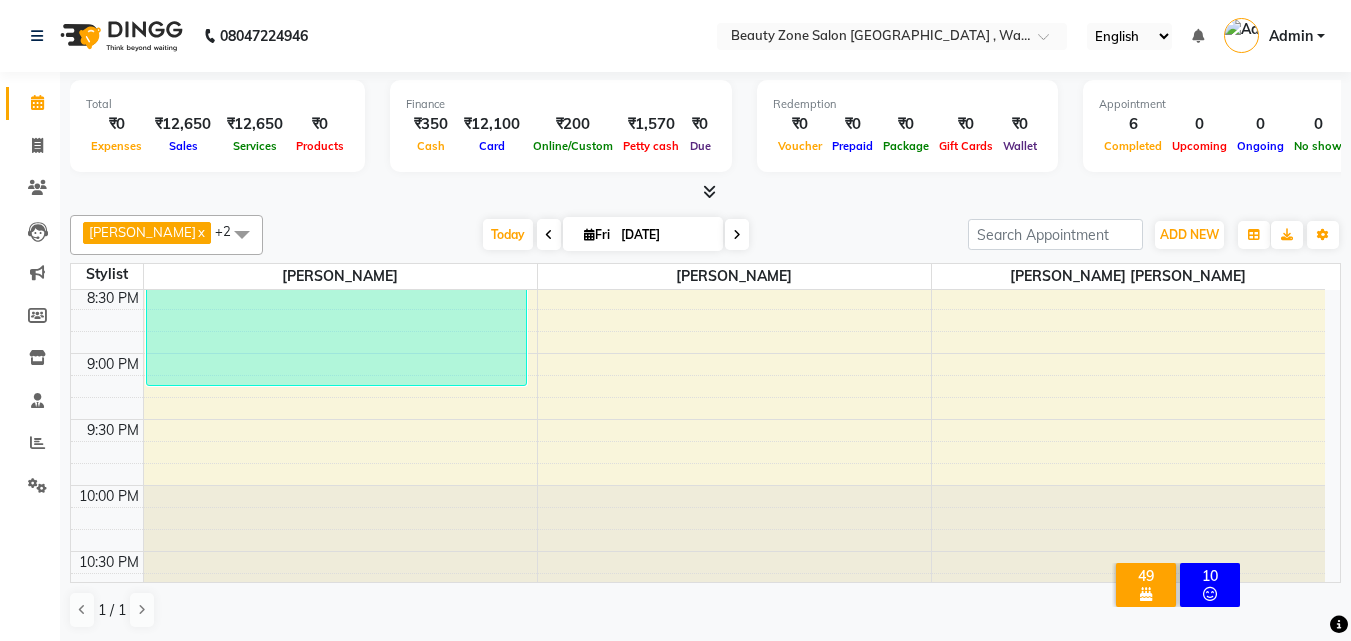 scroll, scrollTop: 1555, scrollLeft: 0, axis: vertical 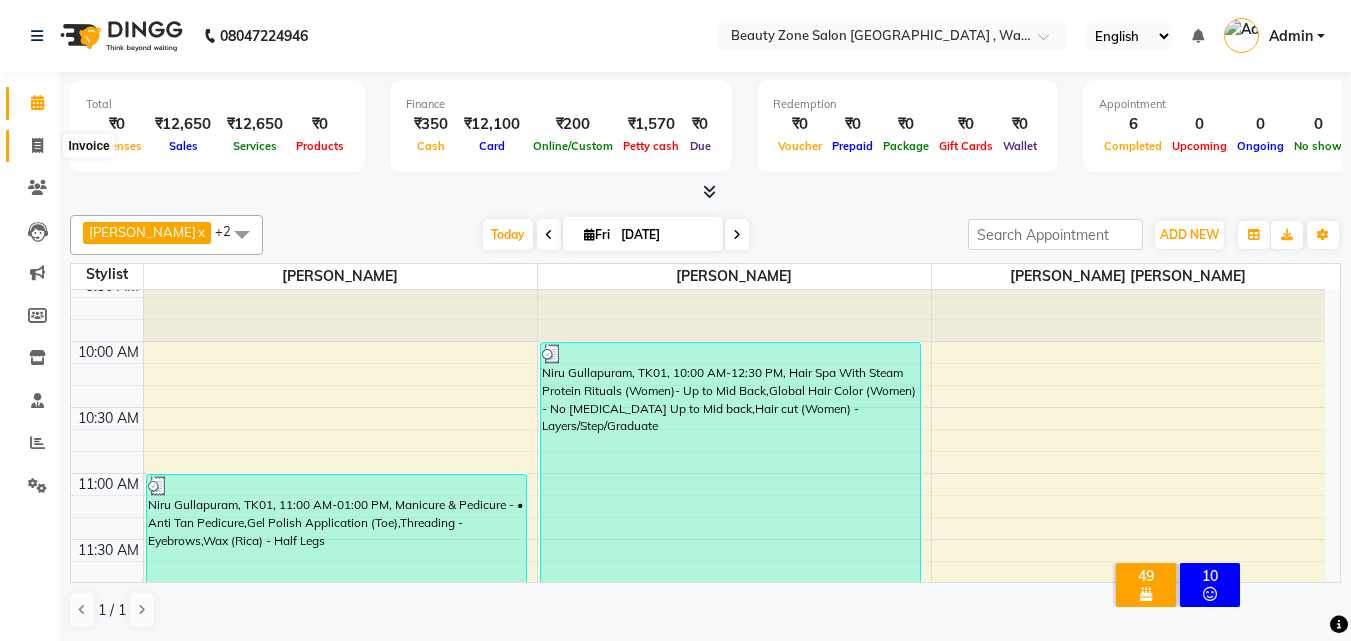 click 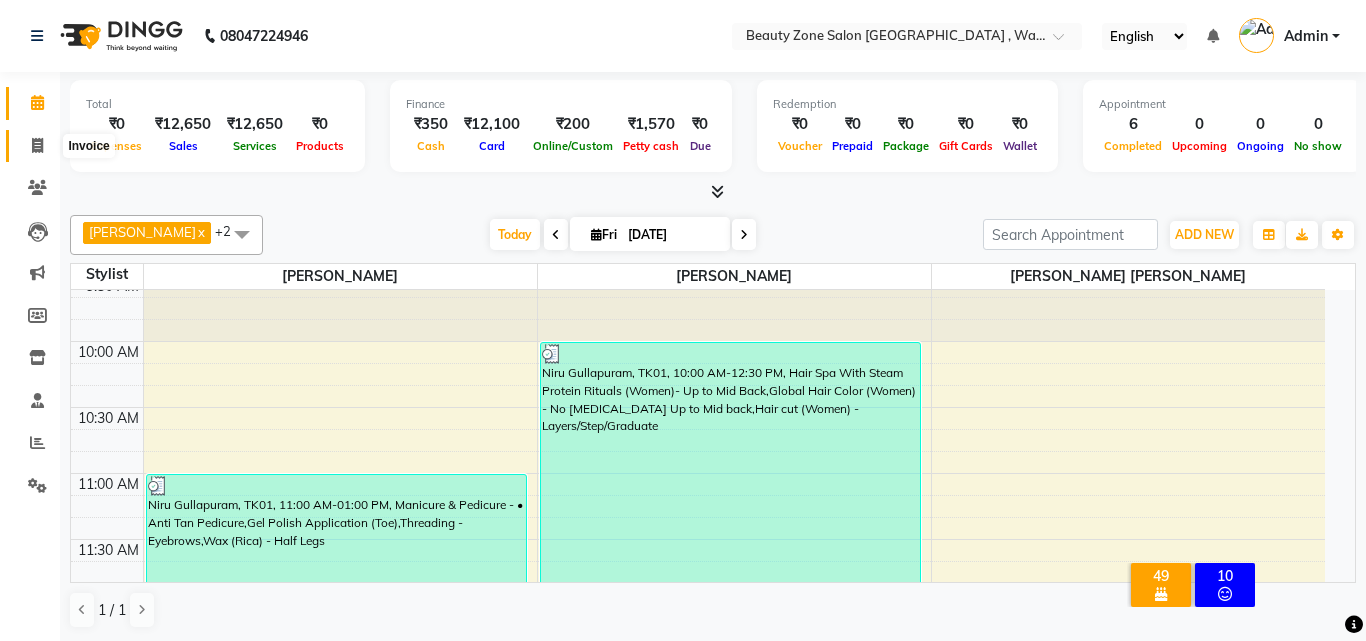 select on "4568" 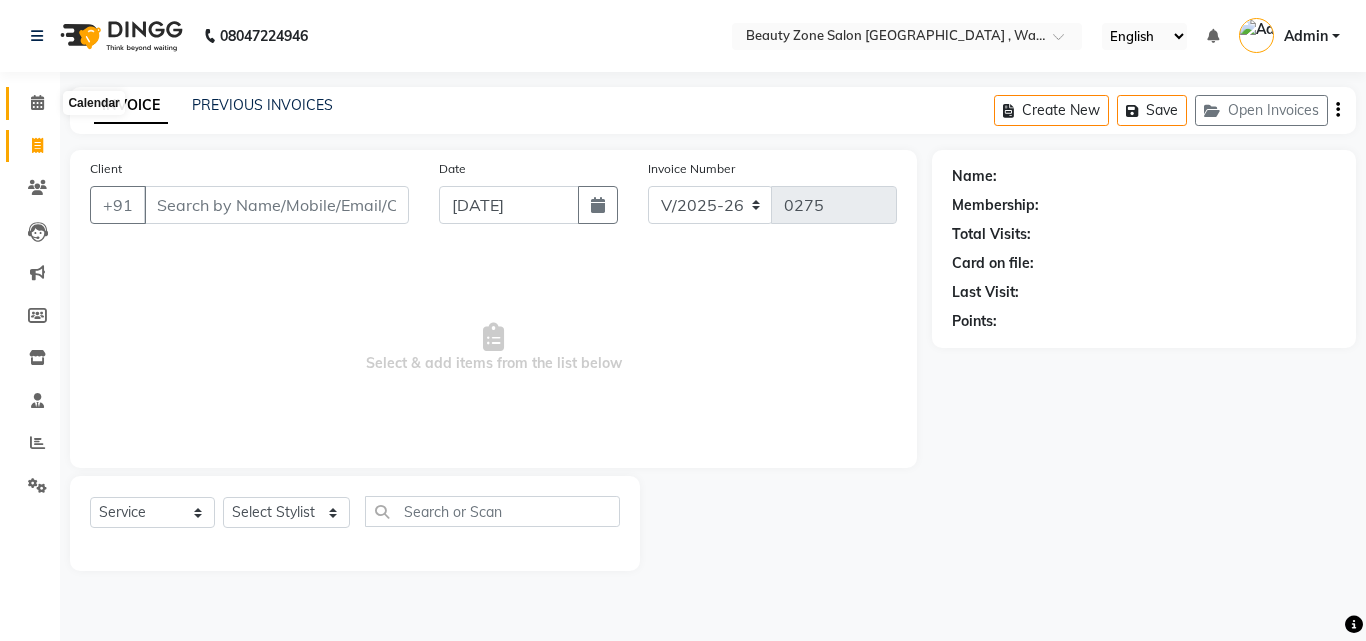 click 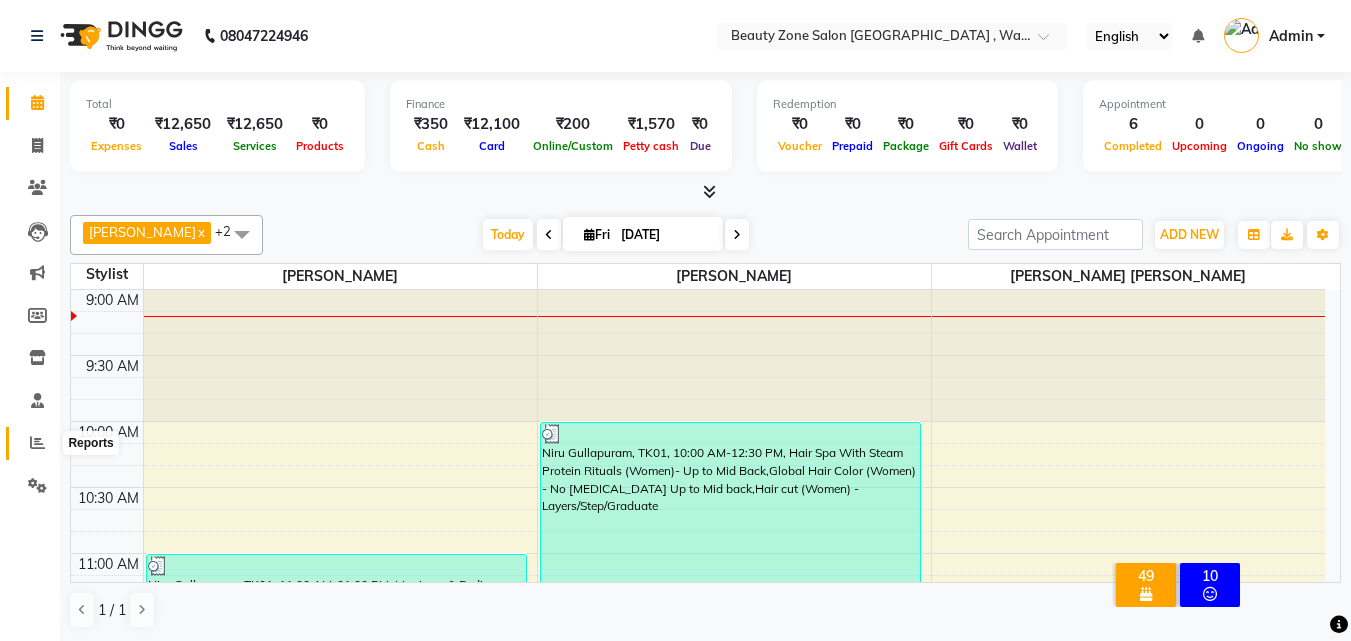 click 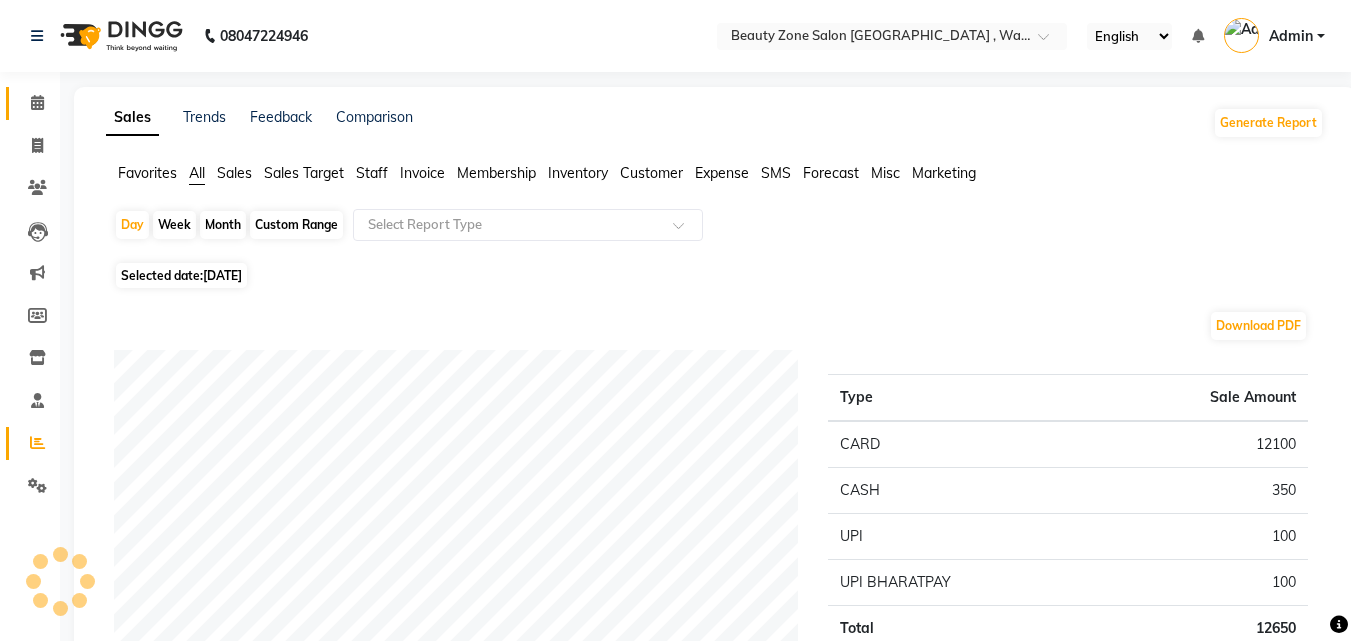 scroll, scrollTop: 560, scrollLeft: 0, axis: vertical 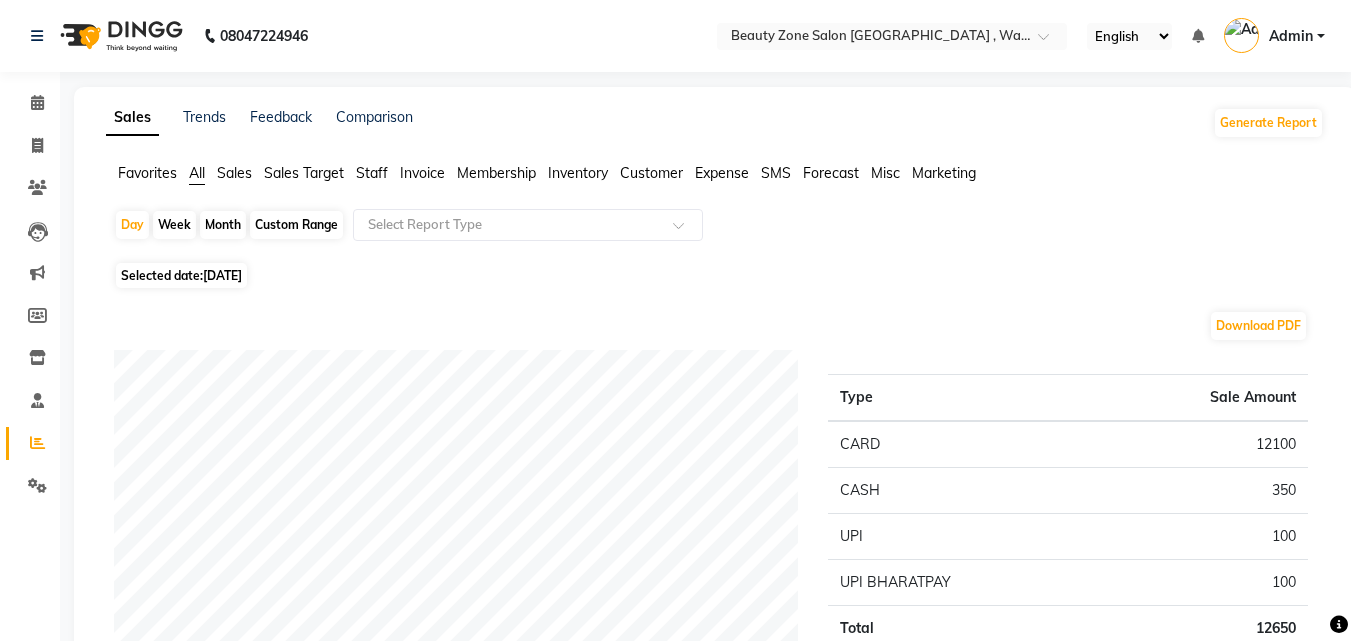 drag, startPoint x: 1276, startPoint y: 553, endPoint x: 1278, endPoint y: 542, distance: 11.18034 